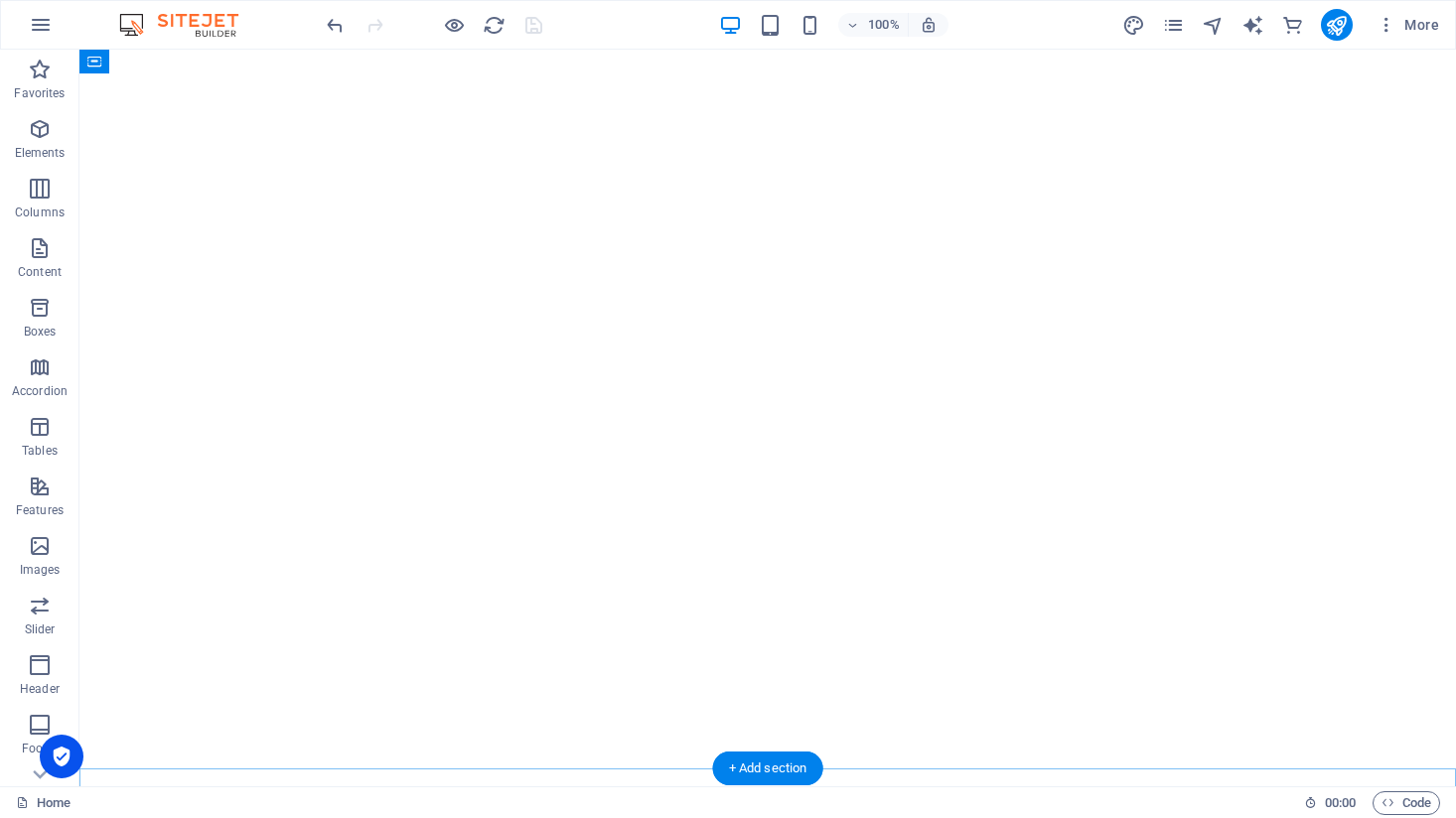 scroll, scrollTop: 1, scrollLeft: 1, axis: both 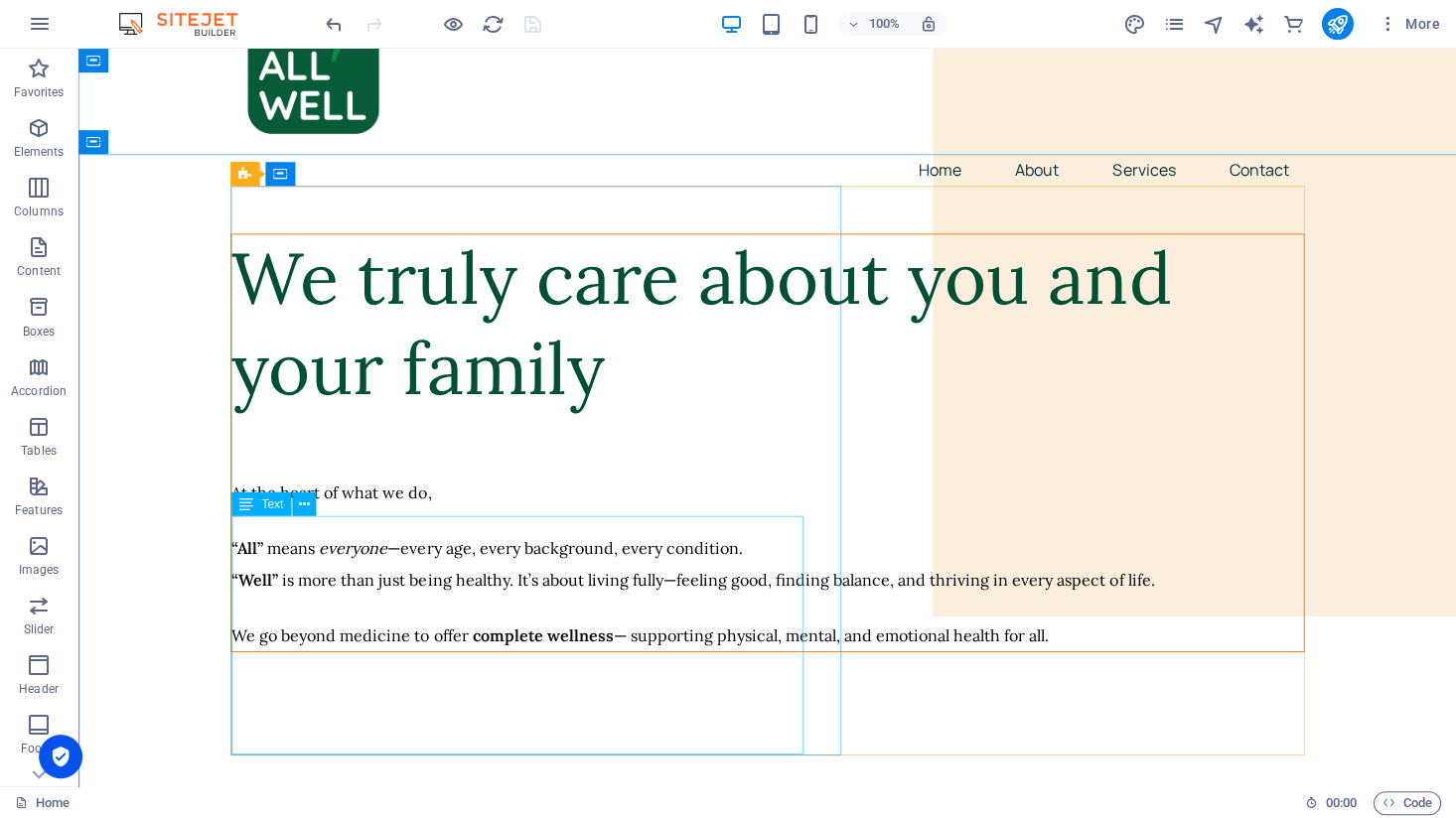 click on "At the heart of what we do,   “All”   means   everyone —every age, every background, every condition. “Well”   is more than just being healthy. It’s about living fully—feeling good, finding balance, and thriving in every aspect of life. We go beyond medicine to offer   complete wellness  — supporting physical, mental, and emotional health for all." at bounding box center [767, 563] 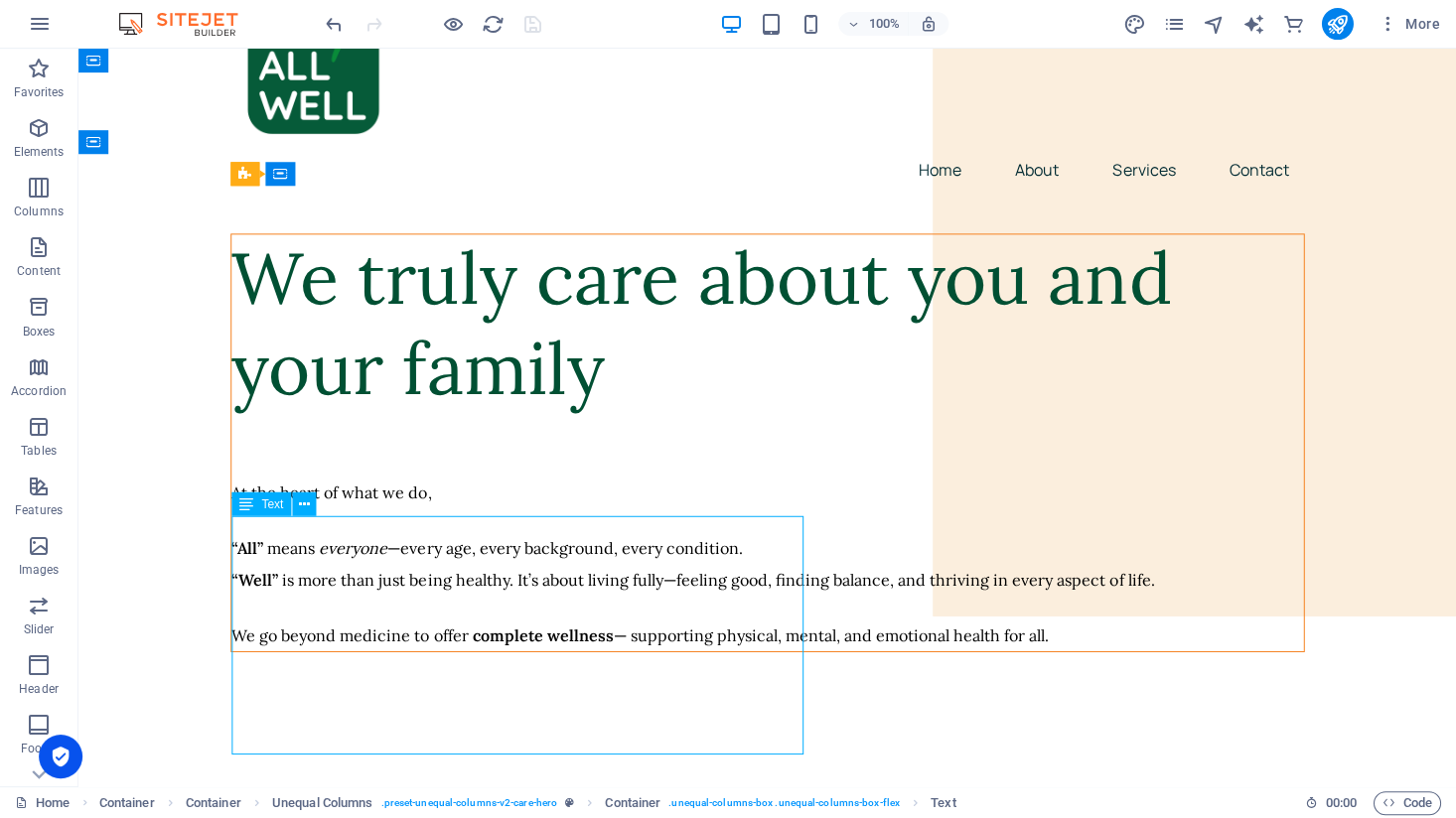 click on "At the heart of what we do,   “All”   means   everyone —every age, every background, every condition. “Well”   is more than just being healthy. It’s about living fully—feeling good, finding balance, and thriving in every aspect of life. We go beyond medicine to offer   complete wellness  — supporting physical, mental, and emotional health for all." at bounding box center [767, 563] 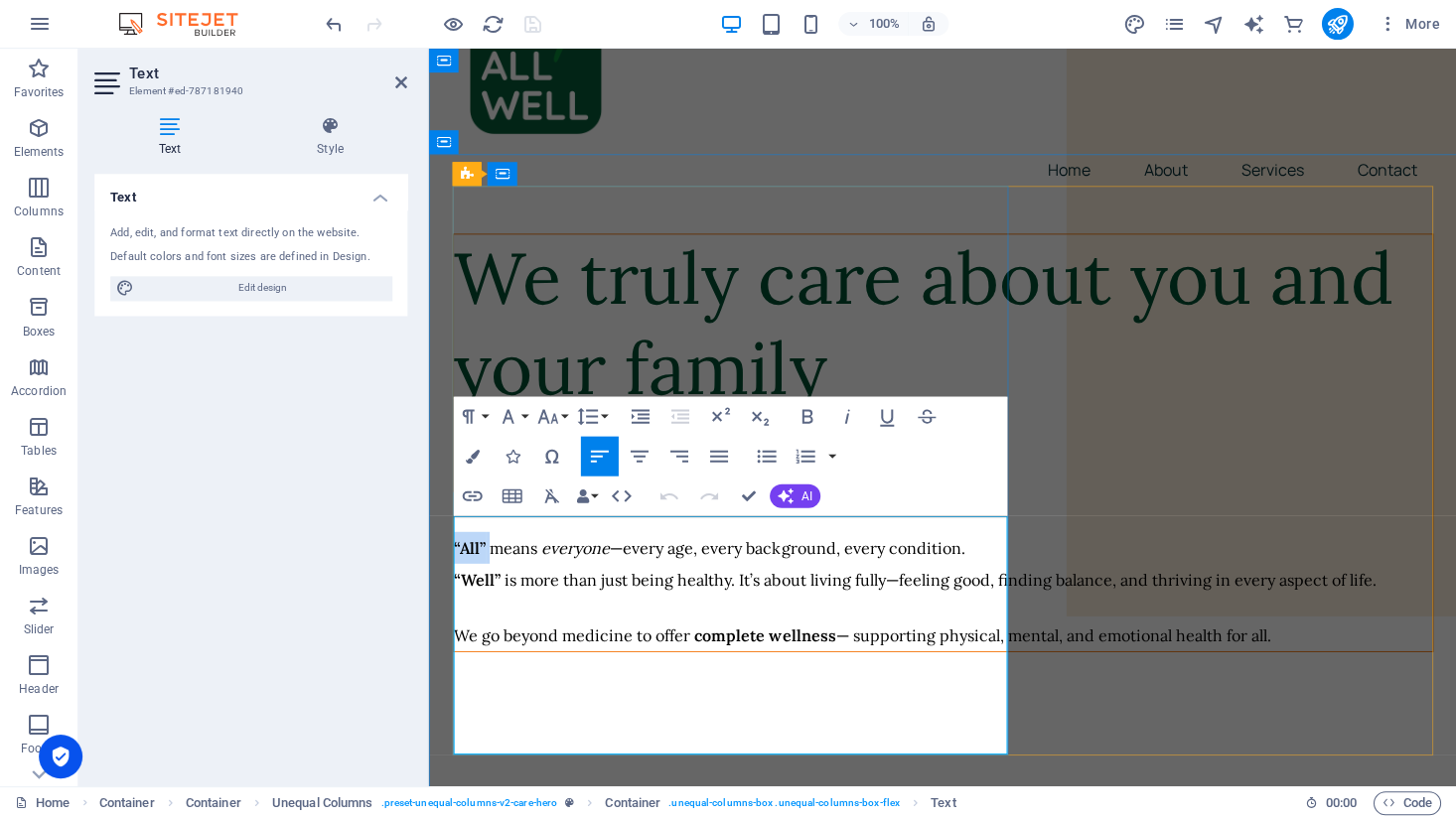 drag, startPoint x: 491, startPoint y: 587, endPoint x: 455, endPoint y: 580, distance: 36.67424 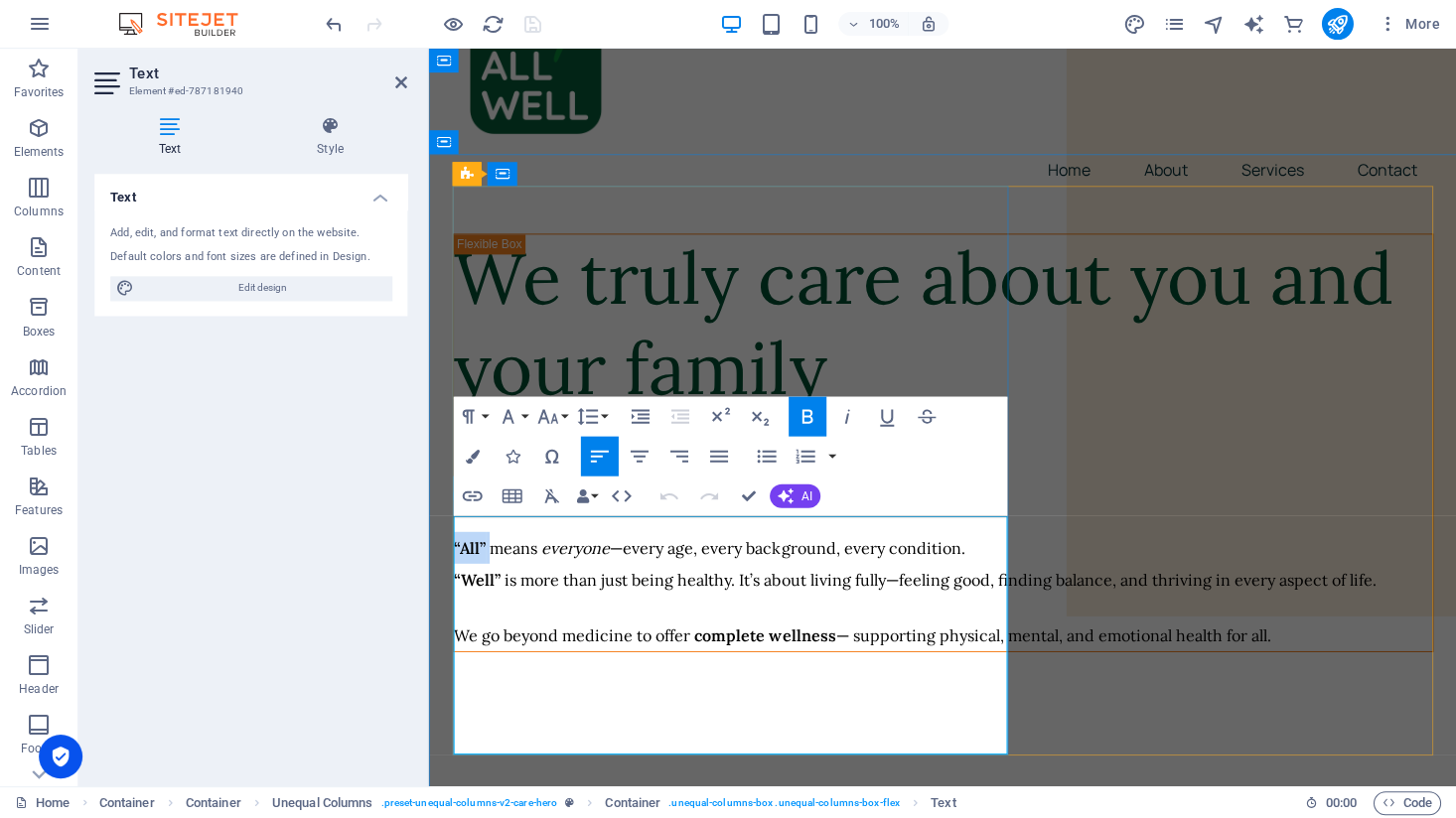 click 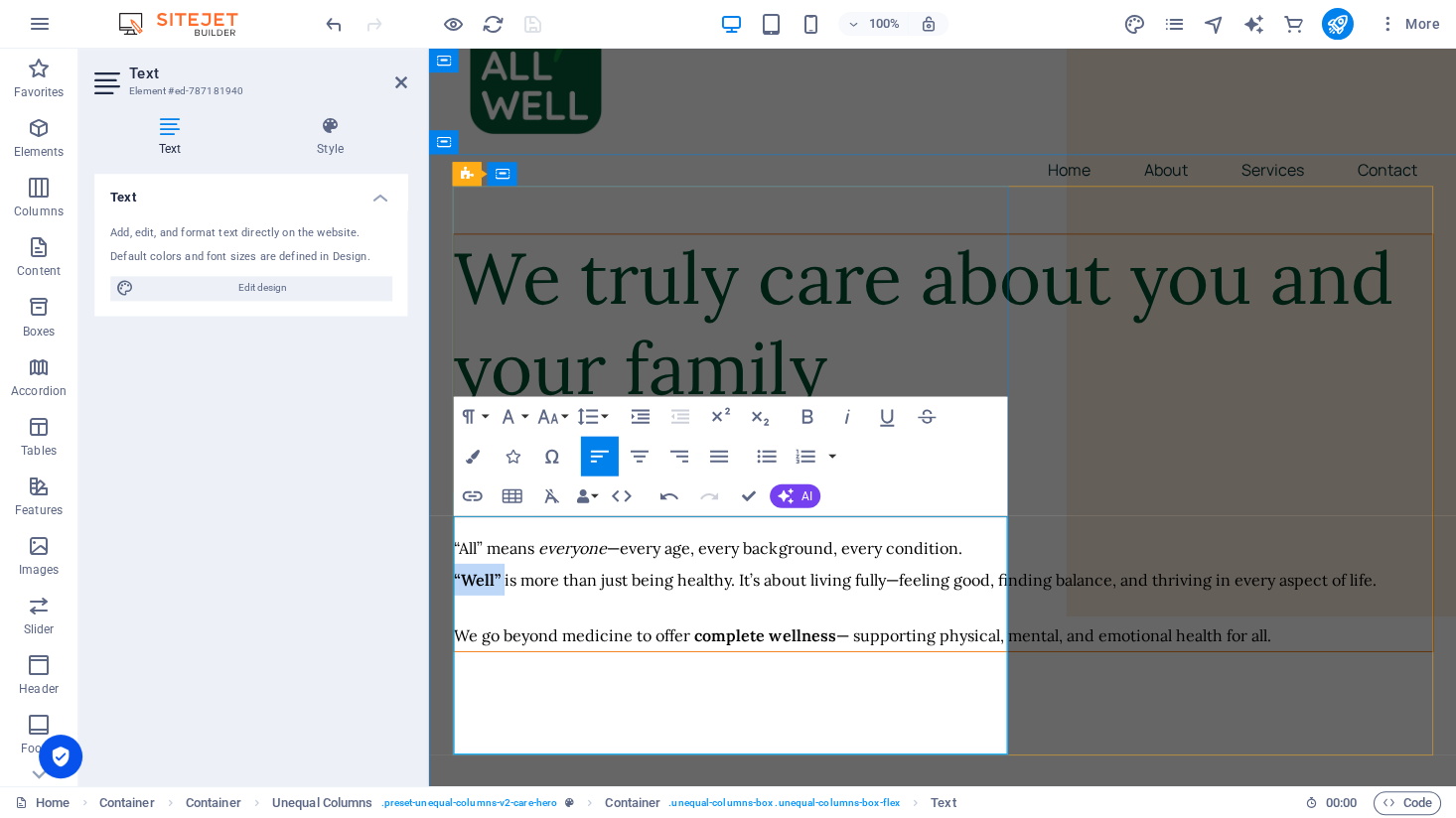 drag, startPoint x: 503, startPoint y: 615, endPoint x: 455, endPoint y: 613, distance: 48.04165 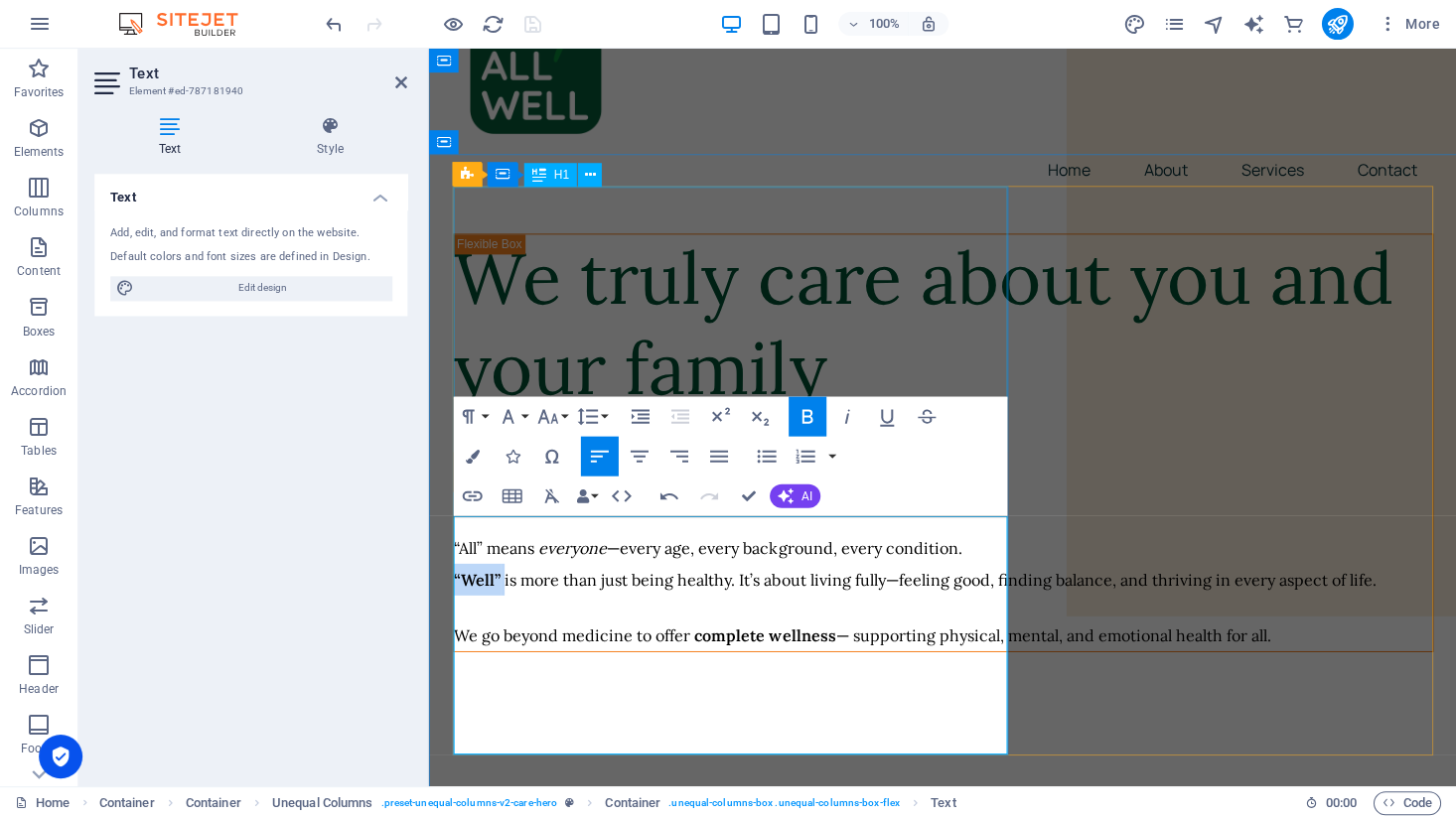 click 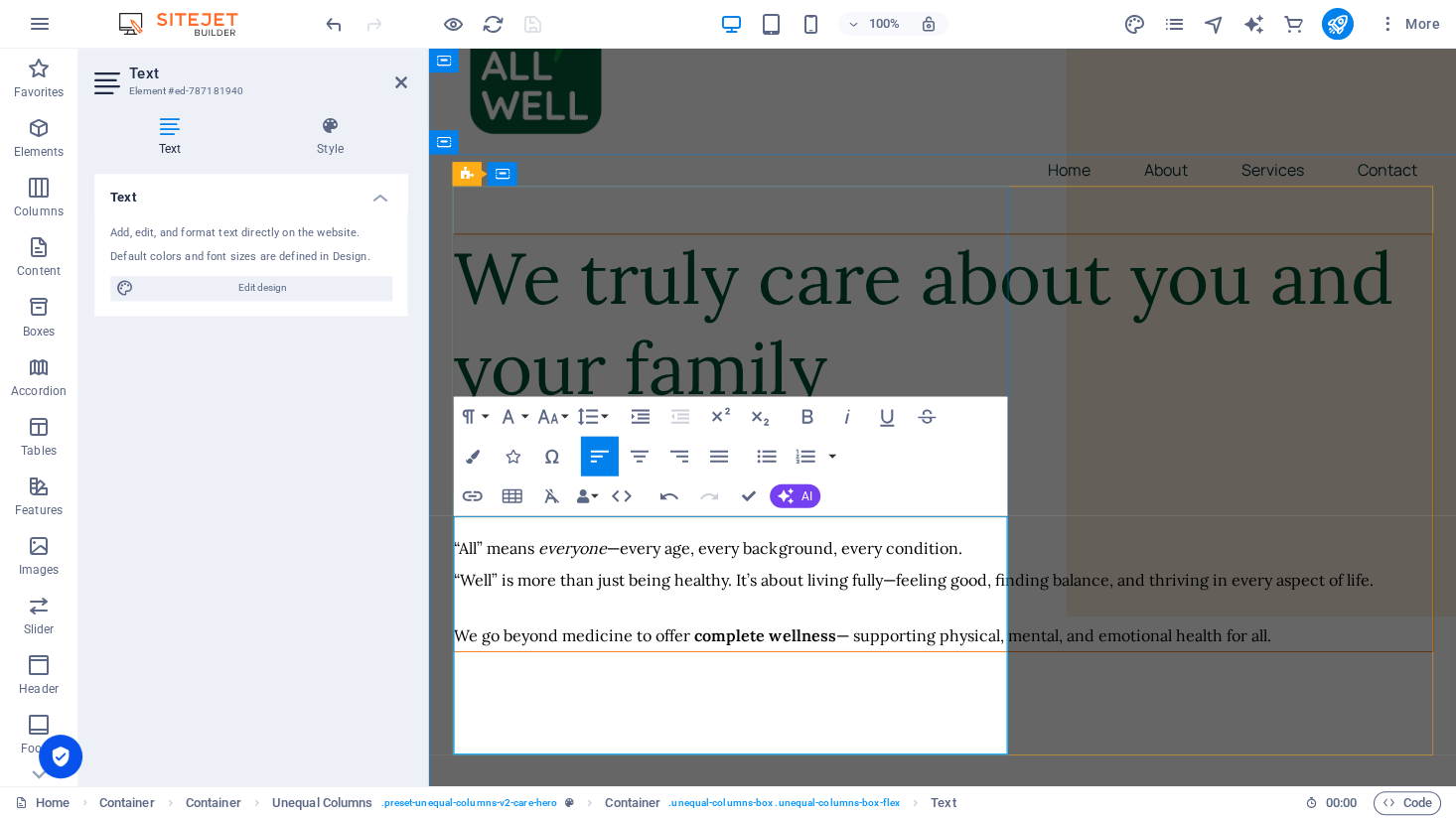 click on "is more than just being healthy. It’s about living fully—feeling good, finding balance, and thriving in every aspect of life." at bounding box center [936, 579] 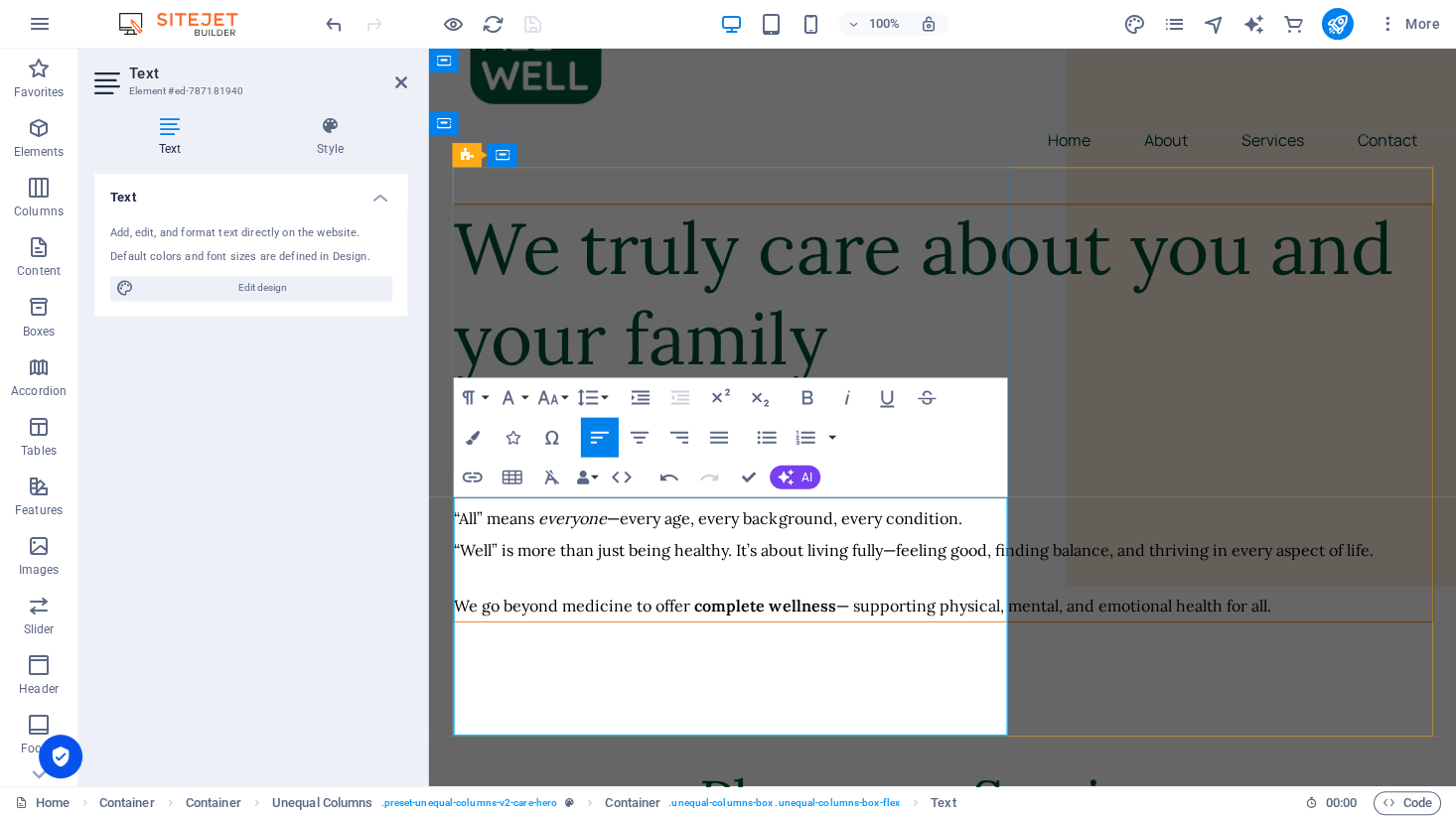 scroll, scrollTop: 141, scrollLeft: 0, axis: vertical 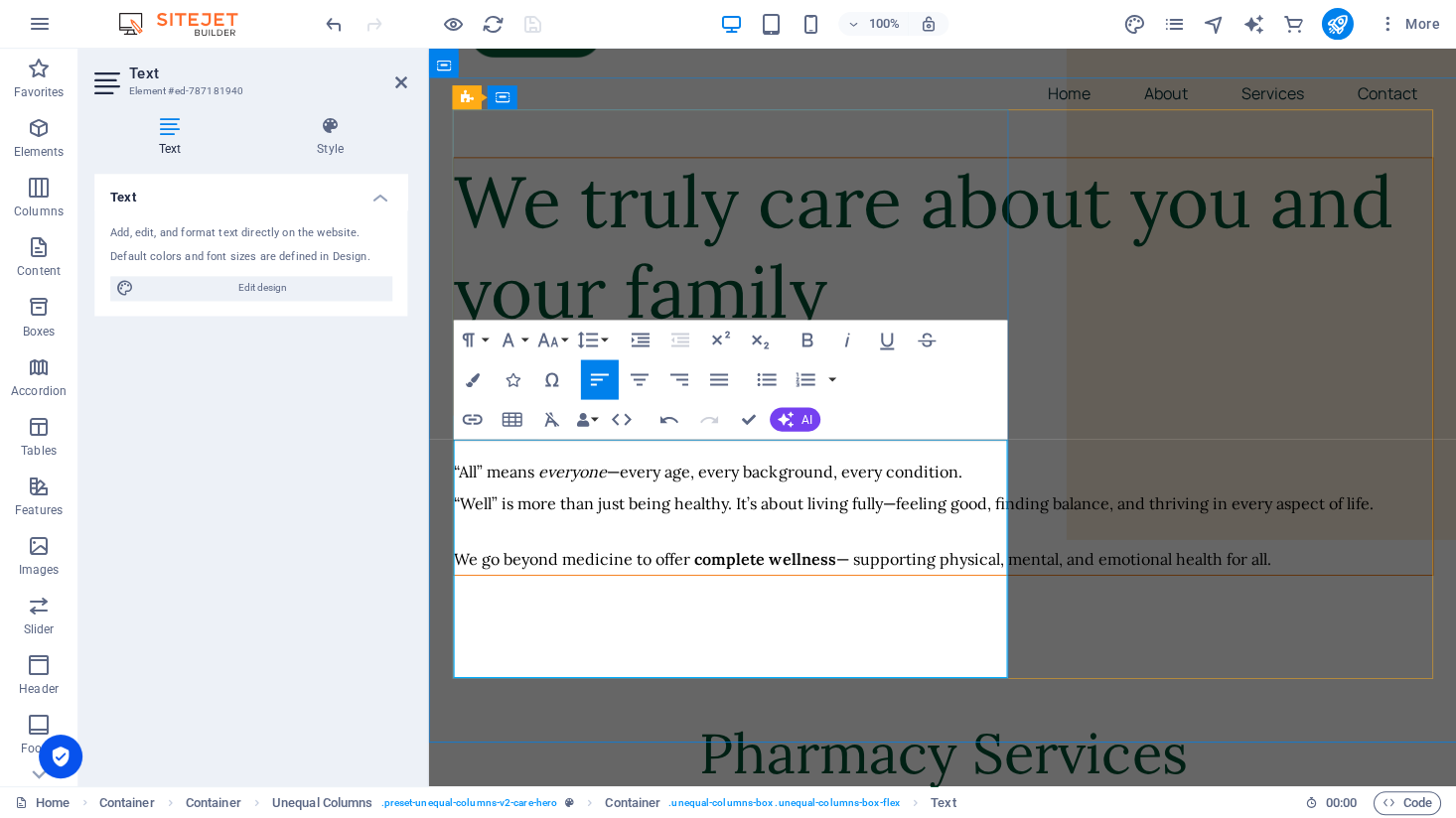drag, startPoint x: 695, startPoint y: 630, endPoint x: 835, endPoint y: 623, distance: 140.17489 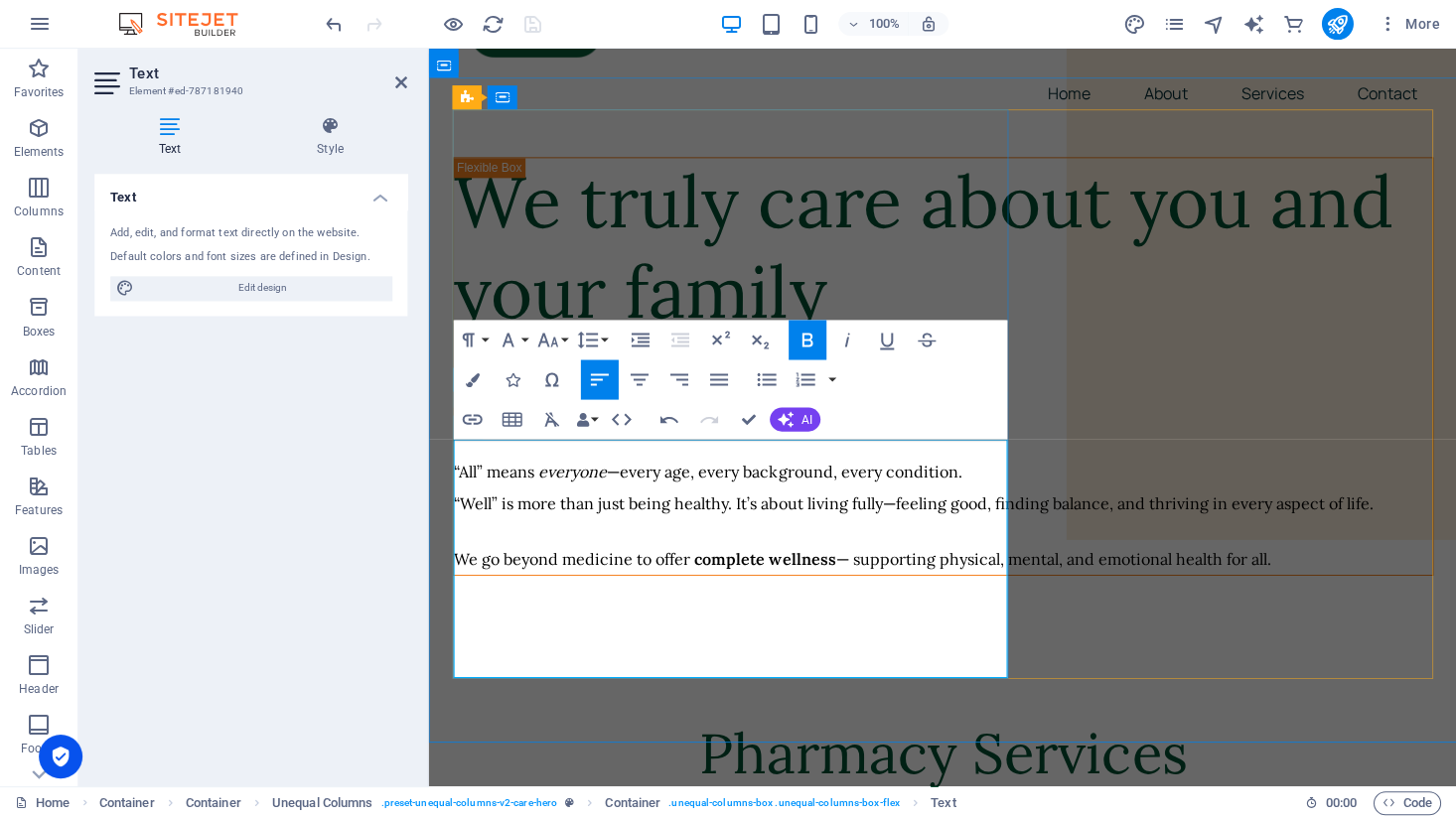click 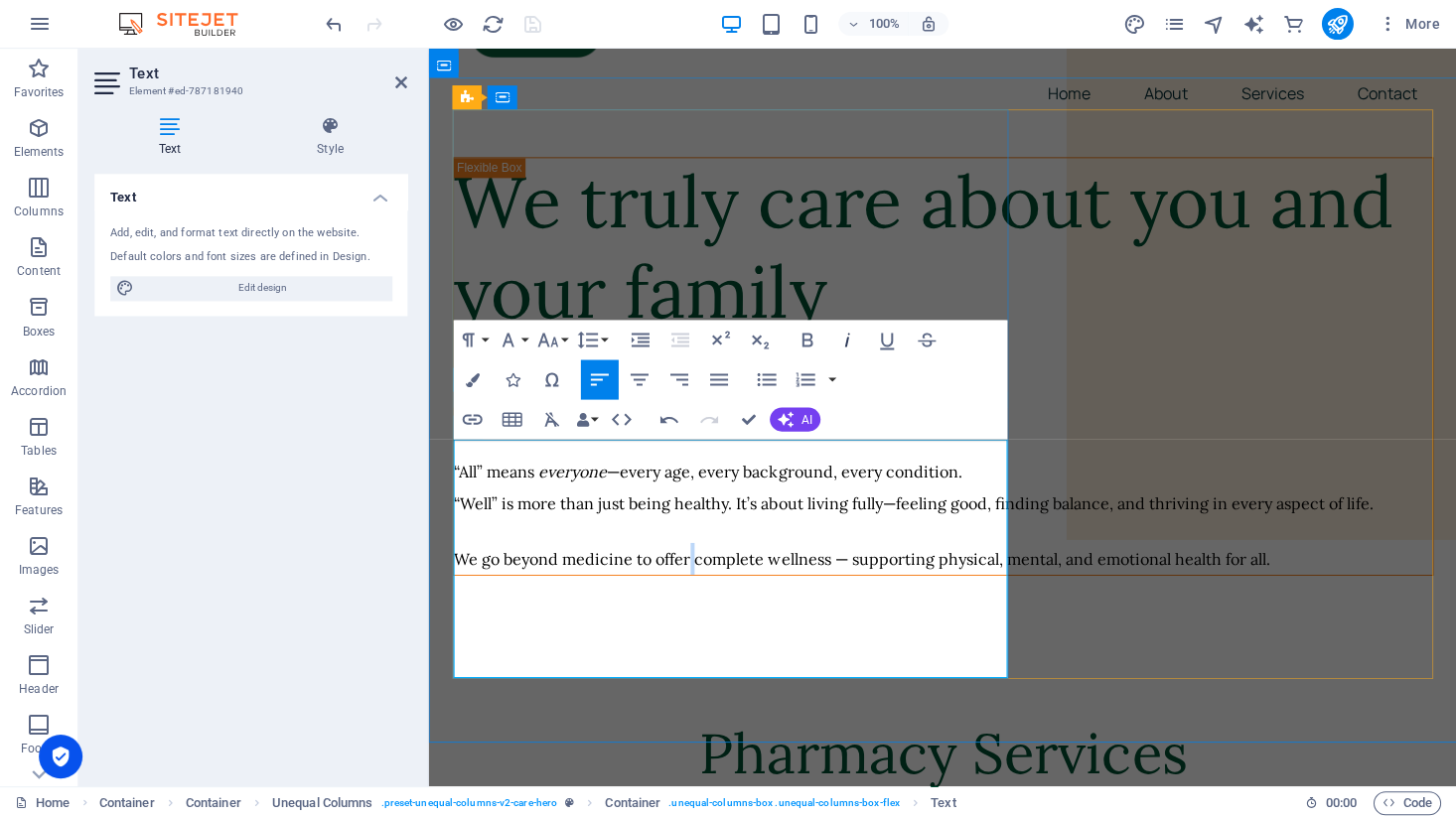 click 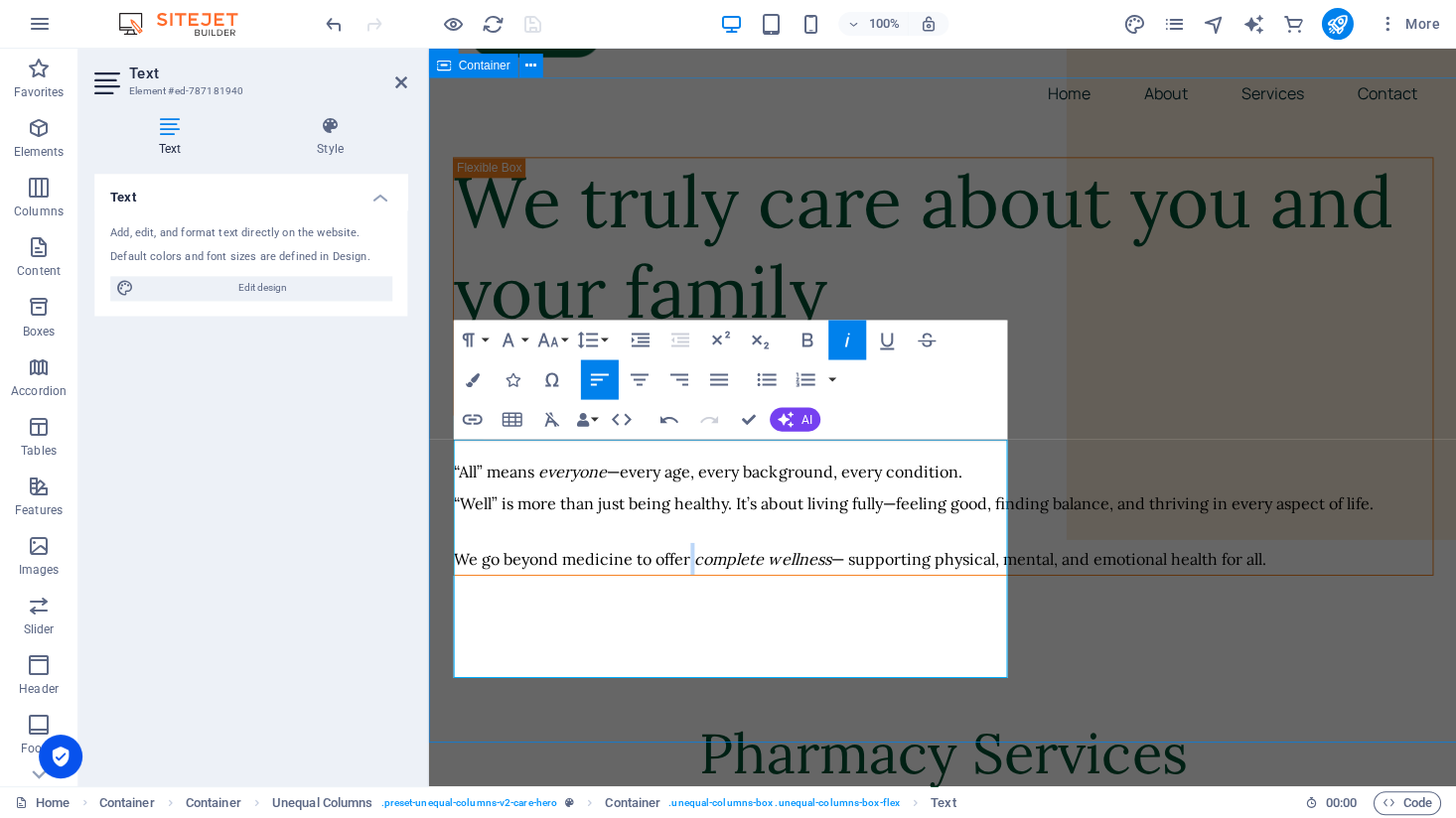 click on "We truly care about you and your family At the heart of what we do,   “All”   means   everyone —every age, every background, every condition. “Well”   is more than just being healthy. It’s about living fully—feeling good, finding balance, and thriving in every aspect of life. We go beyond medicine to offer   complete wellness  — supporting physical, mental, and emotional health for all." at bounding box center (942, 381) 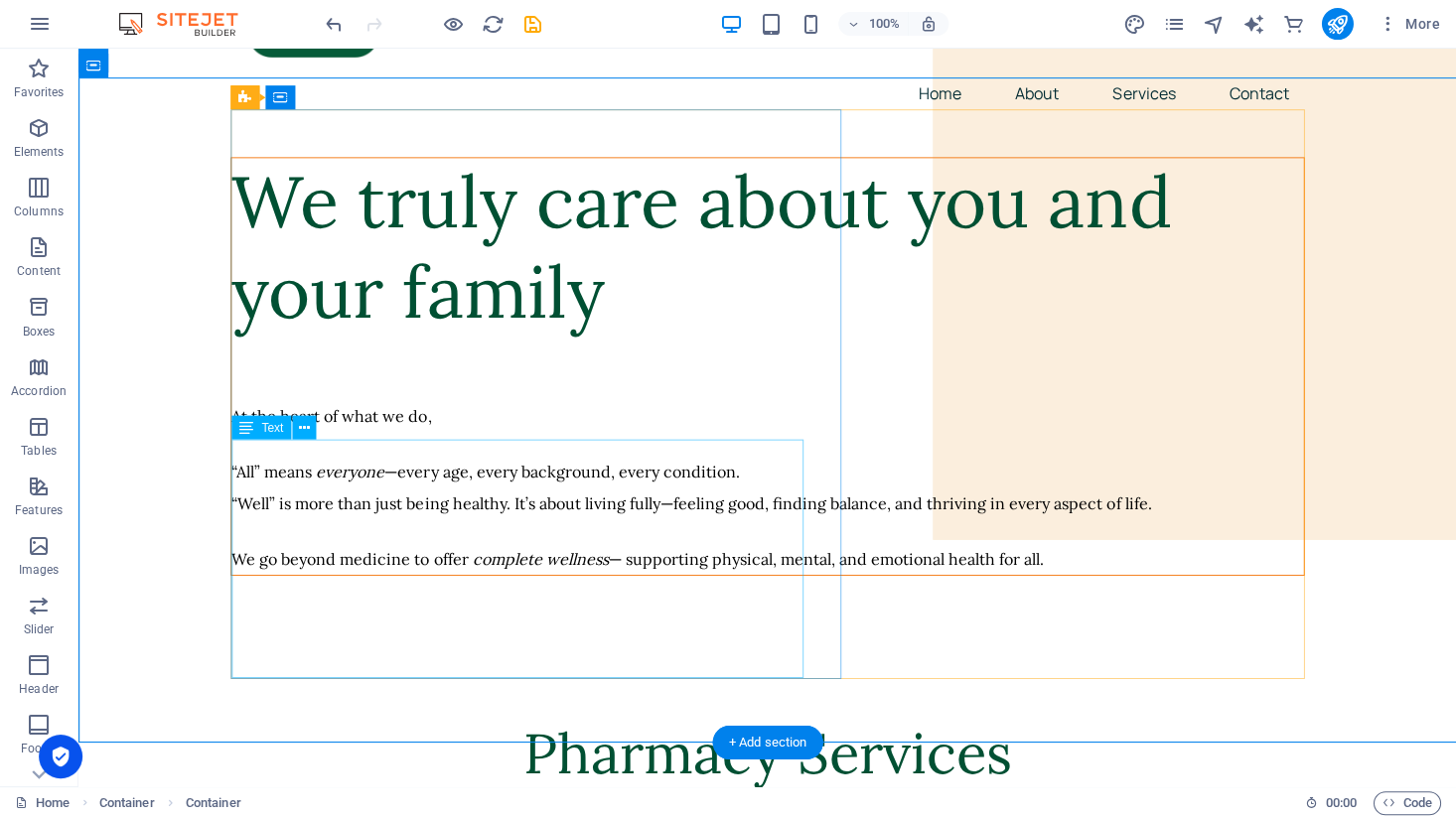 click on "At the heart of what we do,   “All”   means   everyone —every age, every background, every condition. “Well”   is more than just being healthy. It’s about living fully—feeling good, finding balance, and thriving in every aspect of life. We go beyond medicine to offer   complete wellness  — supporting physical, mental, and emotional health for all." at bounding box center [767, 486] 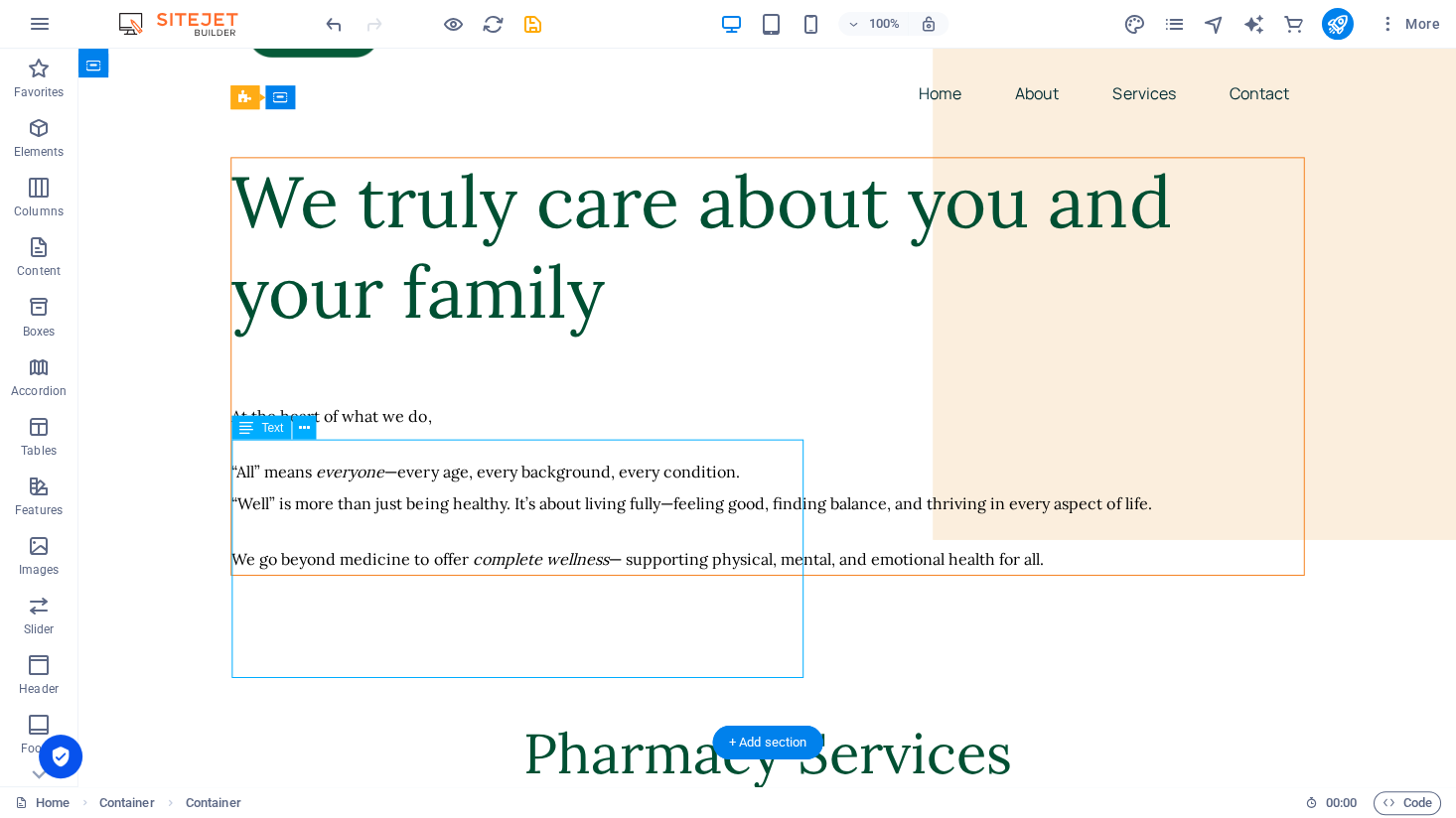 click on "At the heart of what we do,   “All”   means   everyone —every age, every background, every condition. “Well”   is more than just being healthy. It’s about living fully—feeling good, finding balance, and thriving in every aspect of life. We go beyond medicine to offer   complete wellness  — supporting physical, mental, and emotional health for all." at bounding box center [767, 486] 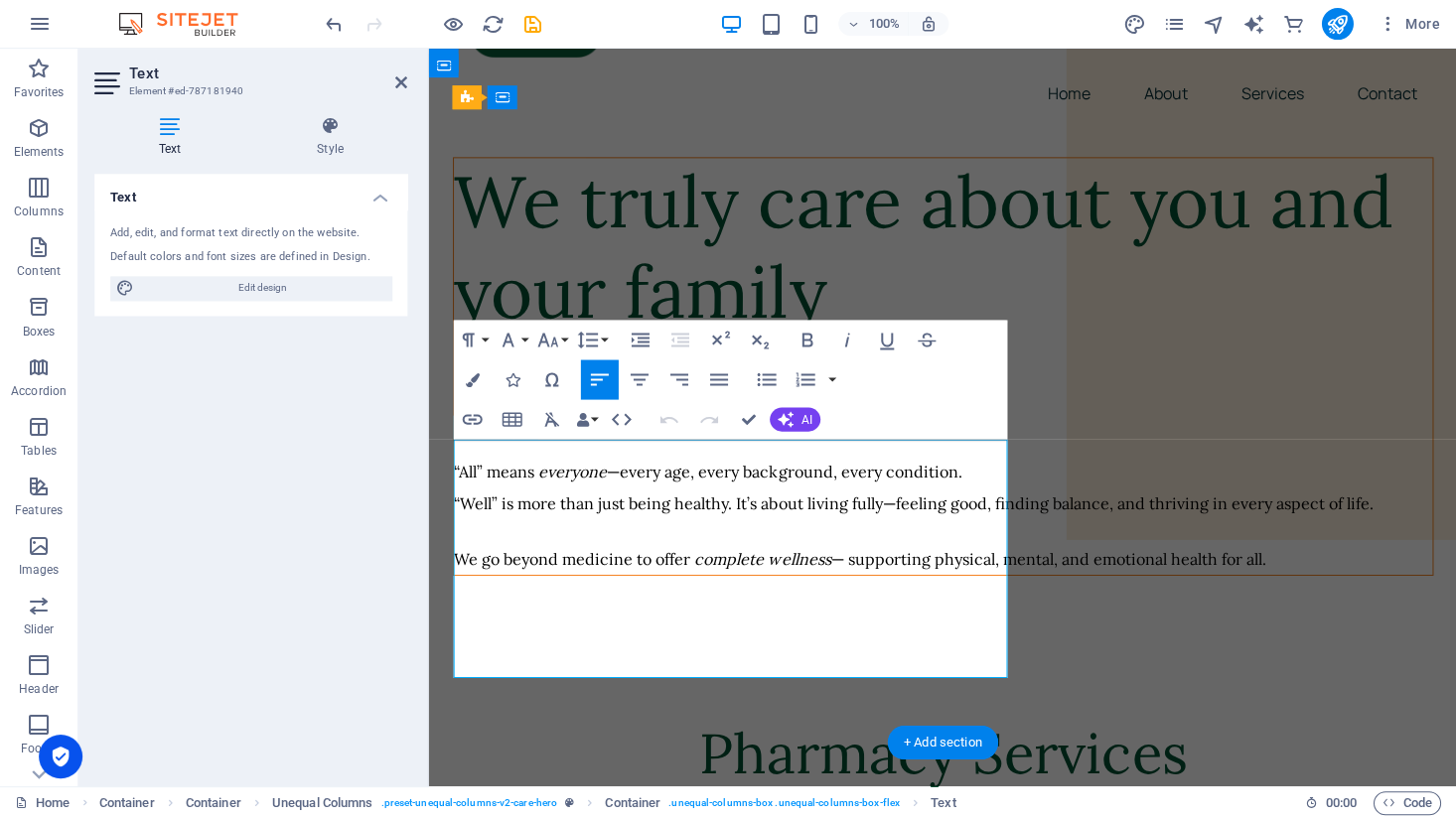 drag, startPoint x: 691, startPoint y: 633, endPoint x: 831, endPoint y: 632, distance: 140.00357 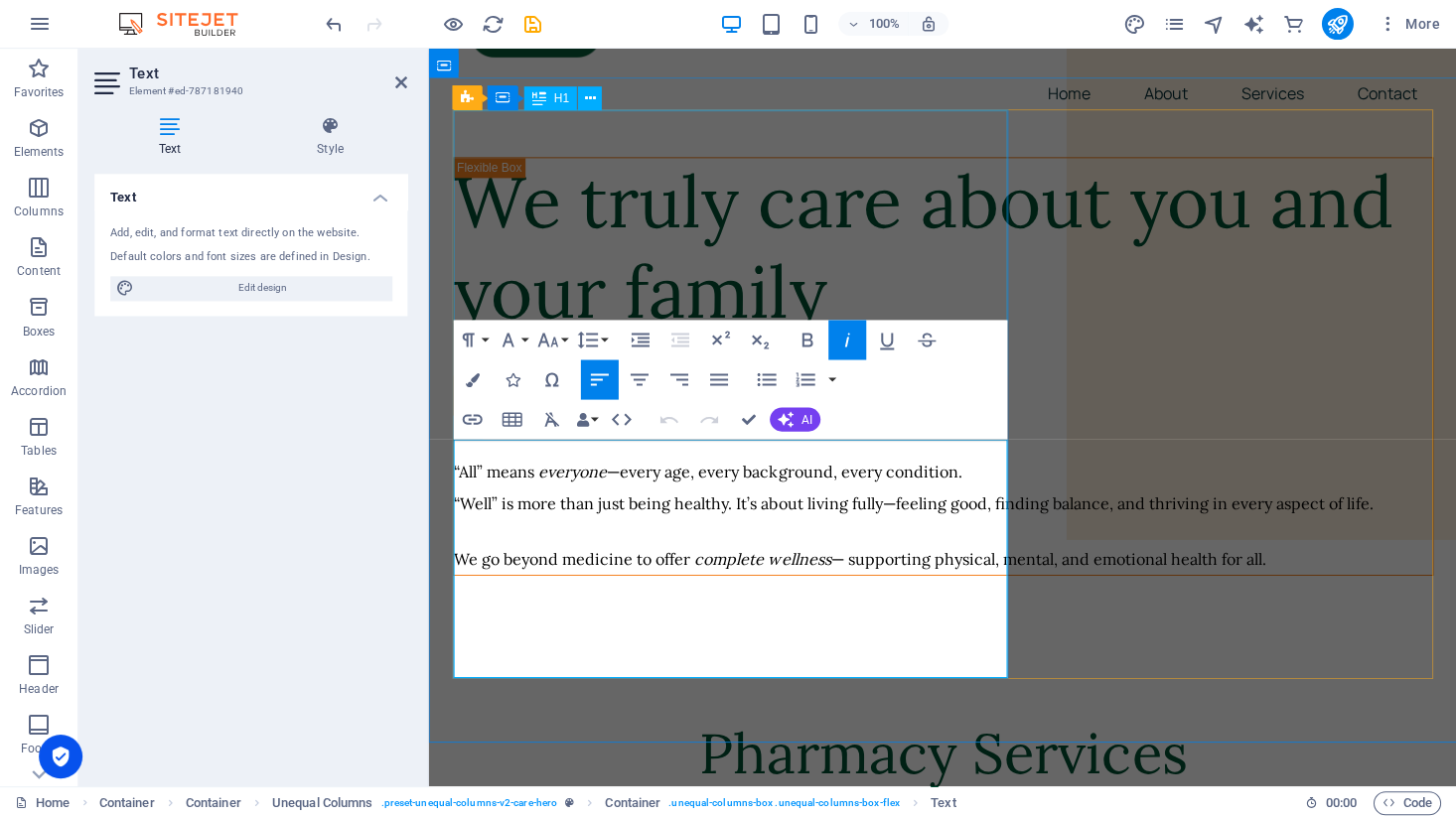 click 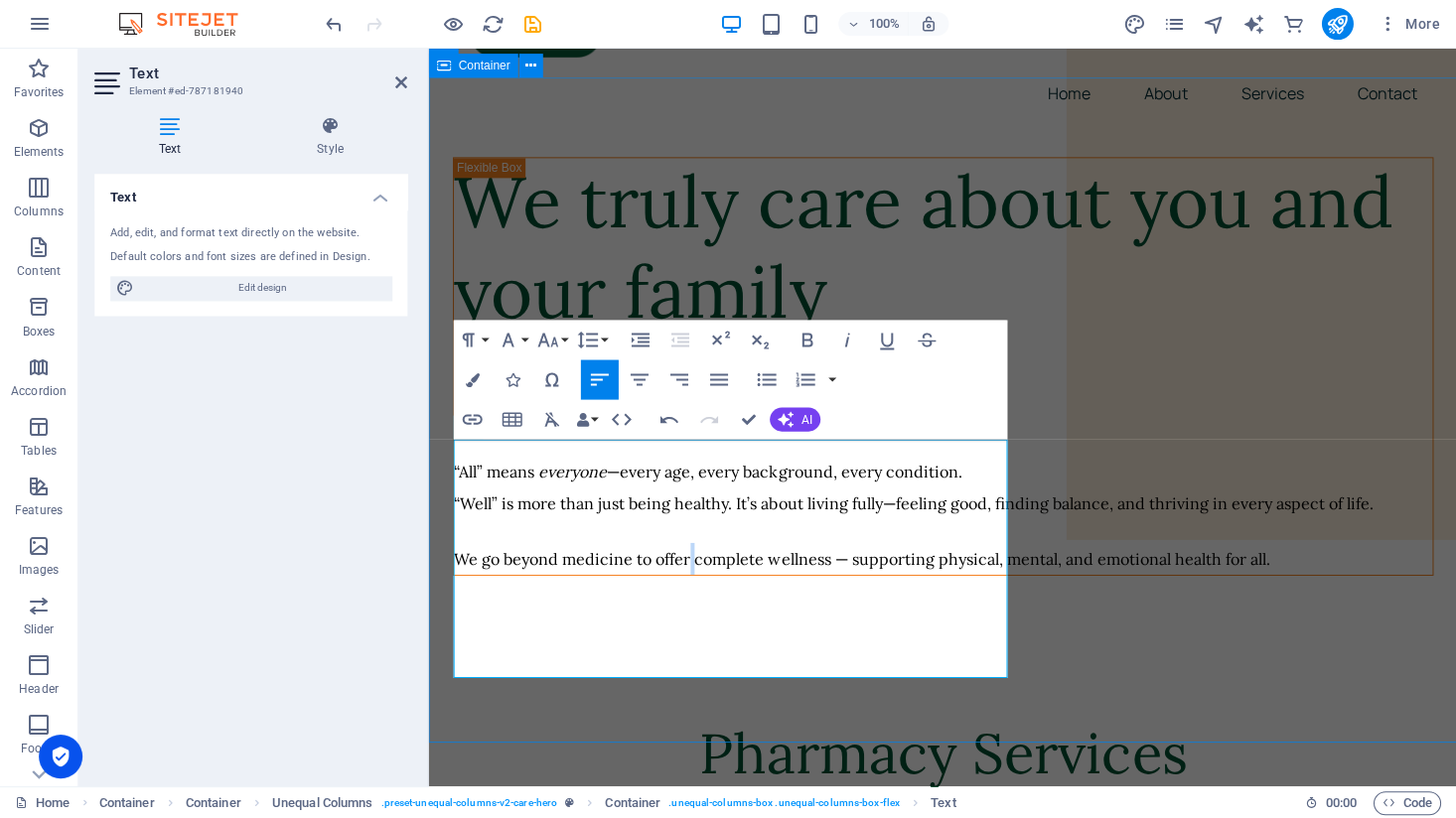 click on "We truly care about you and your family At the heart of what we do,   “All”   means   everyone —every age, every background, every condition. “Well”   is more than just being healthy. It’s about living fully—feeling good, finding balance, and thriving in every aspect of life. We go beyond medicine to offer   complete wellness — supporting physical, mental, and emotional health for all." at bounding box center (942, 381) 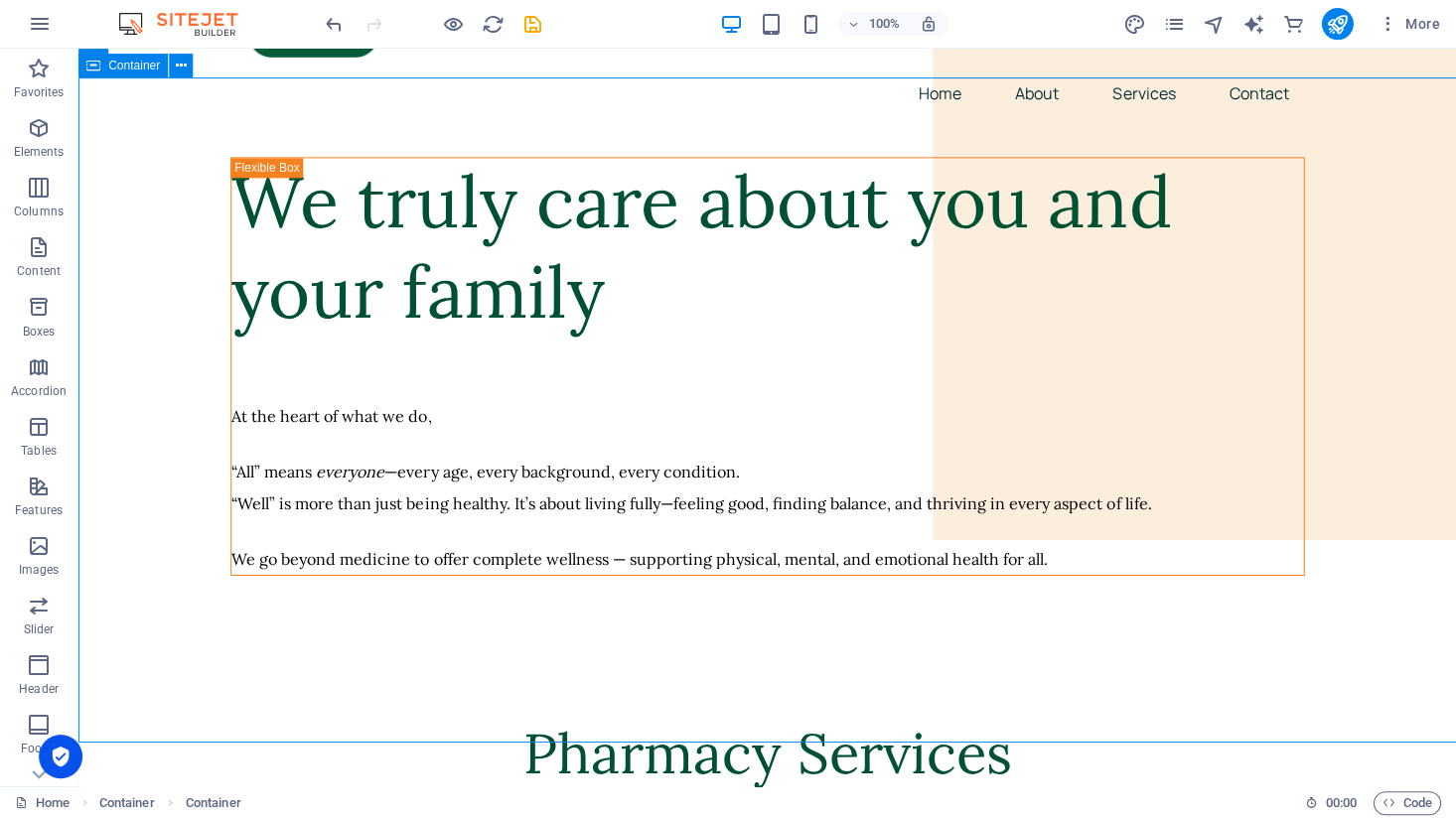 scroll, scrollTop: 112, scrollLeft: 0, axis: vertical 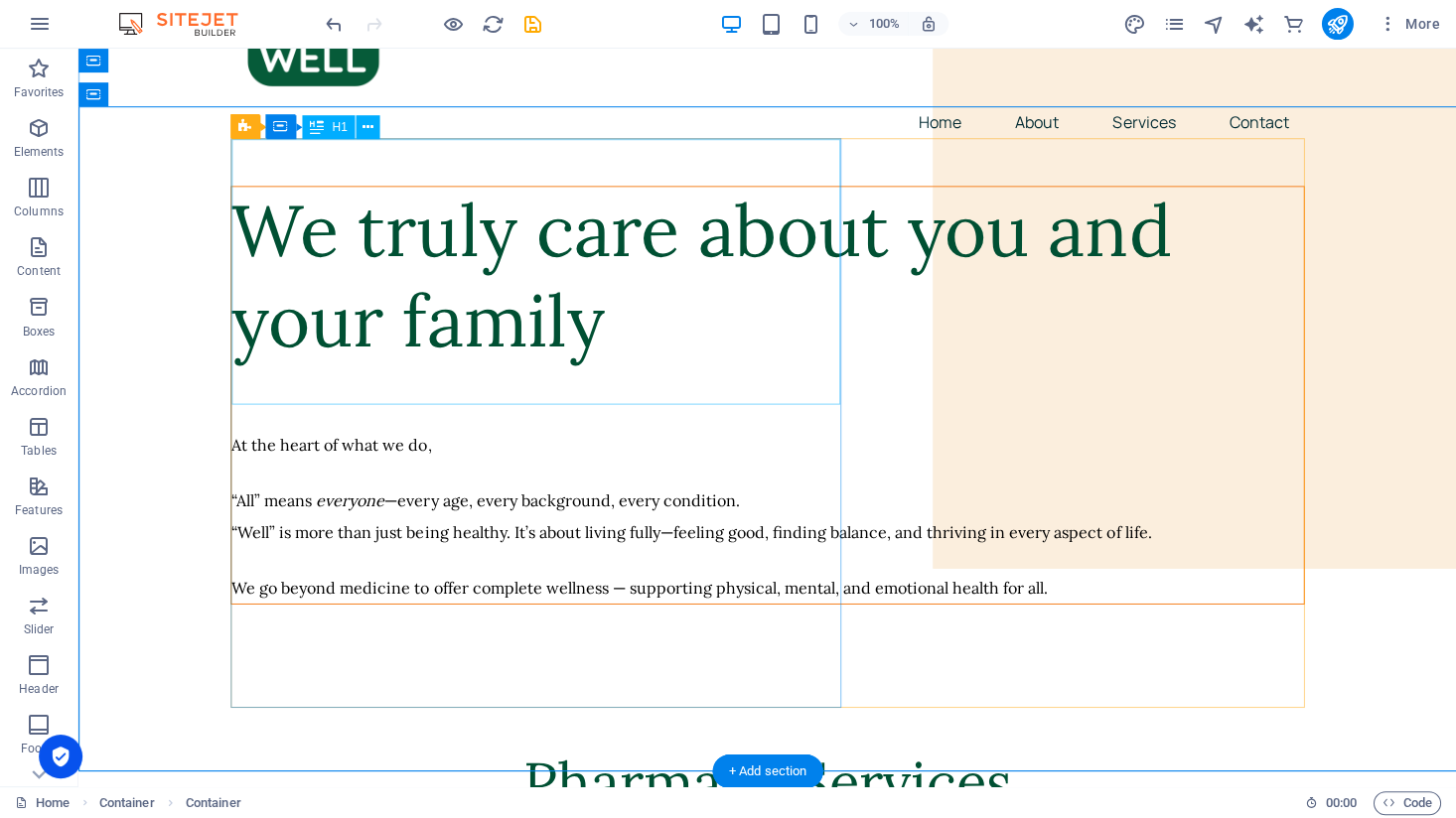 click on "We truly care about you and your family" at bounding box center (767, 275) 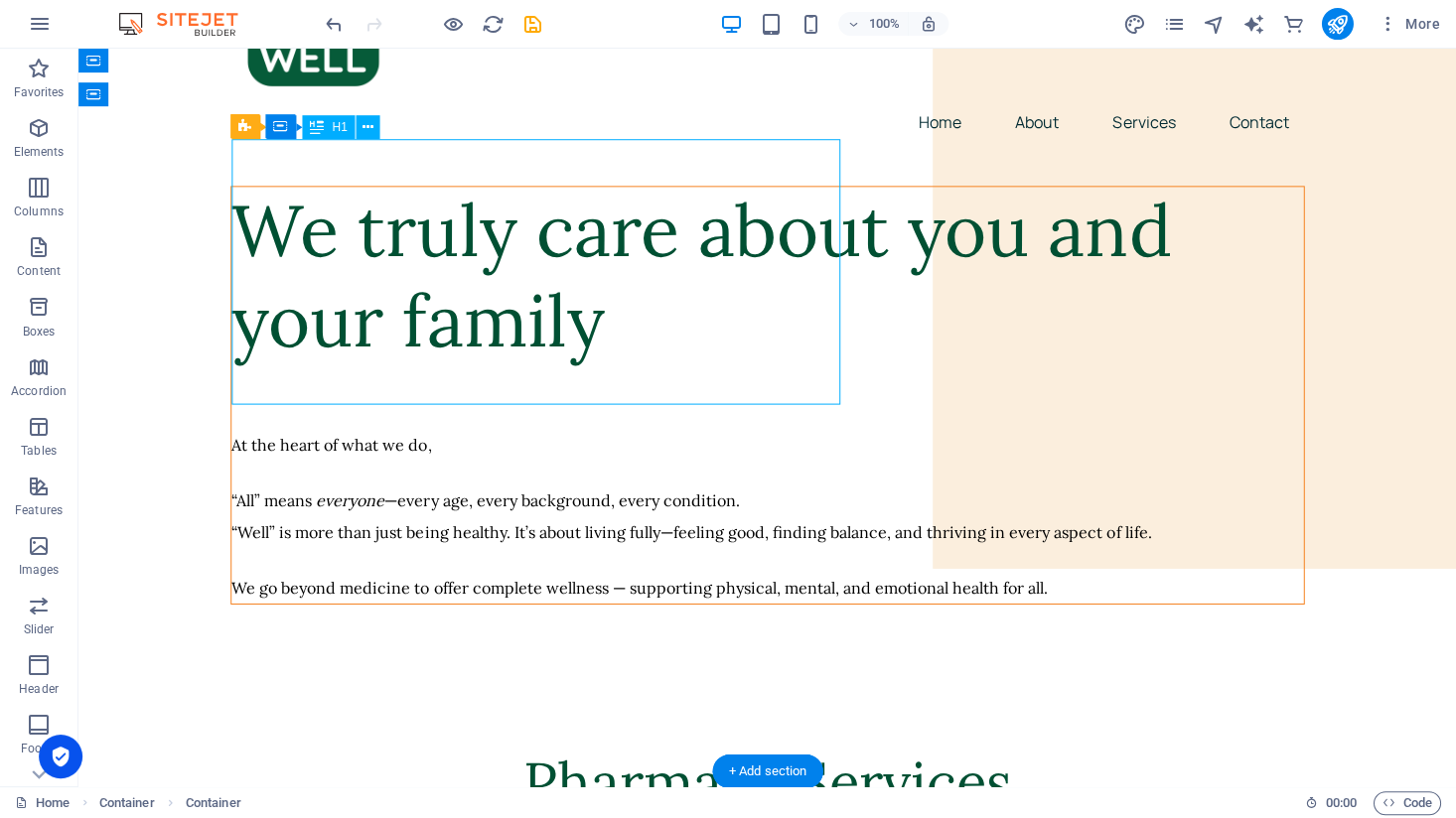 click on "We truly care about you and your family" at bounding box center (767, 275) 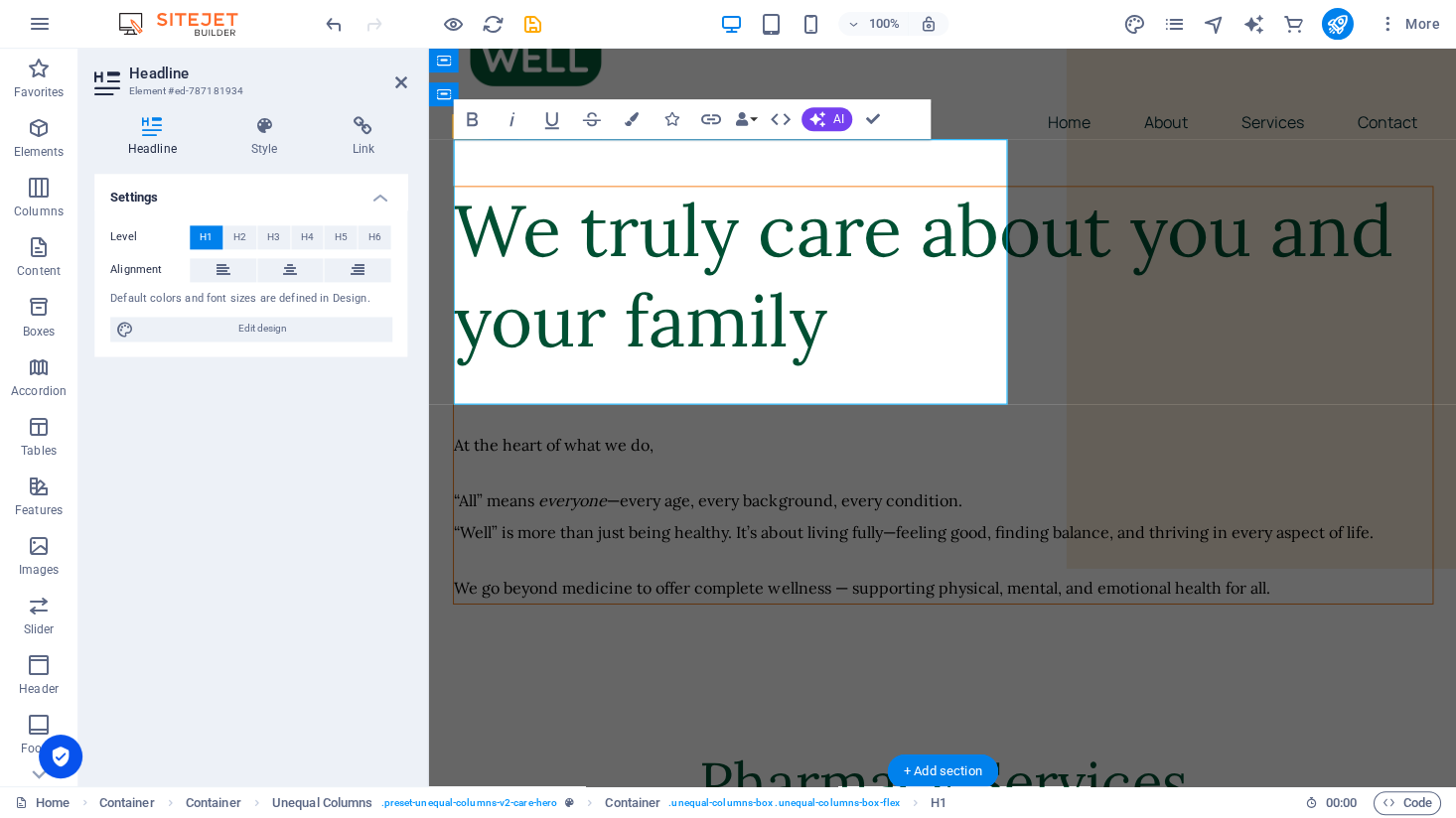 click on "We truly care about you and your family" at bounding box center [942, 275] 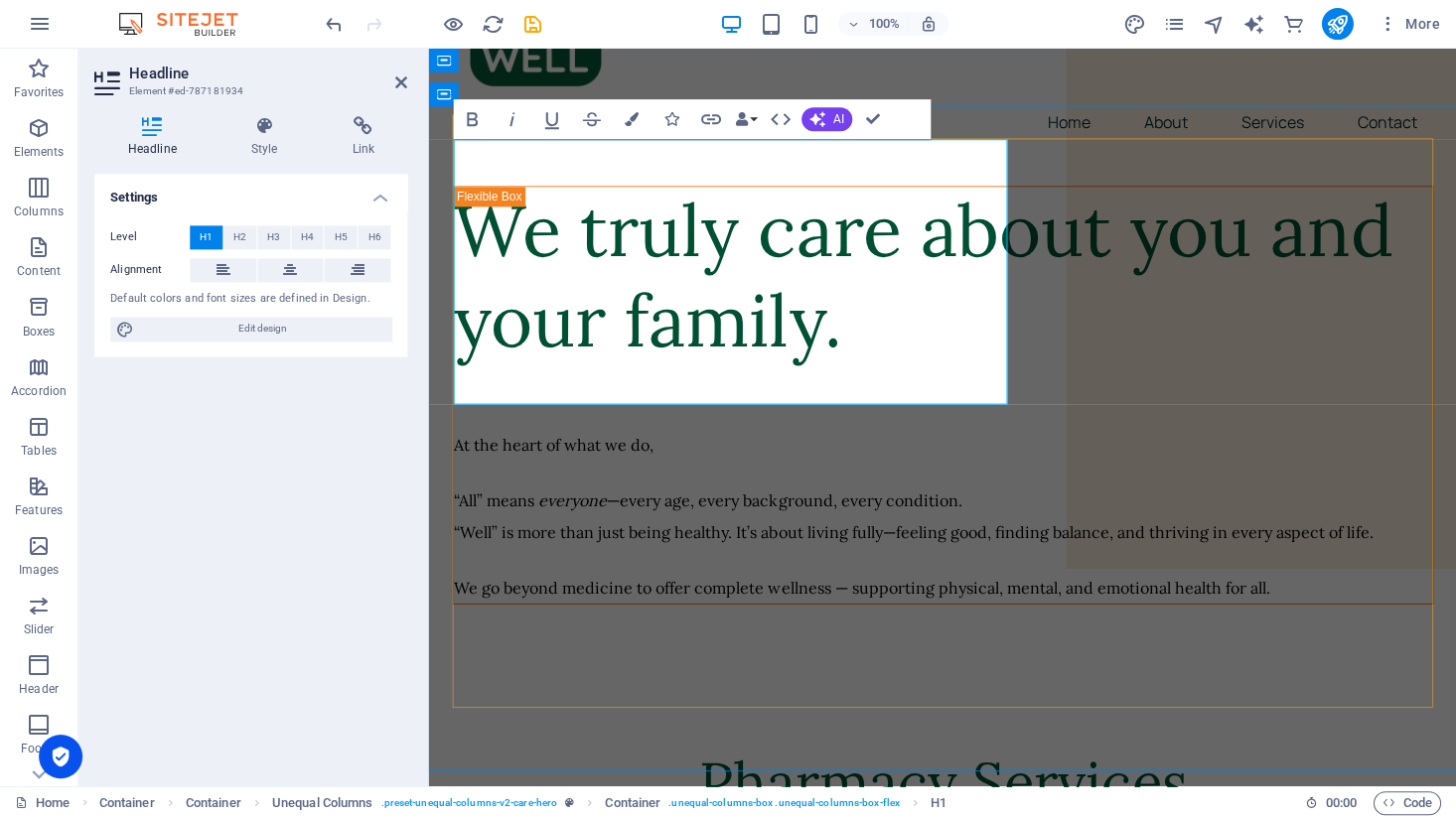 click on "We truly care about you and your family. At the heart of what we do,   “All”   means   everyone —every age, every background, every condition. “Well”   is more than just being healthy. It’s about living fully—feeling good, finding balance, and thriving in every aspect of life. We go beyond medicine to offer   complete wellness — supporting physical, mental, and emotional health for all." at bounding box center [942, 394] 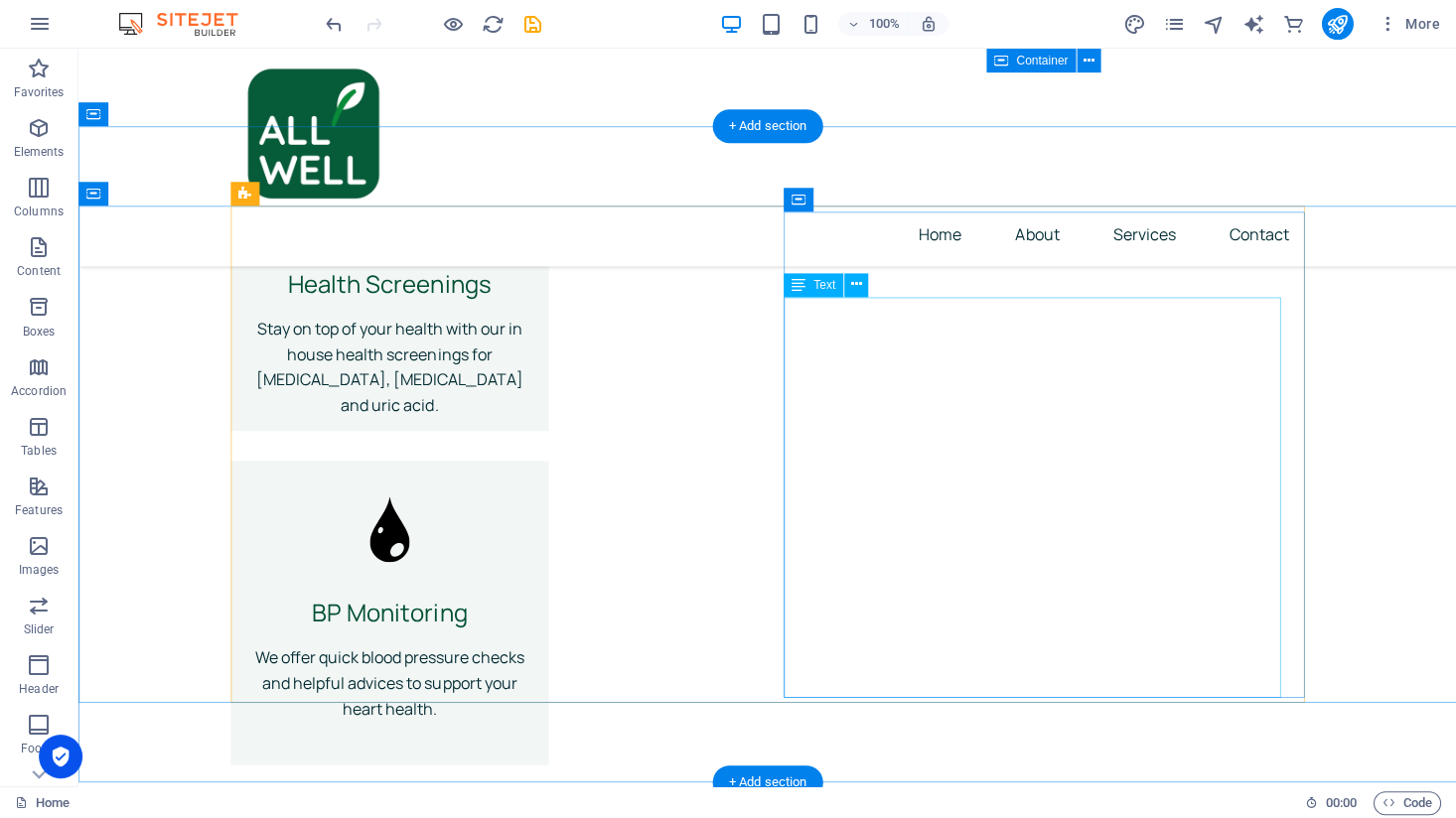scroll, scrollTop: 1739, scrollLeft: 0, axis: vertical 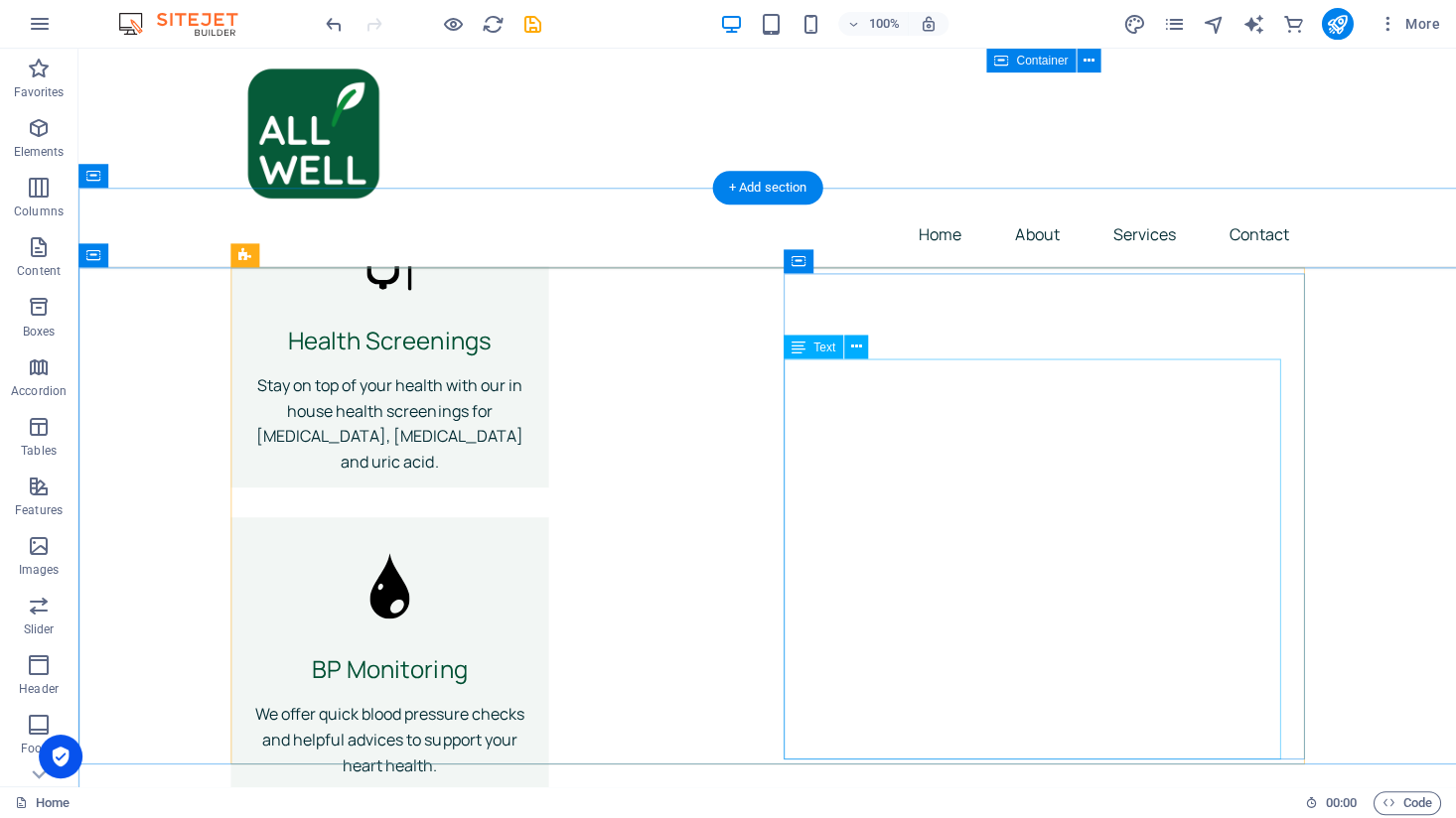 click on "Our story begins with a simple question :  How does one attain true well-being? Inspired by the phrase “All is Well,” we are committed to supporting your journey to complete well-being— mind, body, and soul. All Well is more than just a place to fill prescriptions.  It is a space where you are valued and supported. We don’t just want you to get better; we want you to stay well, so that in every aspect of your life, you can truly say,   "All Is Well"" at bounding box center [479, 1656] 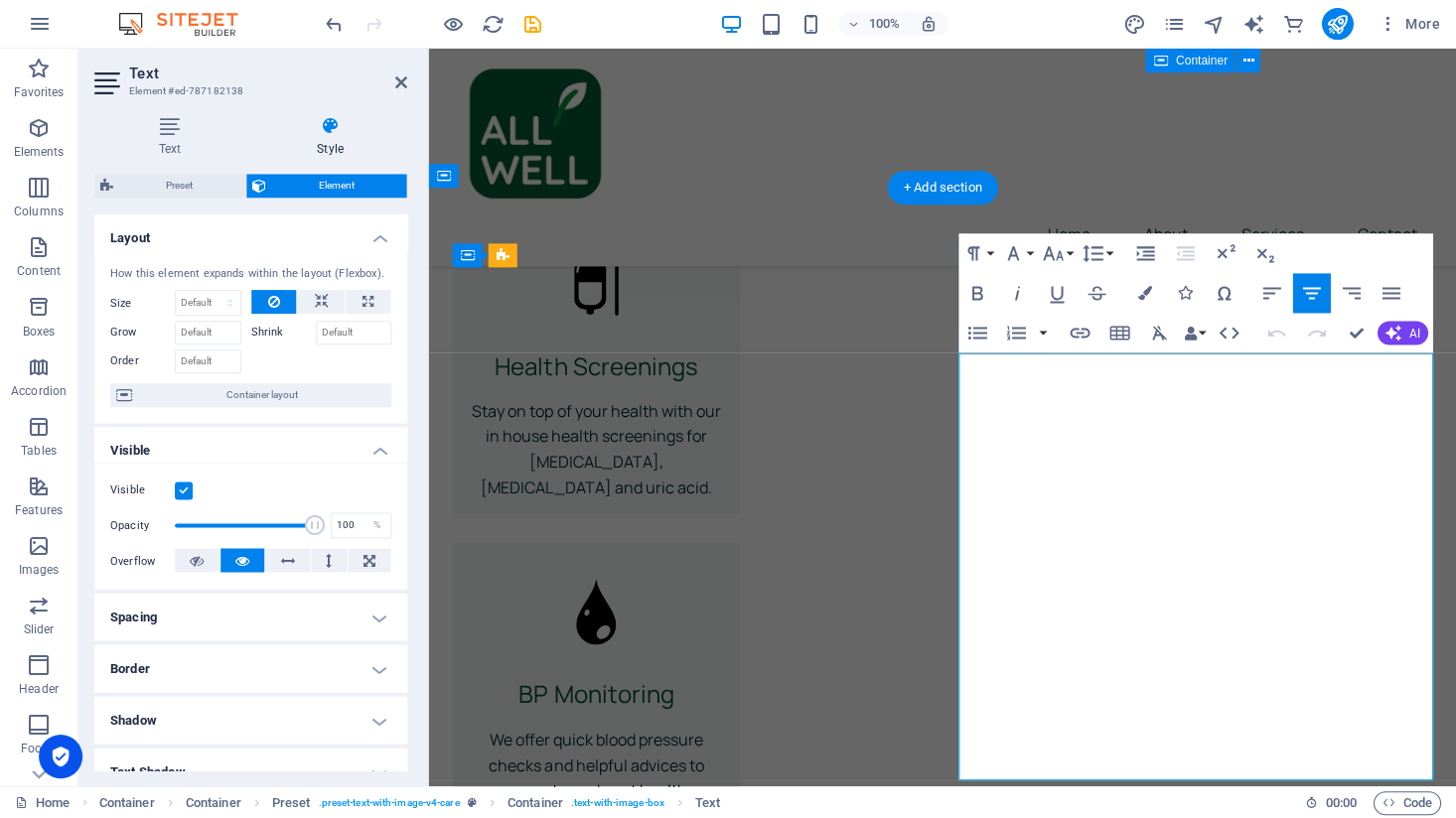 click on "Inspired by the phrase “All is Well,” we are committed to supporting your journey to complete well-being—" at bounding box center (700, 1613) 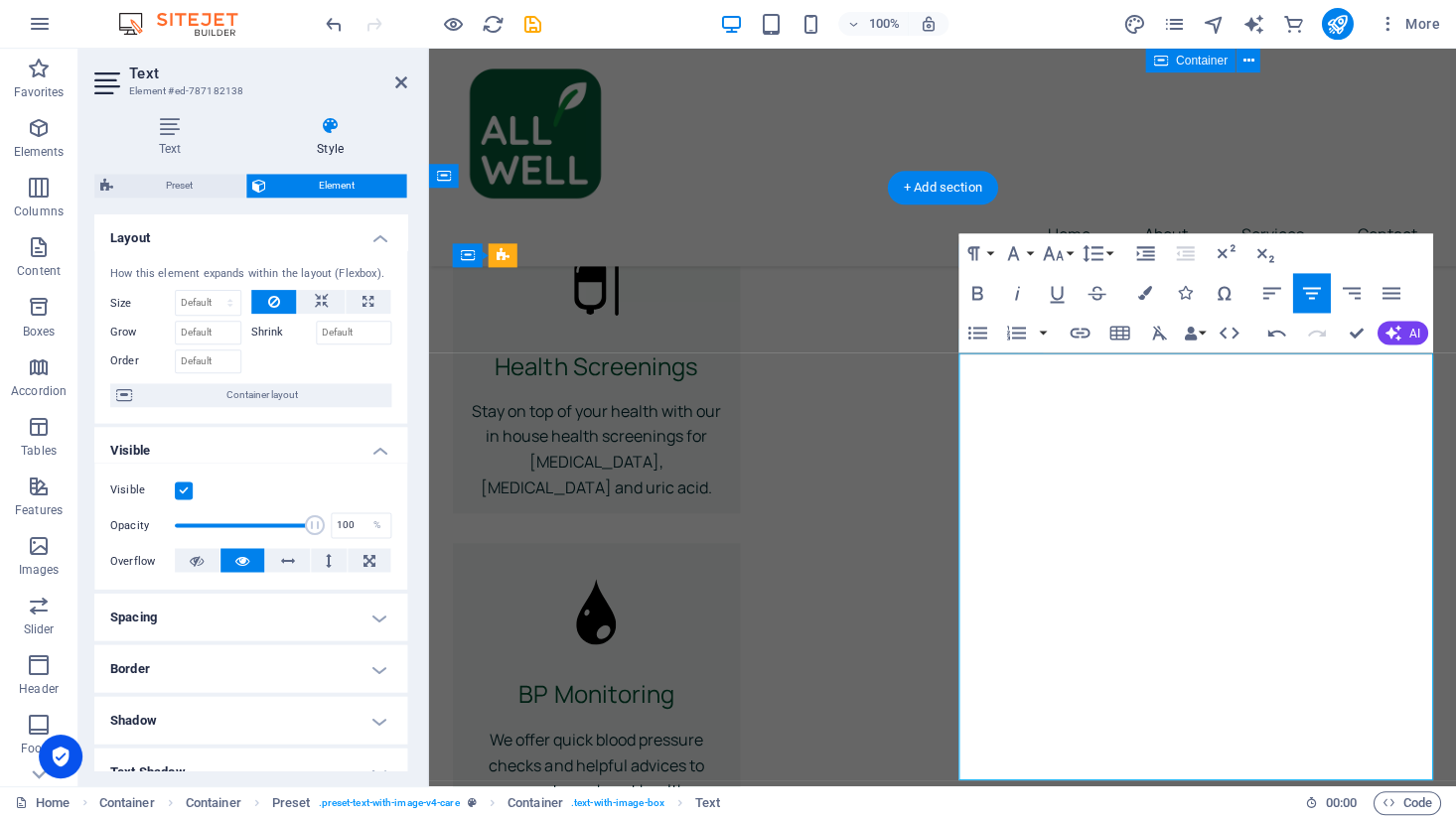 type 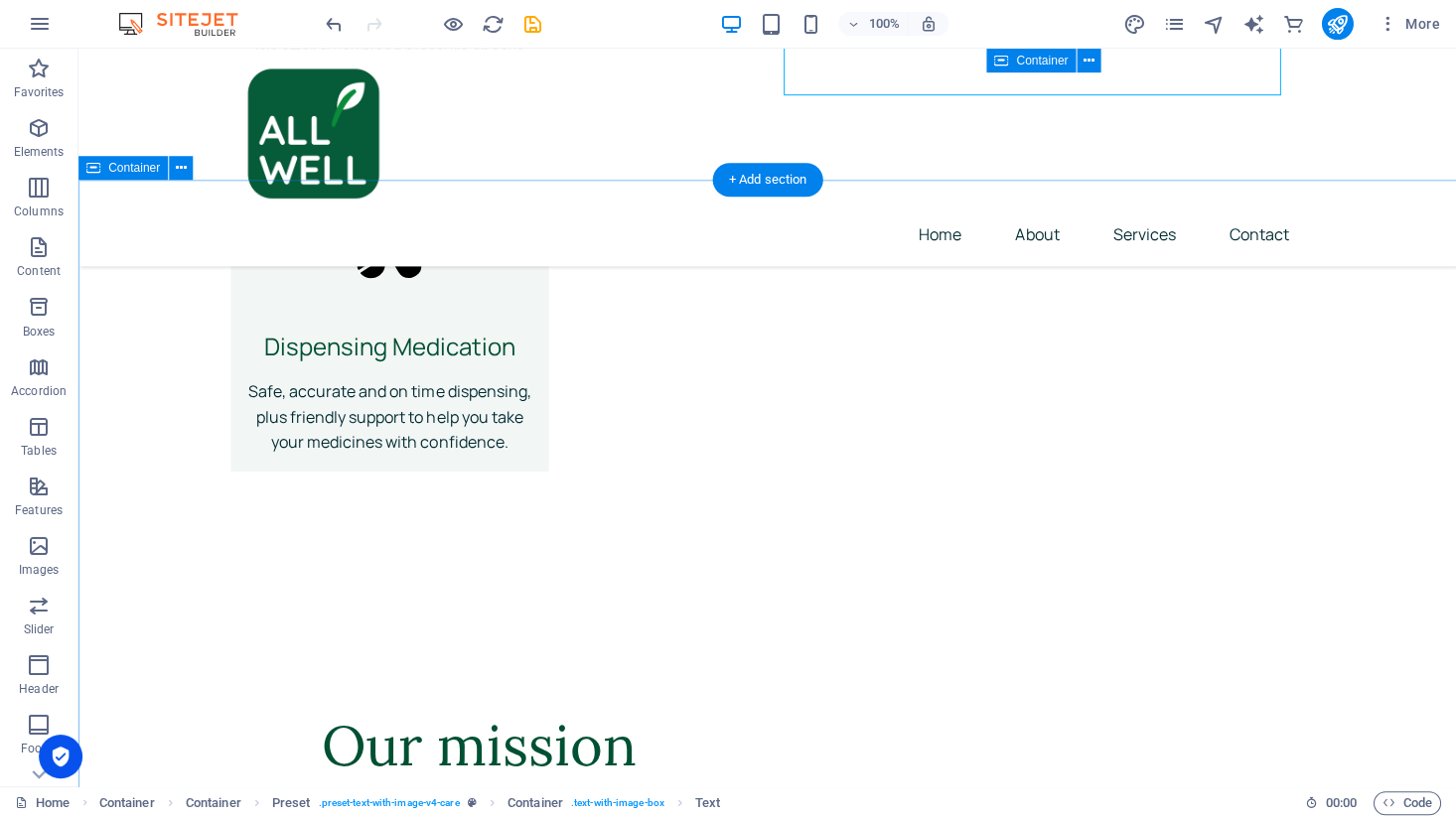 scroll, scrollTop: 2402, scrollLeft: 0, axis: vertical 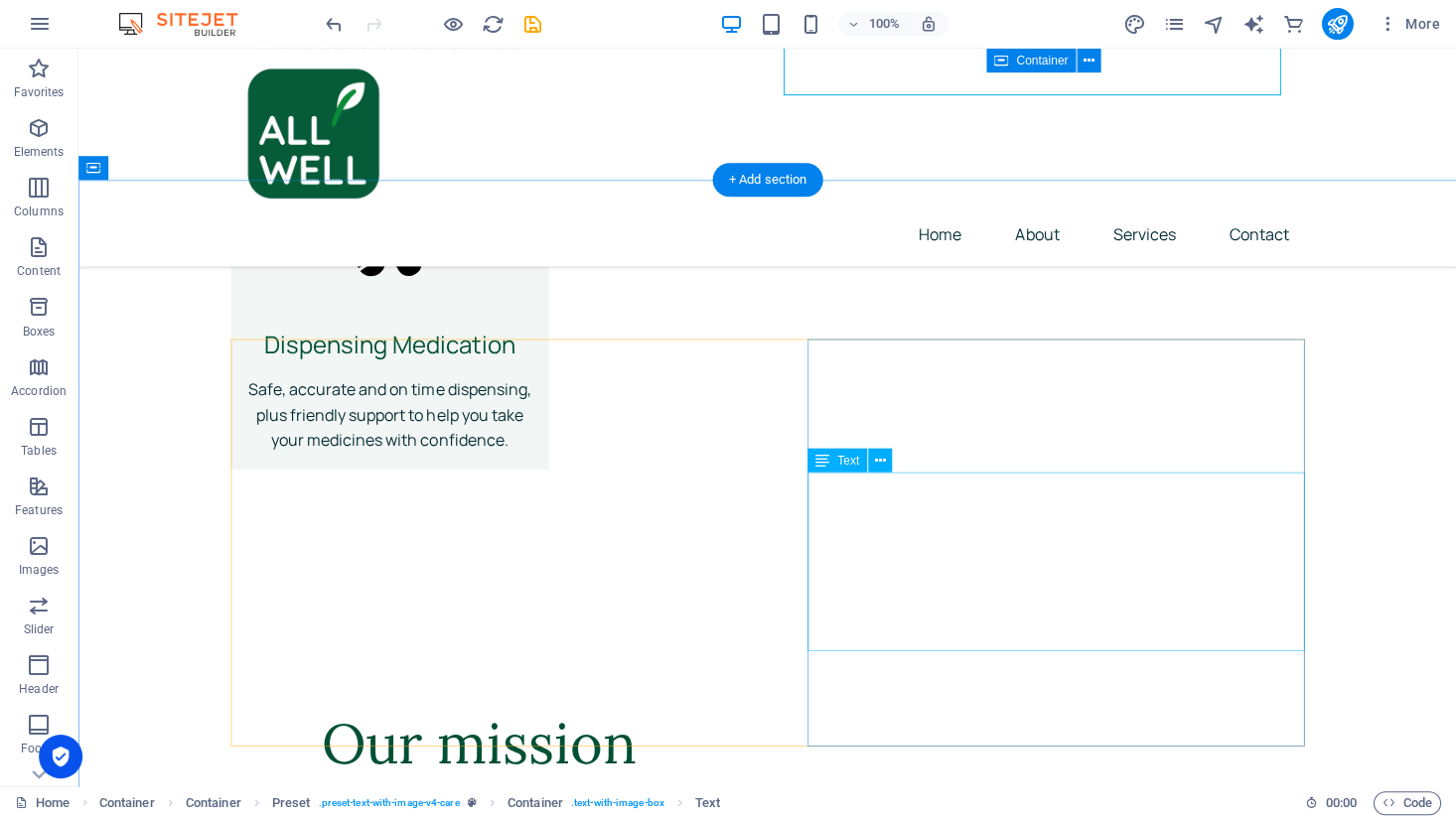 click on "[STREET_ADDRESS][GEOGRAPHIC_DATA] : All Well Pharmacy [GEOGRAPHIC_DATA] Contact : [PHONE_NUMBER] Email :  [EMAIL_ADDRESS][DOMAIN_NAME]" at bounding box center [479, 2594] 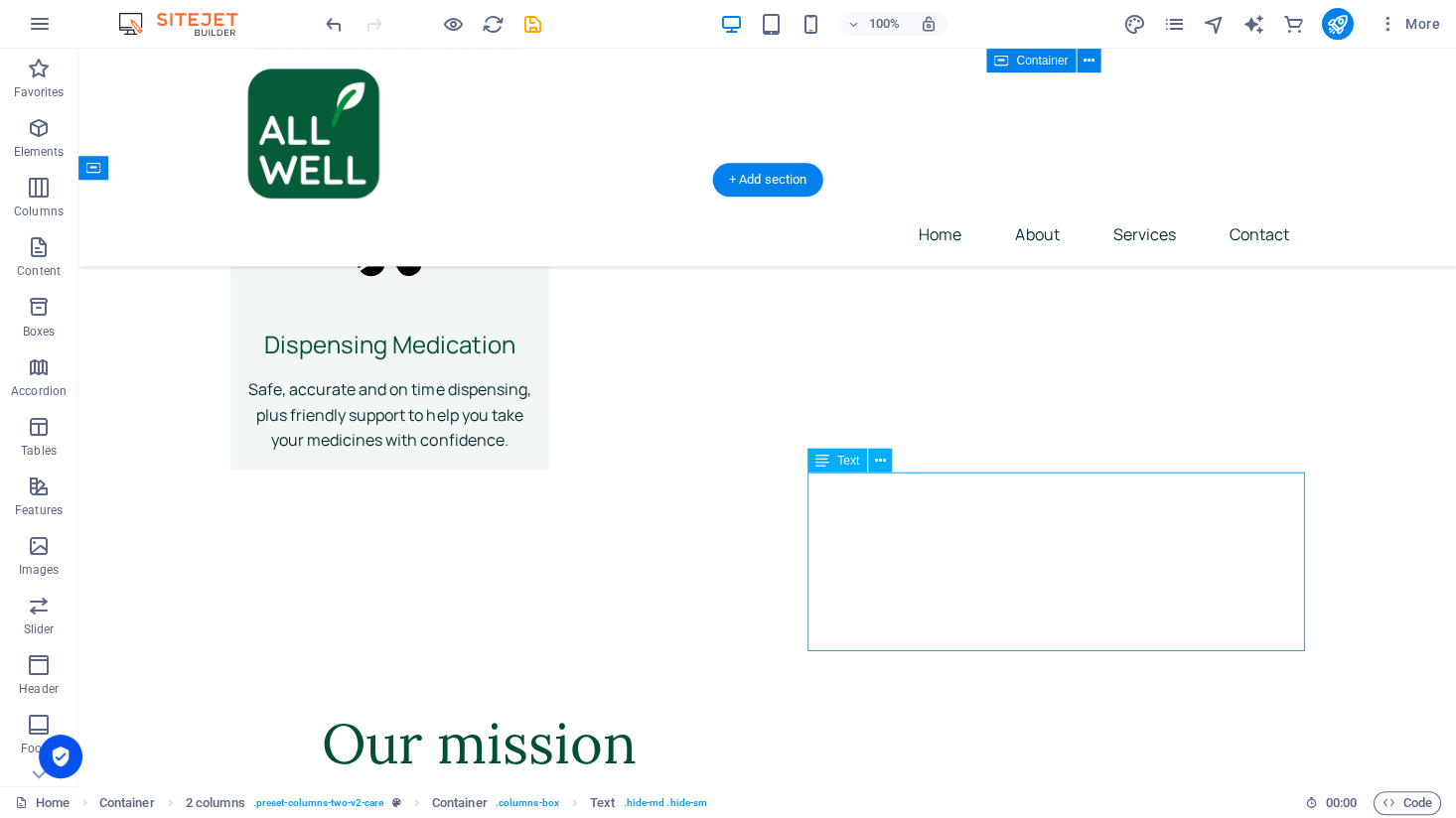 click on "[STREET_ADDRESS][GEOGRAPHIC_DATA] : All Well Pharmacy [GEOGRAPHIC_DATA] Contact : [PHONE_NUMBER] Email :  [EMAIL_ADDRESS][DOMAIN_NAME]" at bounding box center (479, 2594) 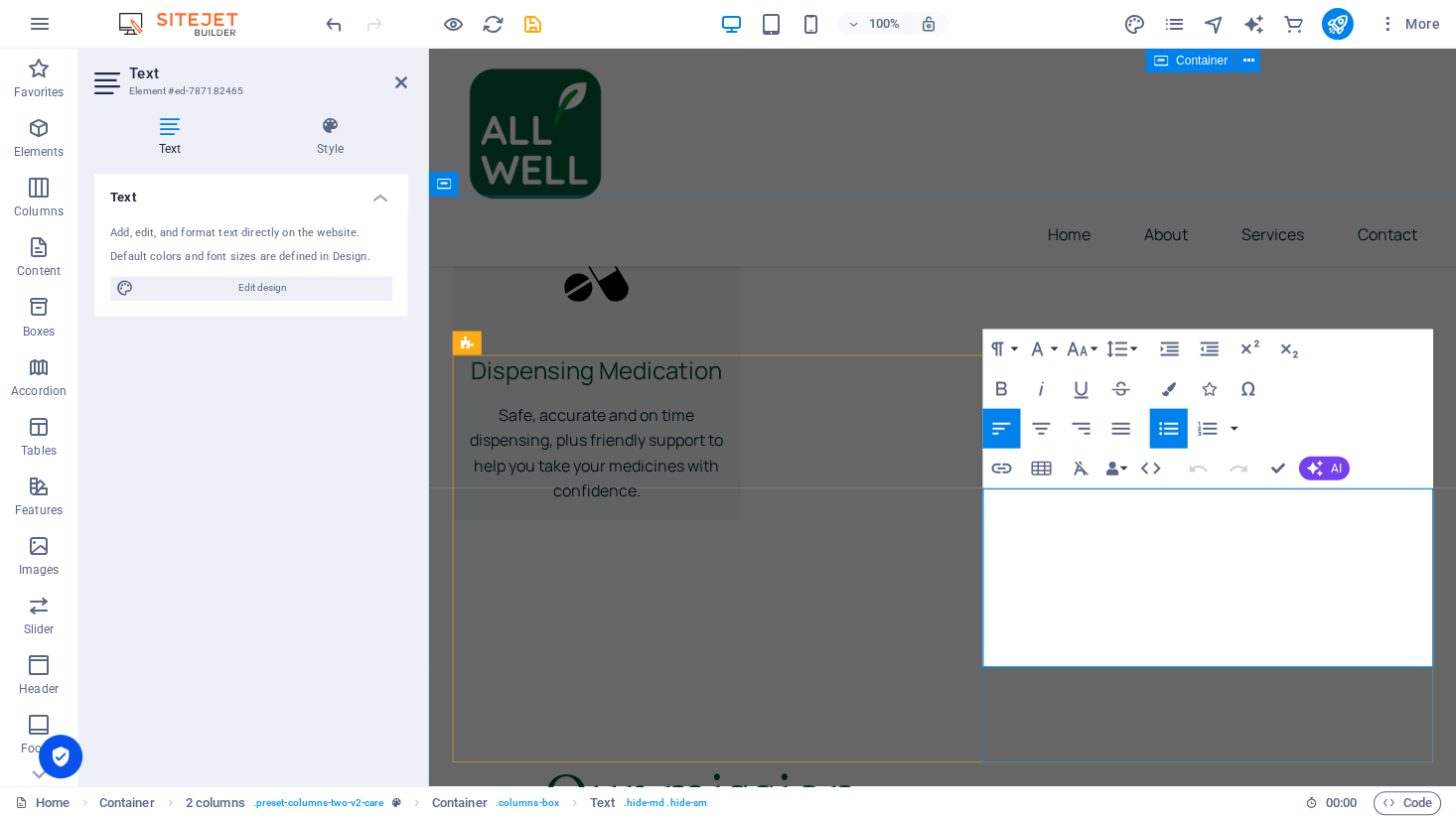 click on "Waze : All Well Pharmacy Elite Avenue" at bounding box center [688, 2628] 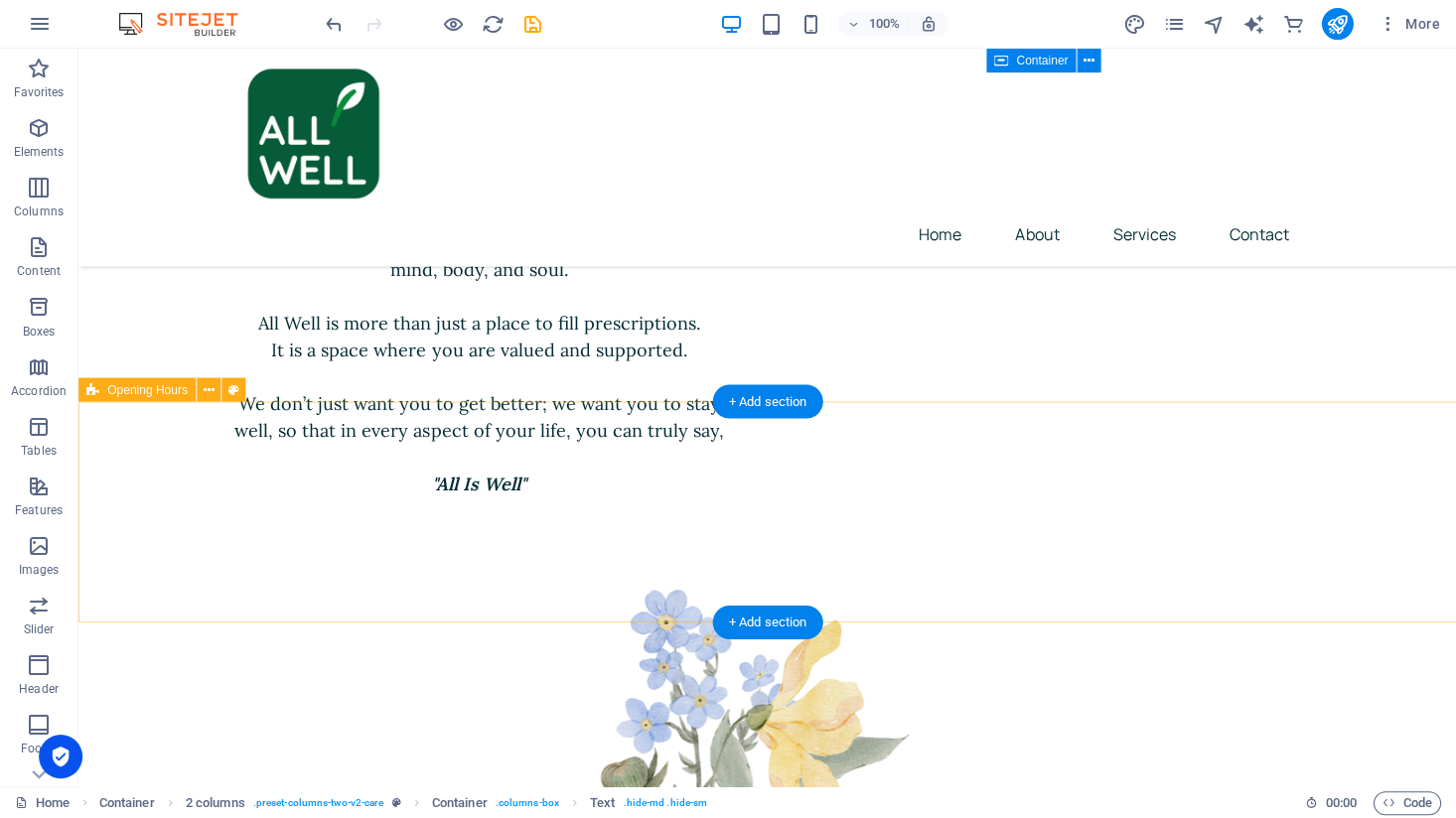 scroll, scrollTop: 3074, scrollLeft: 0, axis: vertical 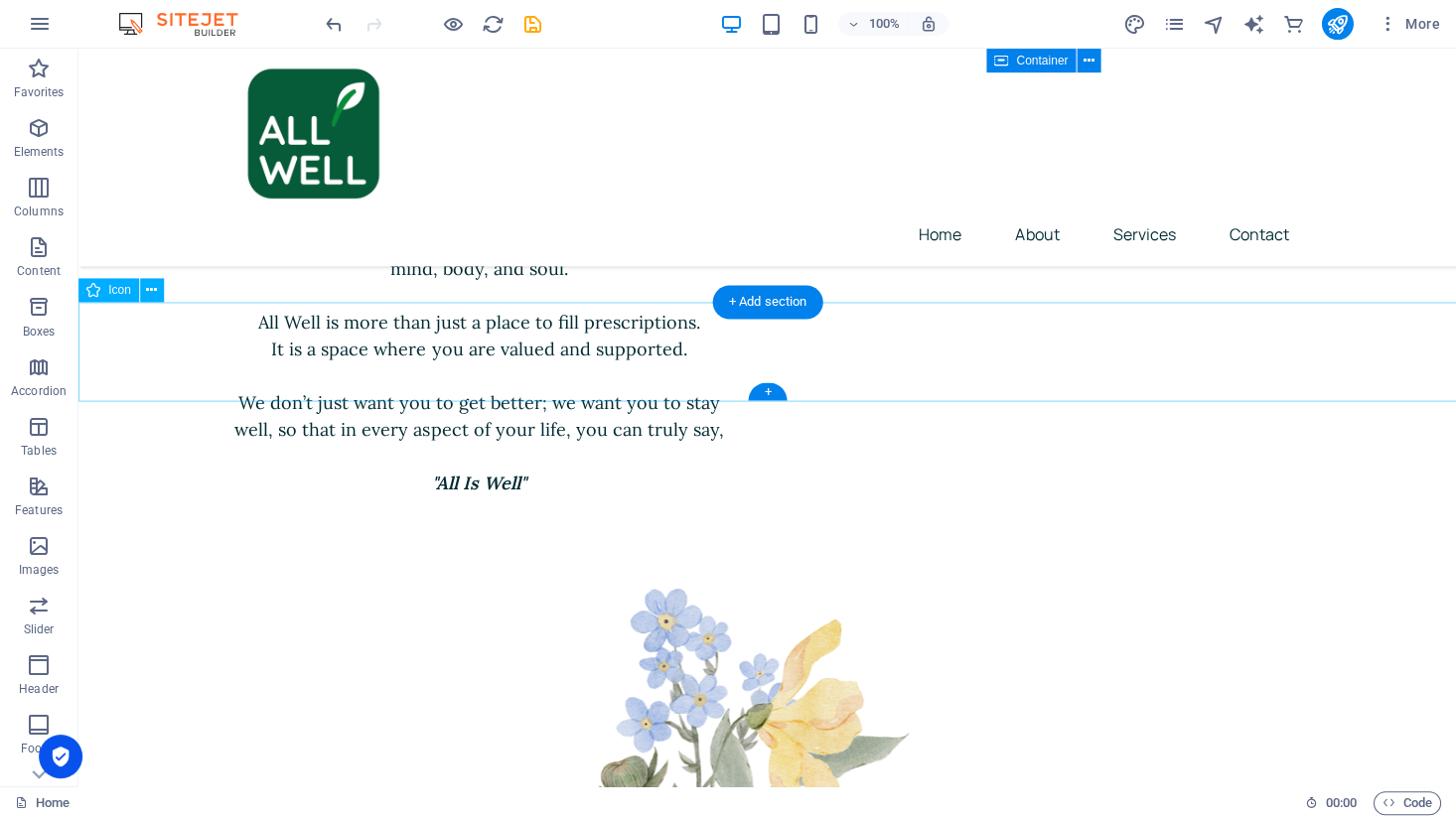 click on "BUSINESS HOURS" at bounding box center (767, 2275) 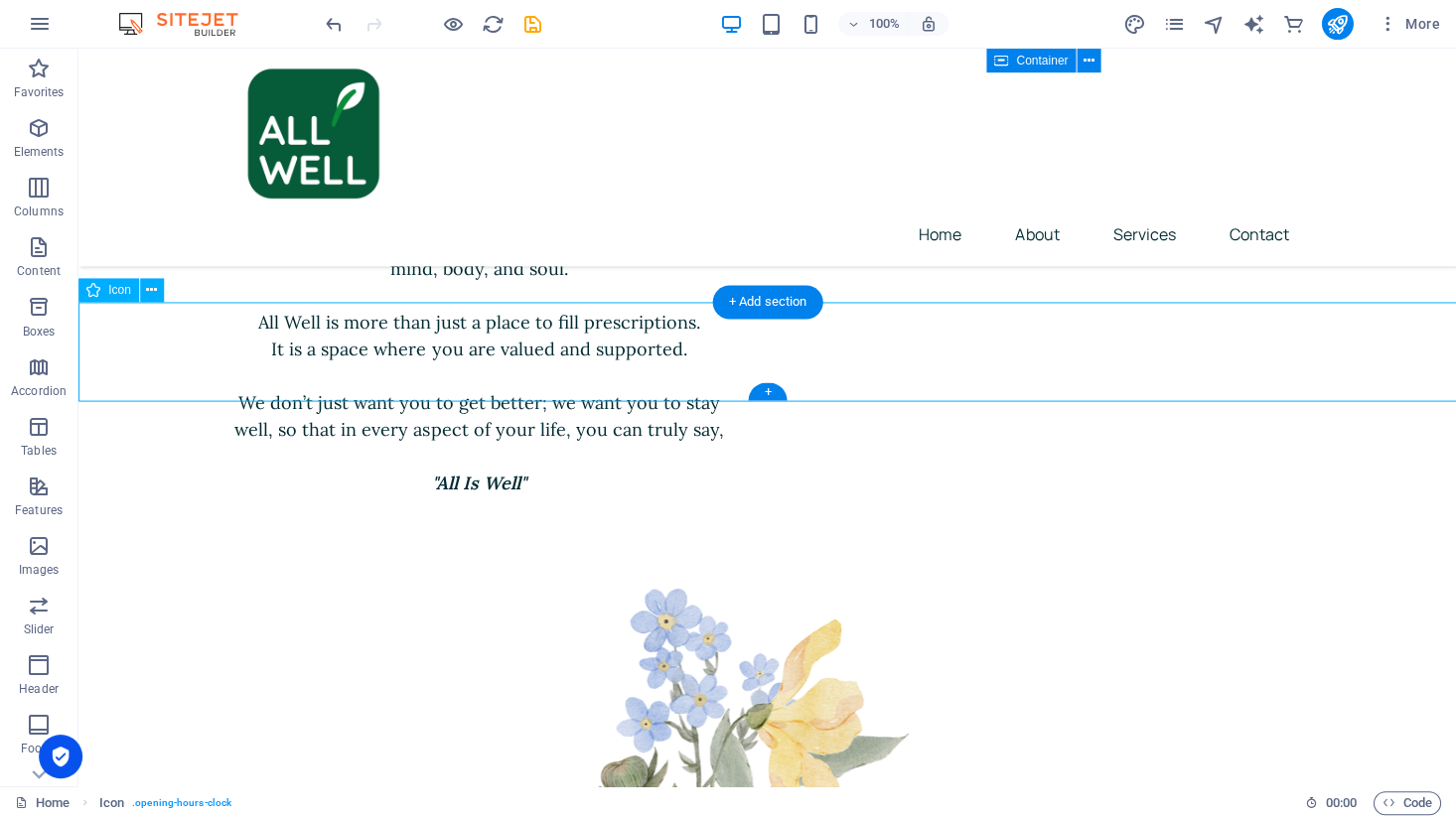 click on "BUSINESS HOURS" at bounding box center (767, 2275) 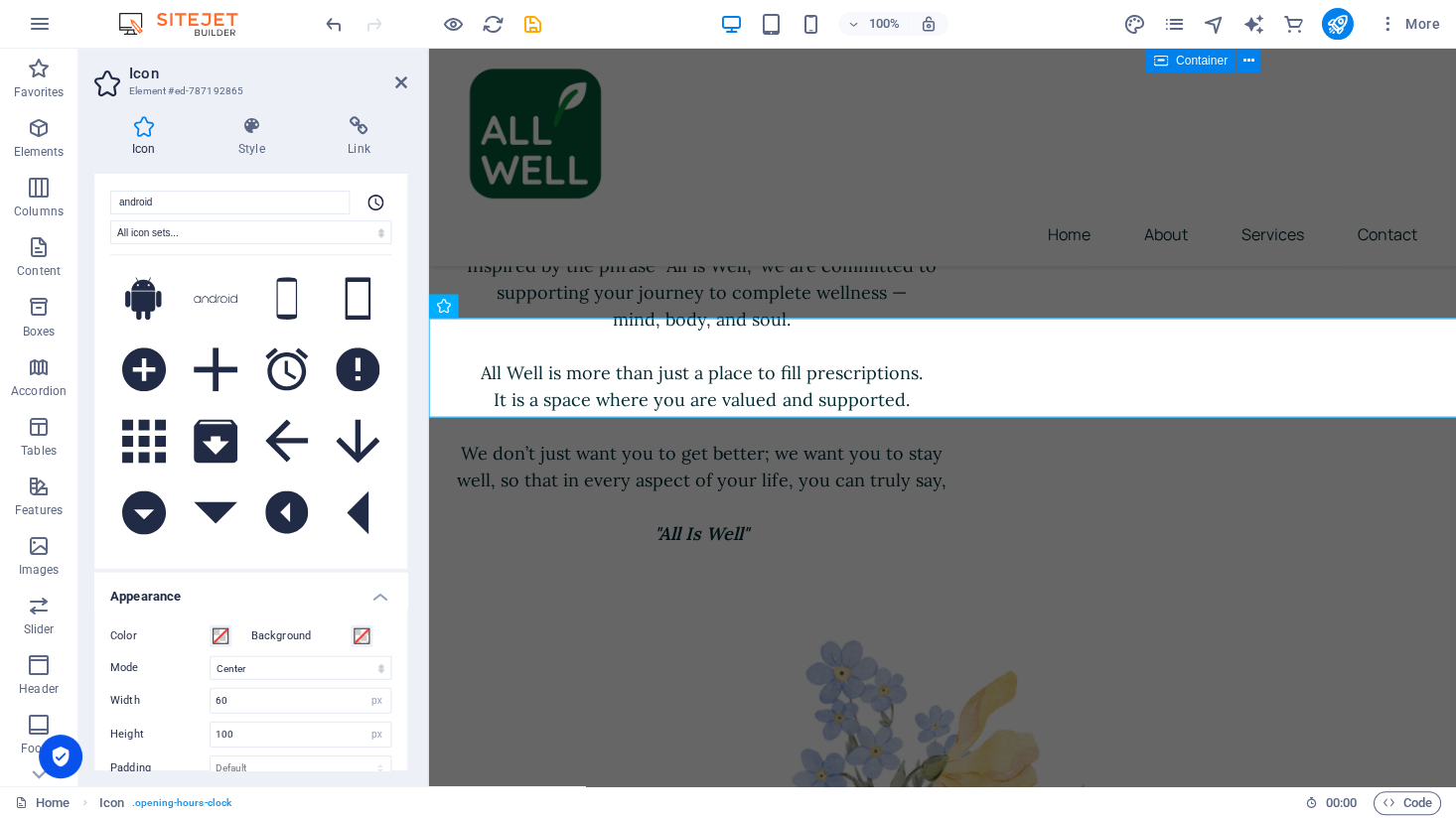 scroll, scrollTop: 66, scrollLeft: 0, axis: vertical 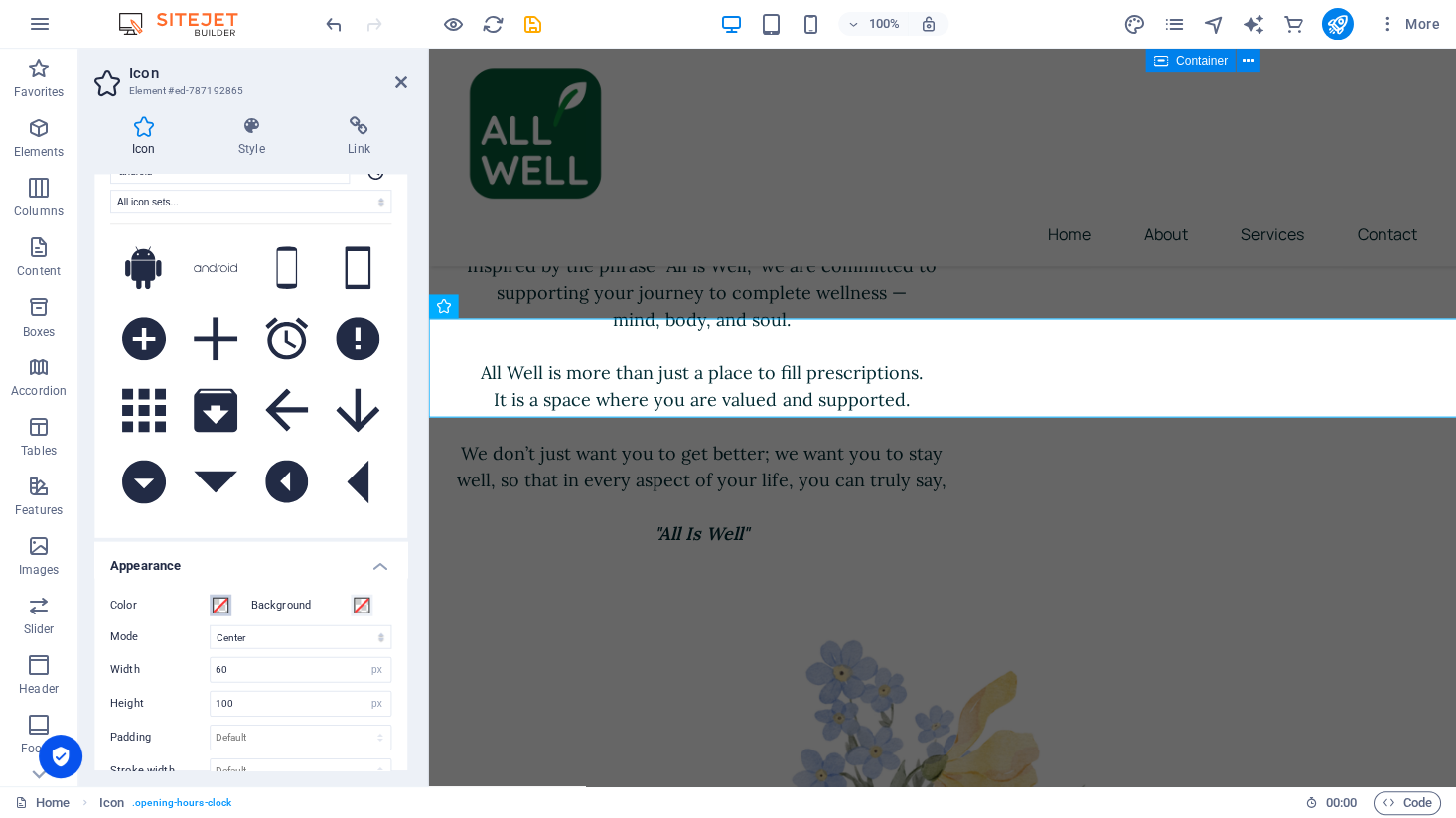 click at bounding box center [221, 606] 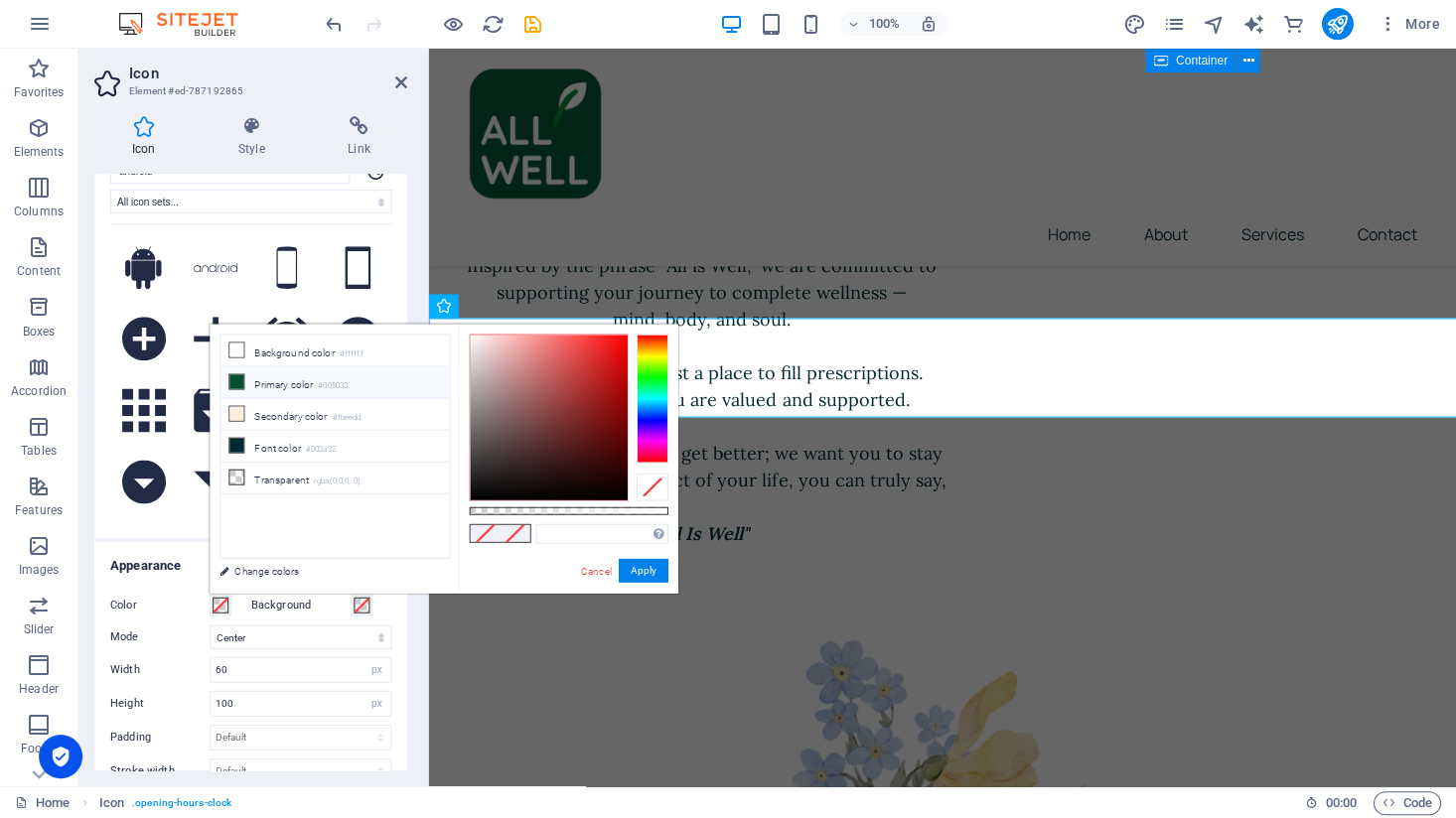 click on "Primary color
#005033" at bounding box center (336, 383) 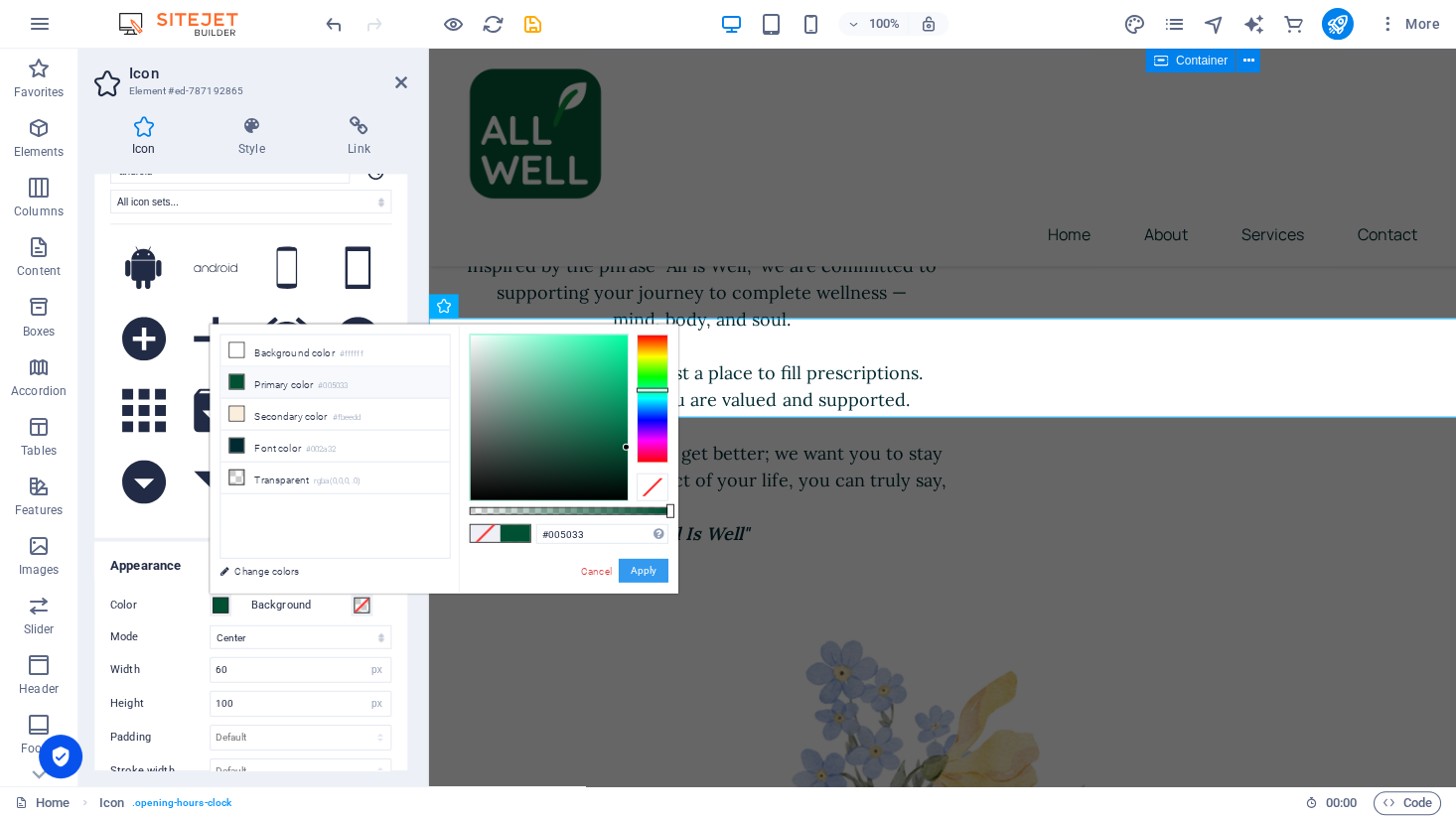 click on "Apply" at bounding box center [644, 571] 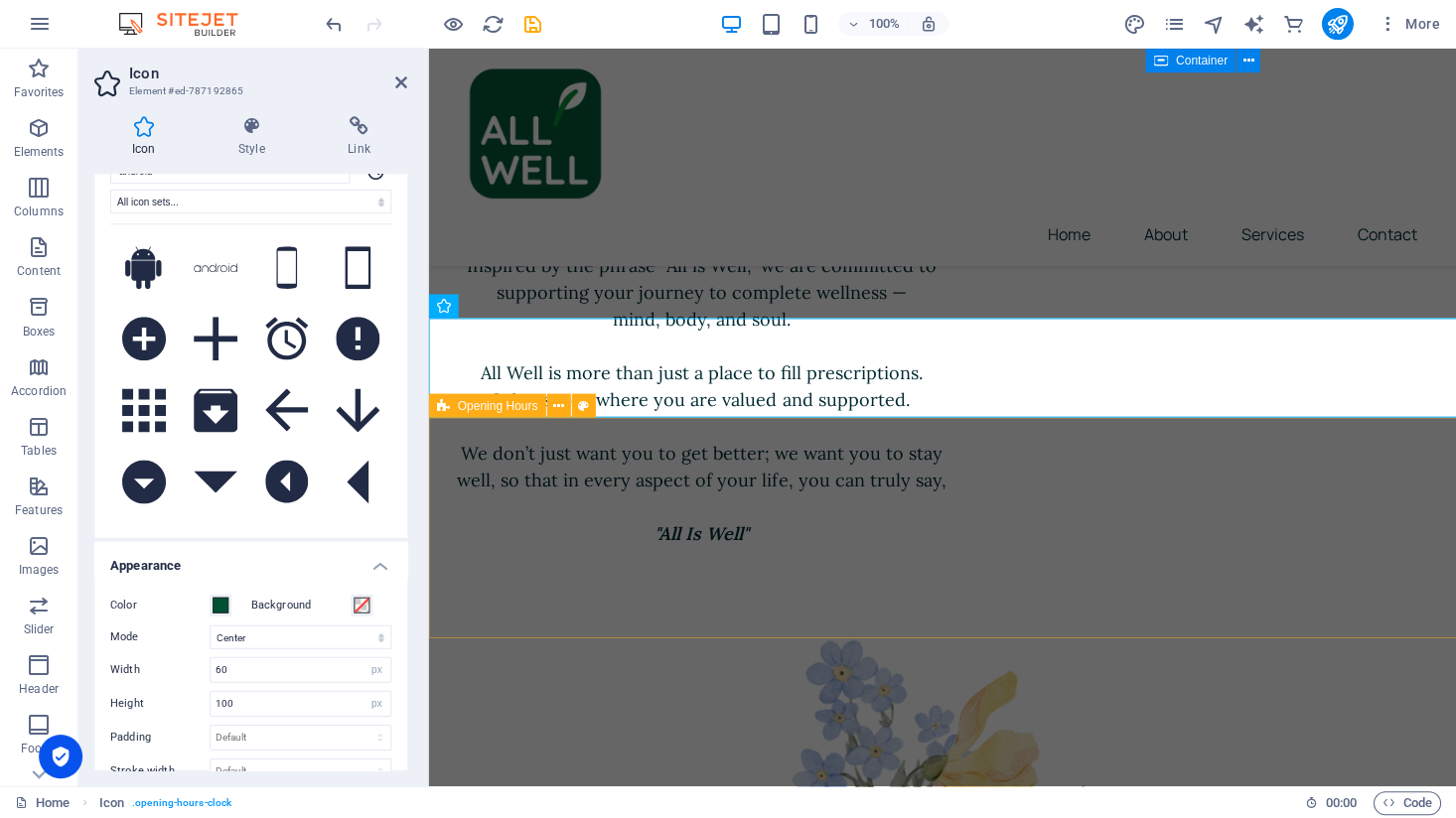 click on "[DATE] 09:00 - 18:30 [DATE] 09:00 - 18:30 [DATE] 09:00 - 18:30 [DATE] 09:00 - 18:30 [DATE] 09:00 - 18:30 [DATE] 09:00 - 18:30 [DATE] closed" at bounding box center (942, 2674) 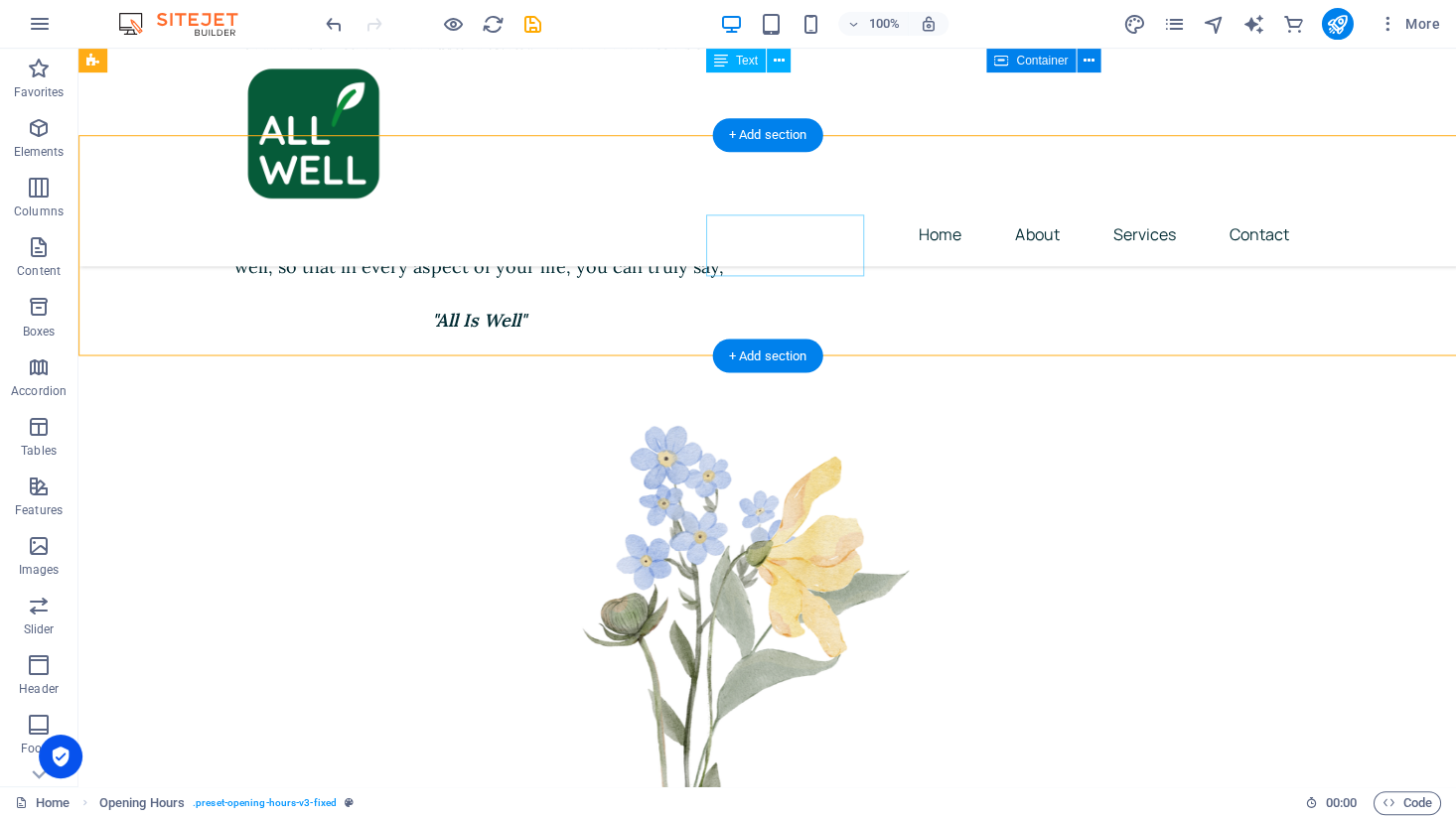 scroll, scrollTop: 3203, scrollLeft: 0, axis: vertical 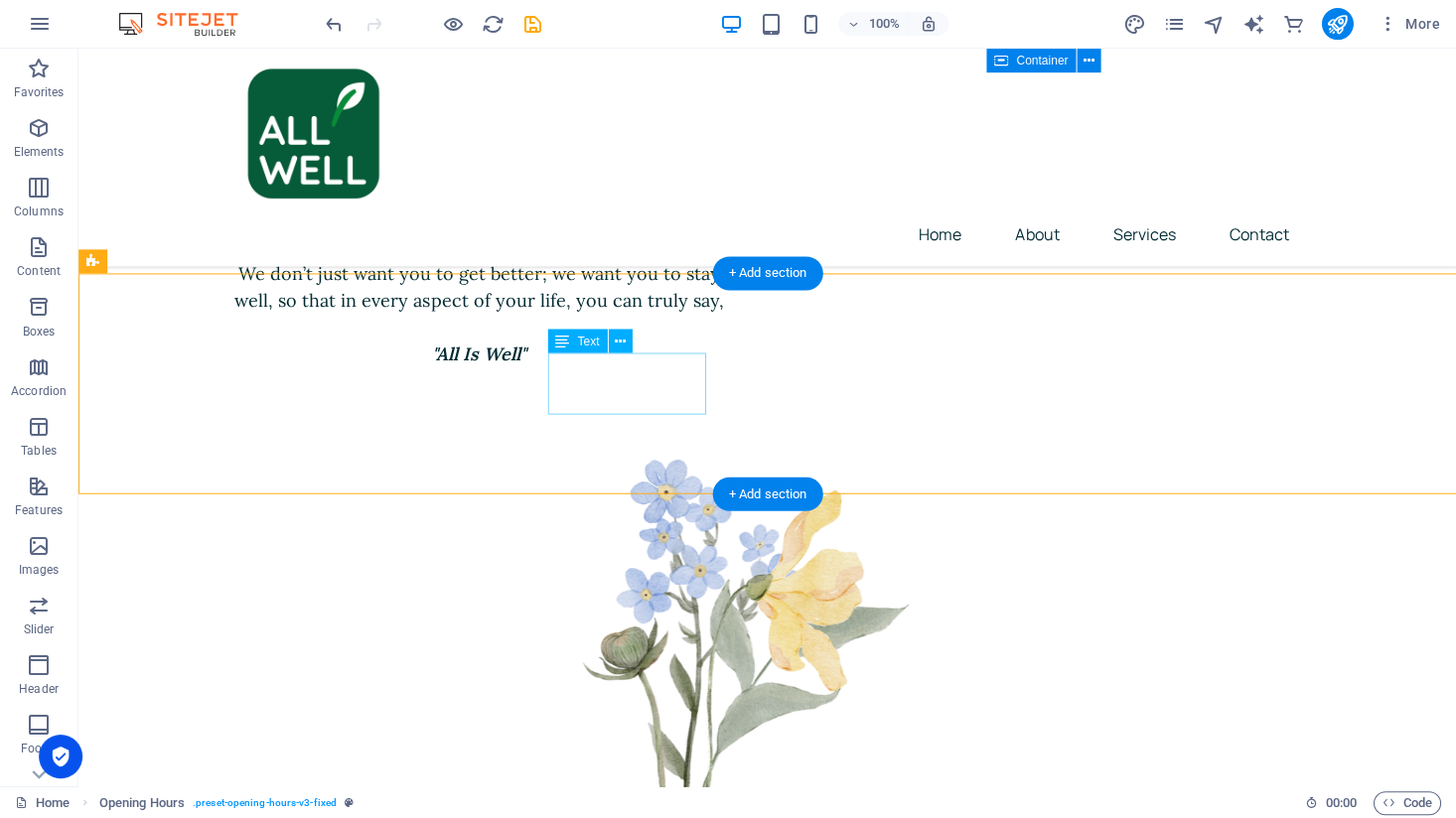 click on "[DATE] 09:00 - 18:30" at bounding box center [639, 2434] 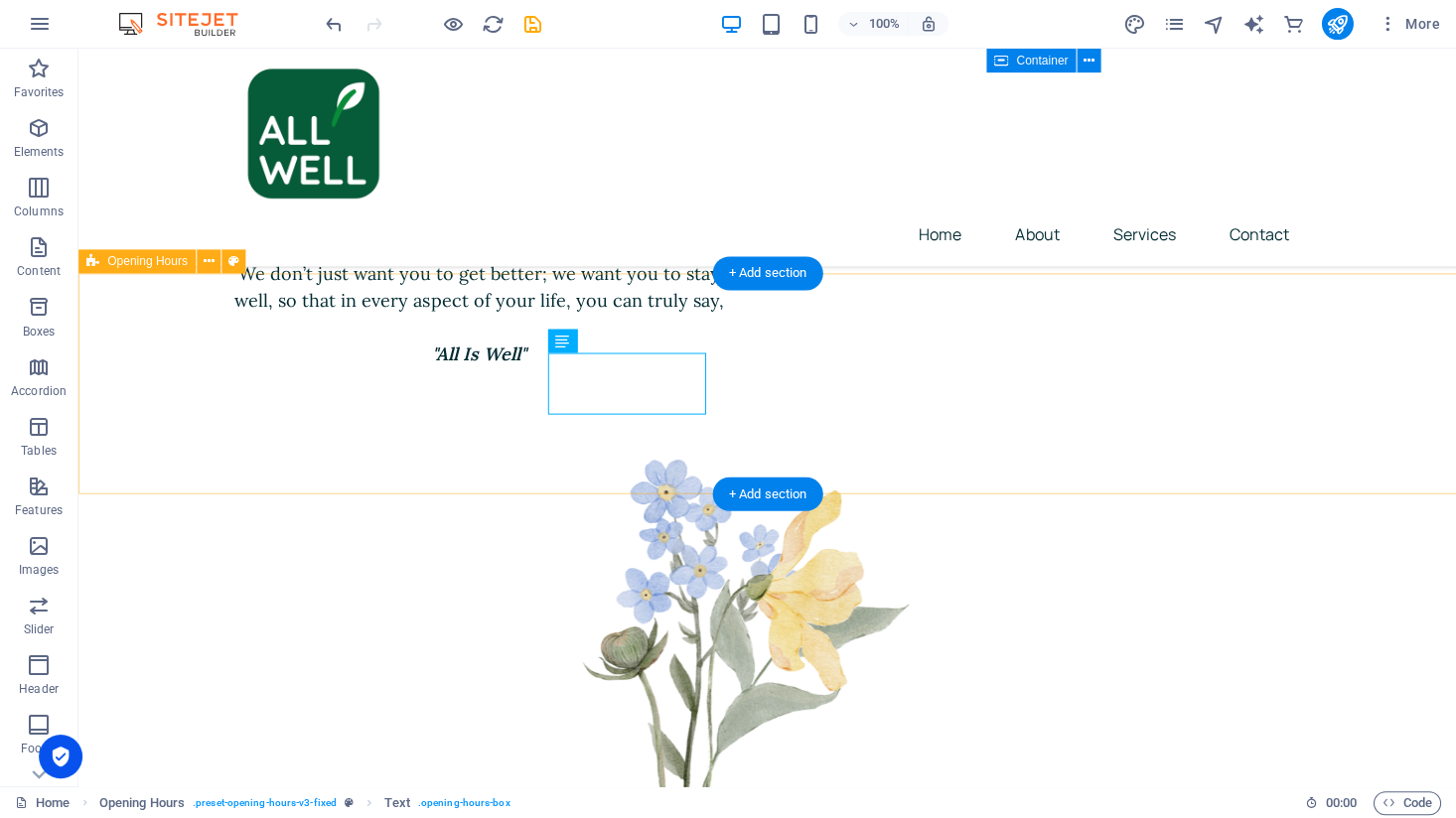 click on "[DATE] 09:00 - 18:30" at bounding box center (639, 2311) 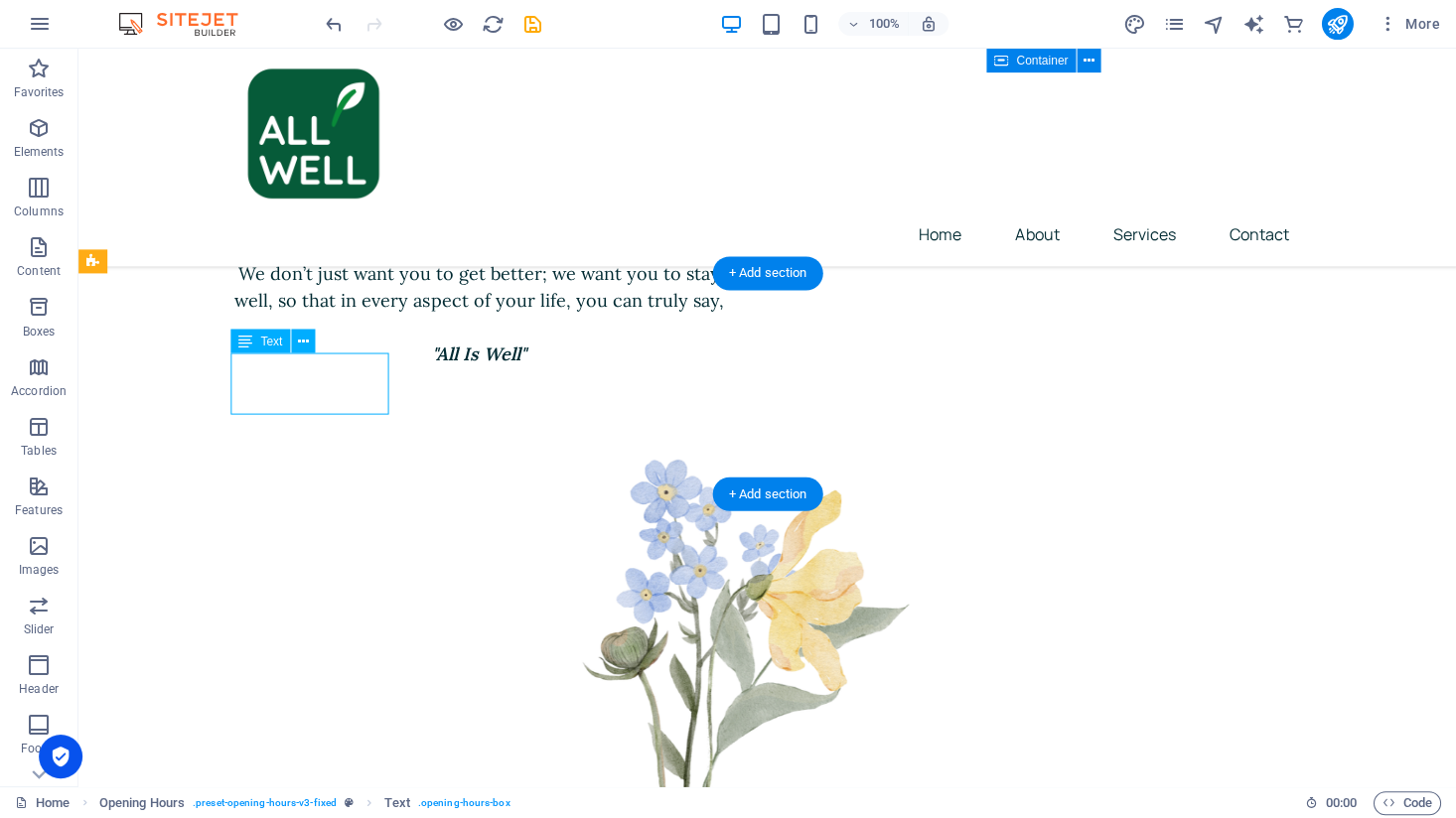 click on "[DATE] 09:00 - 18:30" at bounding box center [639, 2311] 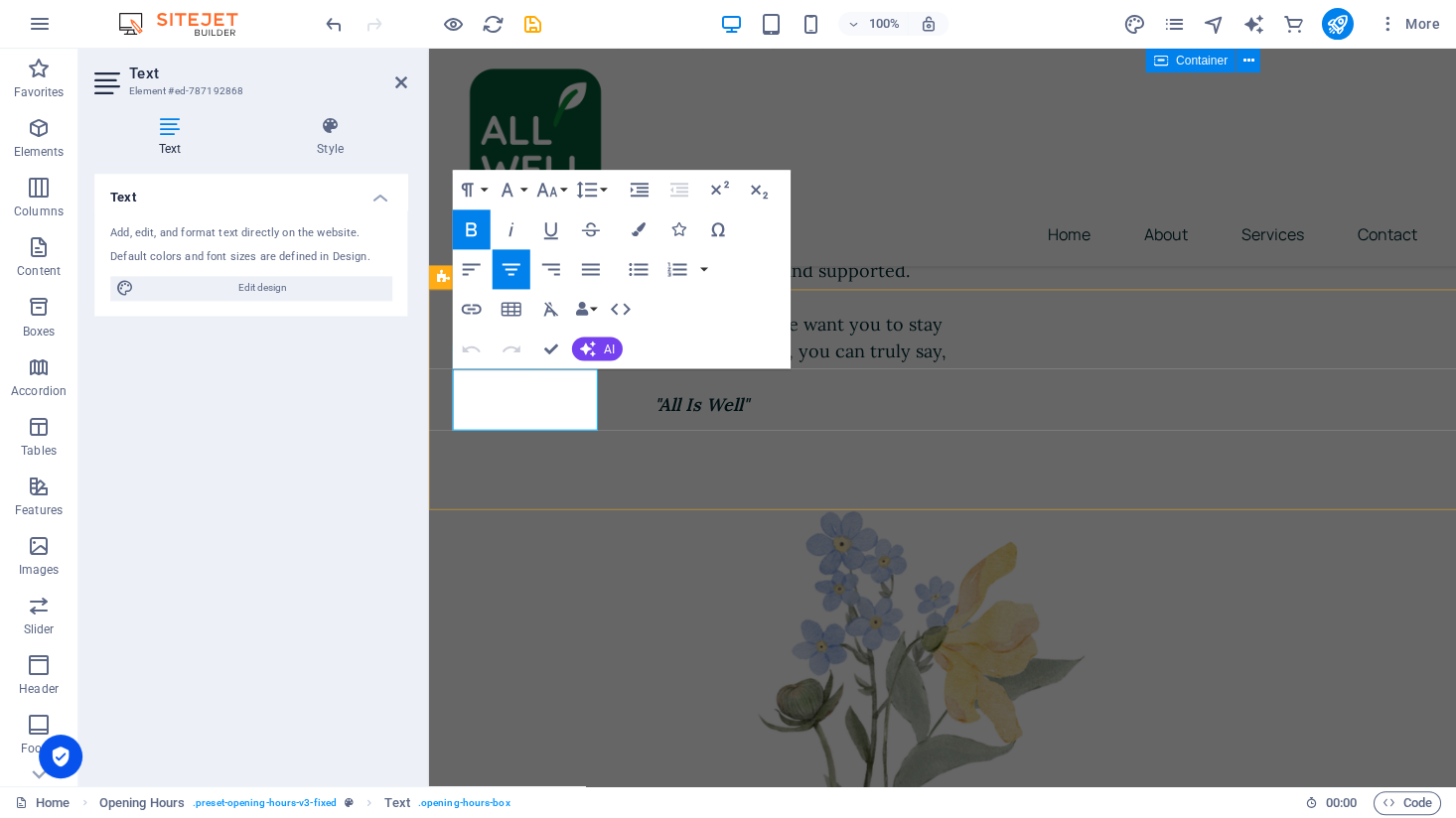 drag, startPoint x: 571, startPoint y: 414, endPoint x: 495, endPoint y: 382, distance: 82.46211 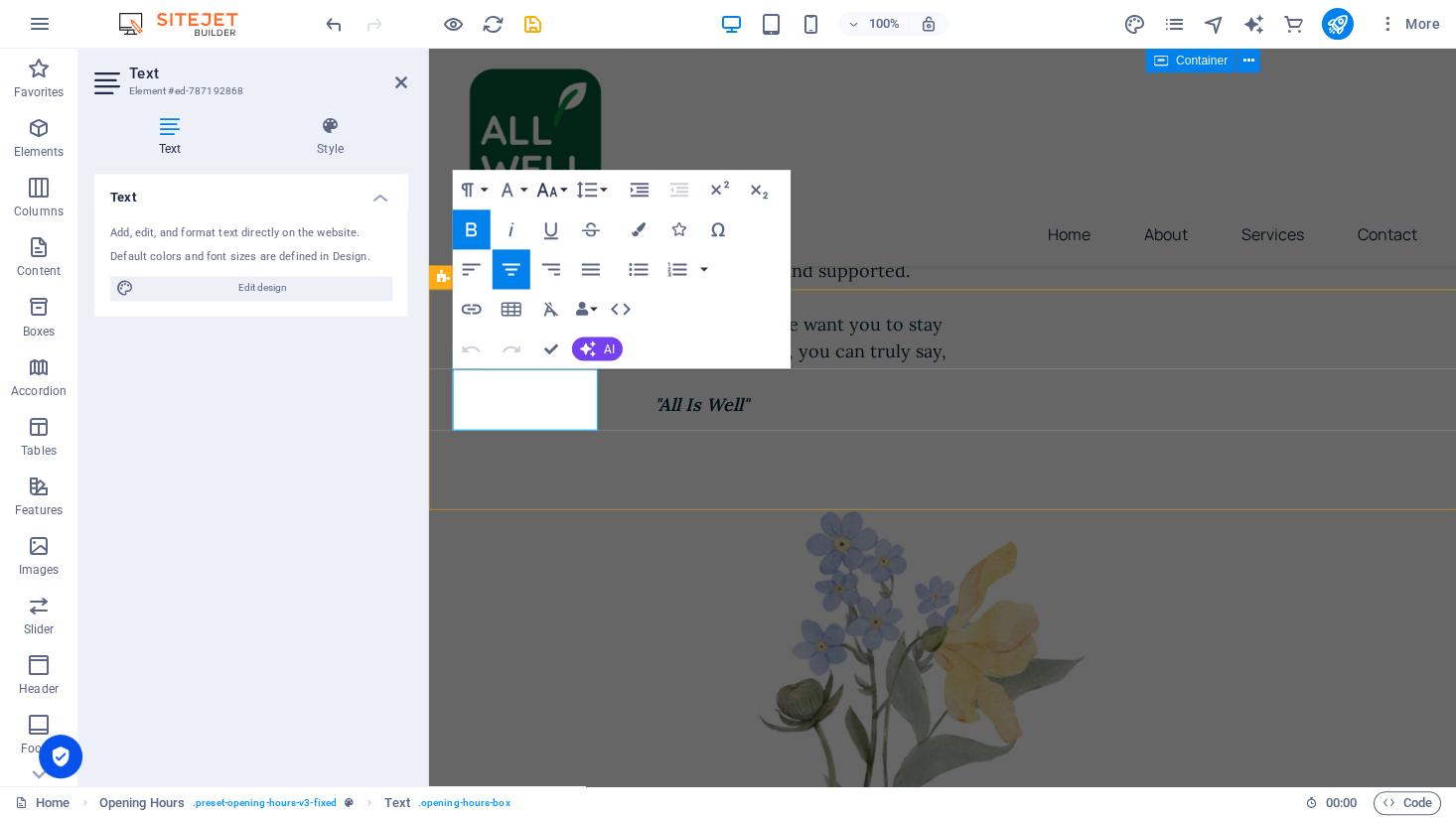click on "Font Size" at bounding box center [551, 191] 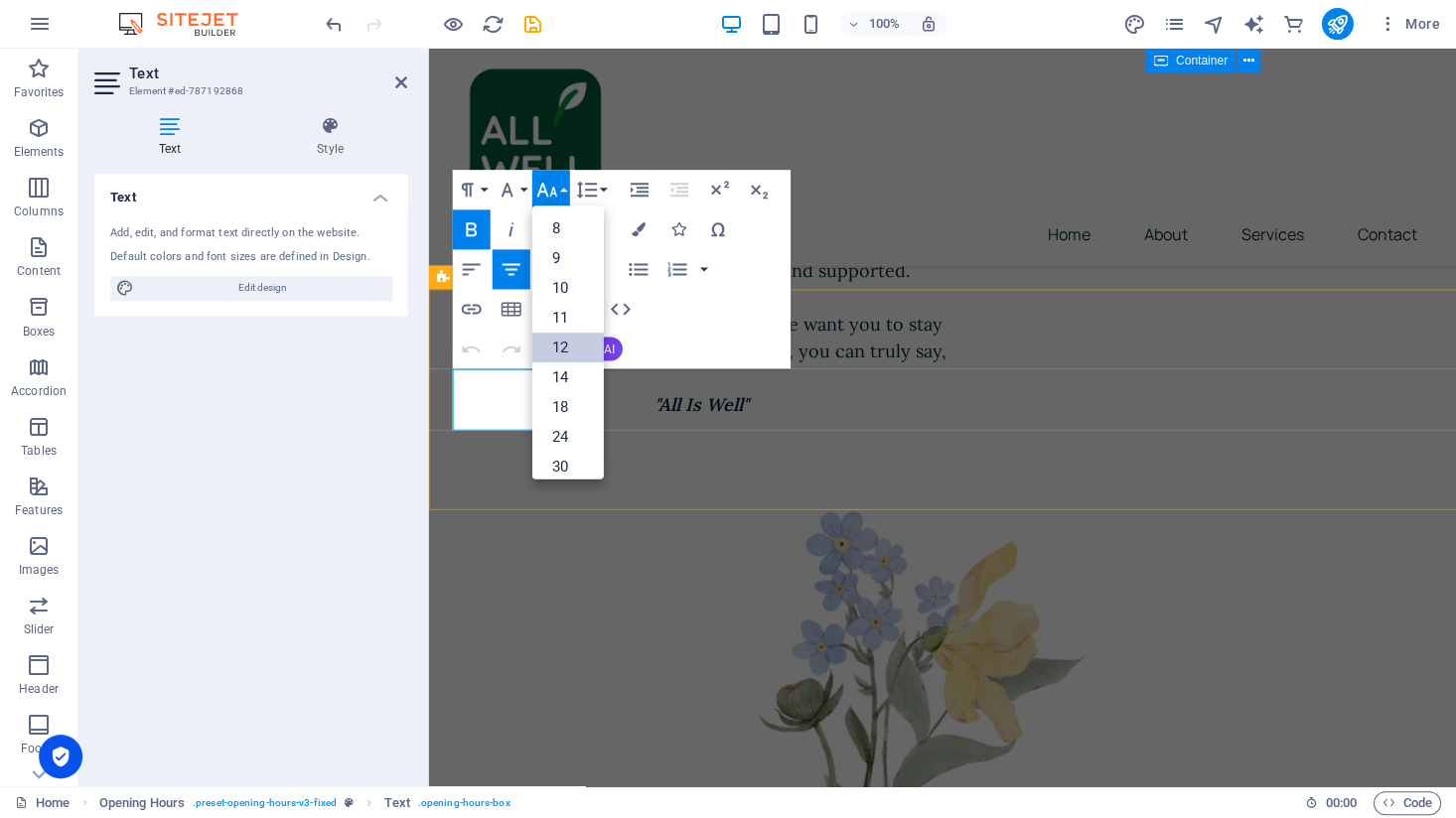 click on "12" at bounding box center [568, 348] 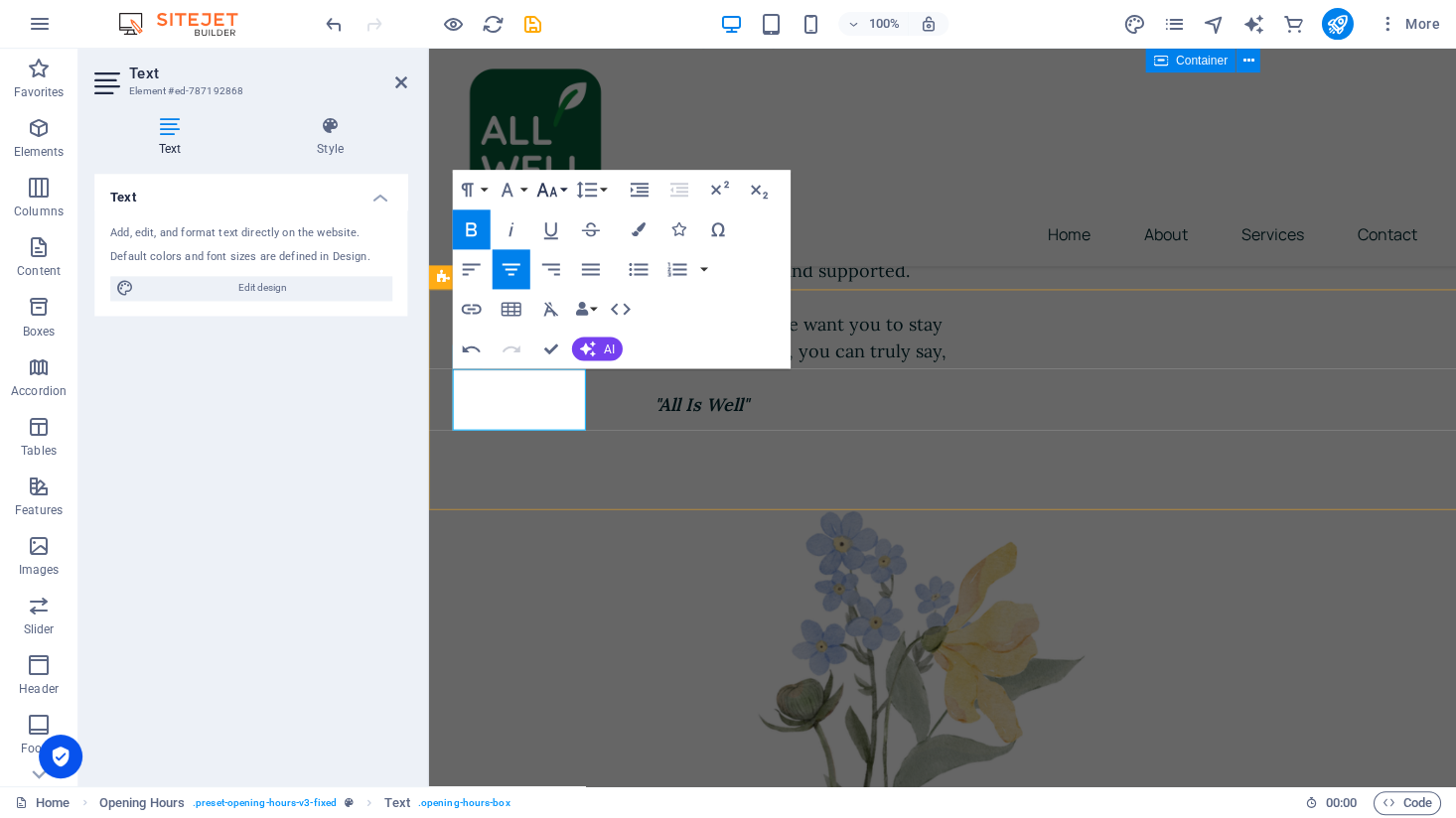 click 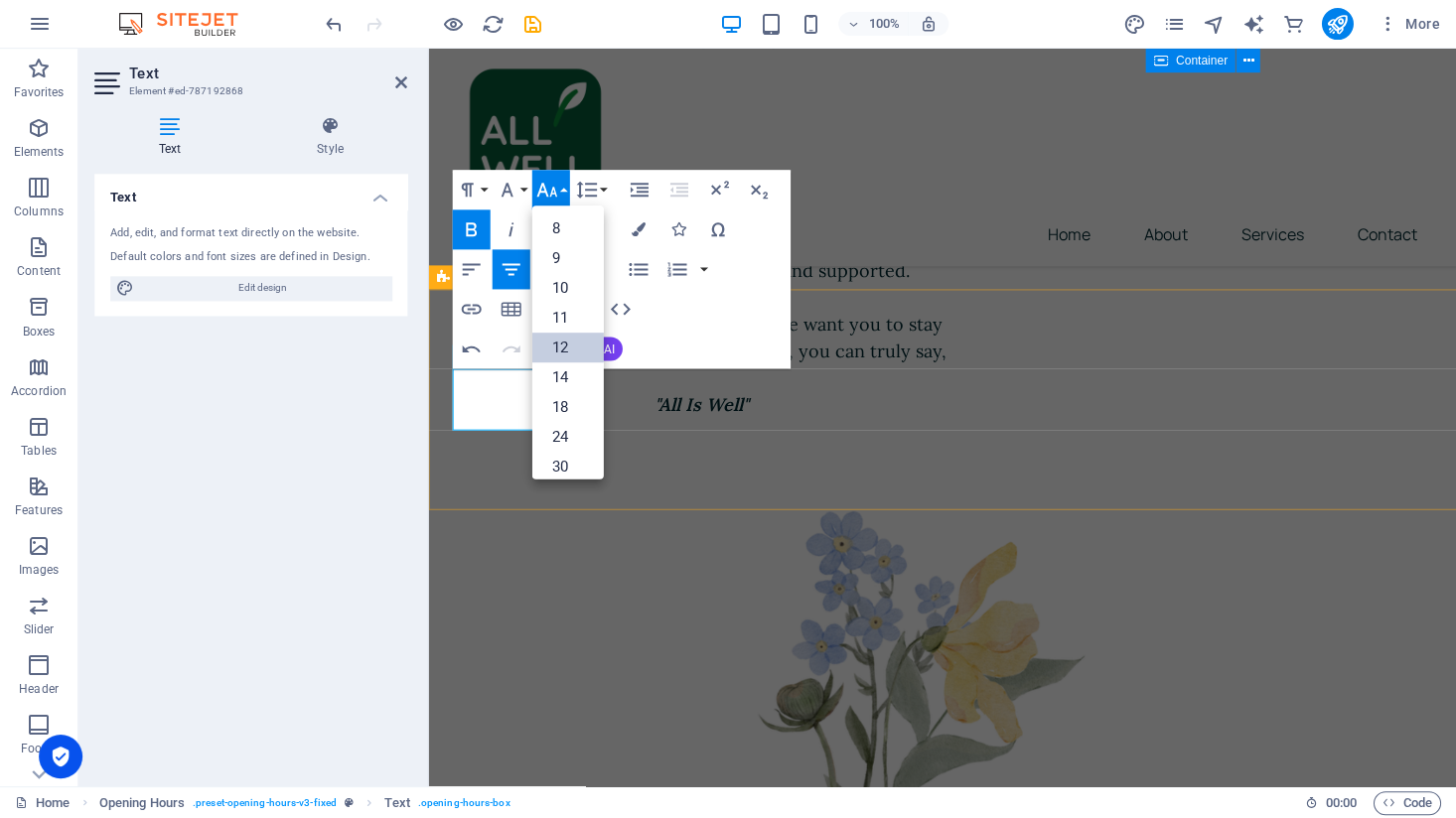 scroll, scrollTop: 142, scrollLeft: 0, axis: vertical 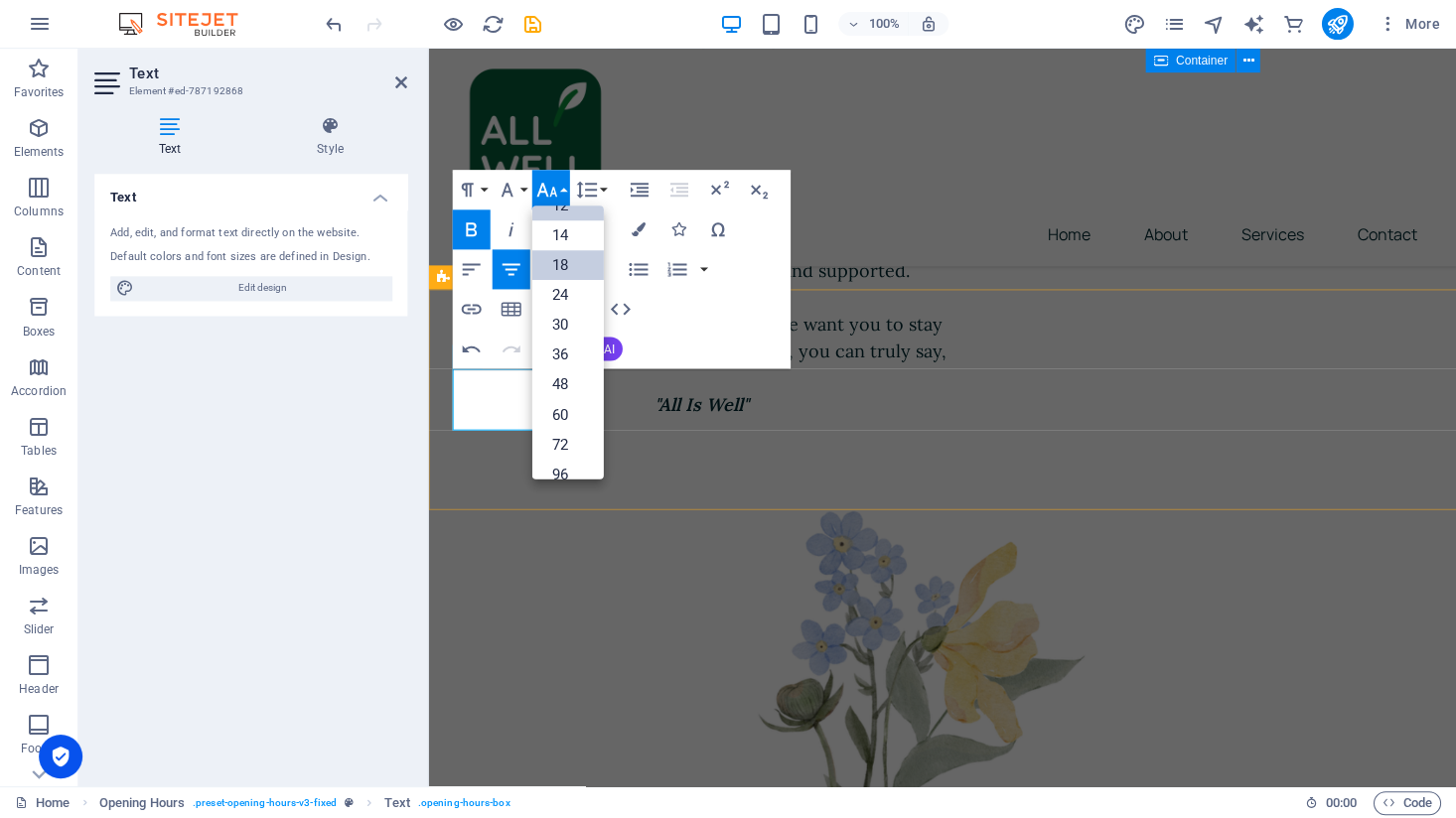 click on "18" at bounding box center [568, 266] 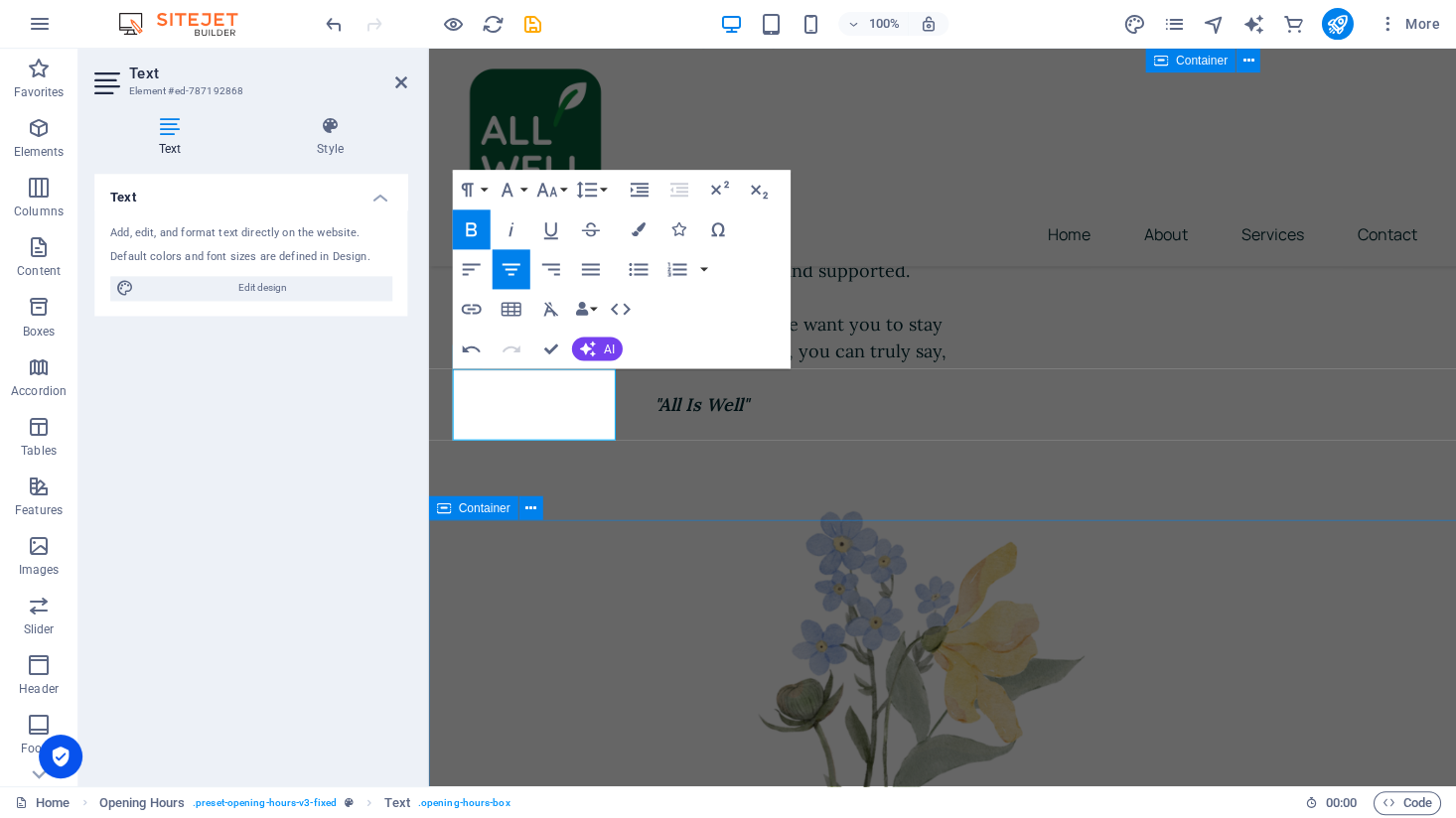 click on "Send us a message   I have read and understand the privacy policy. Unreadable? Regenerate Submit" at bounding box center [942, 3447] 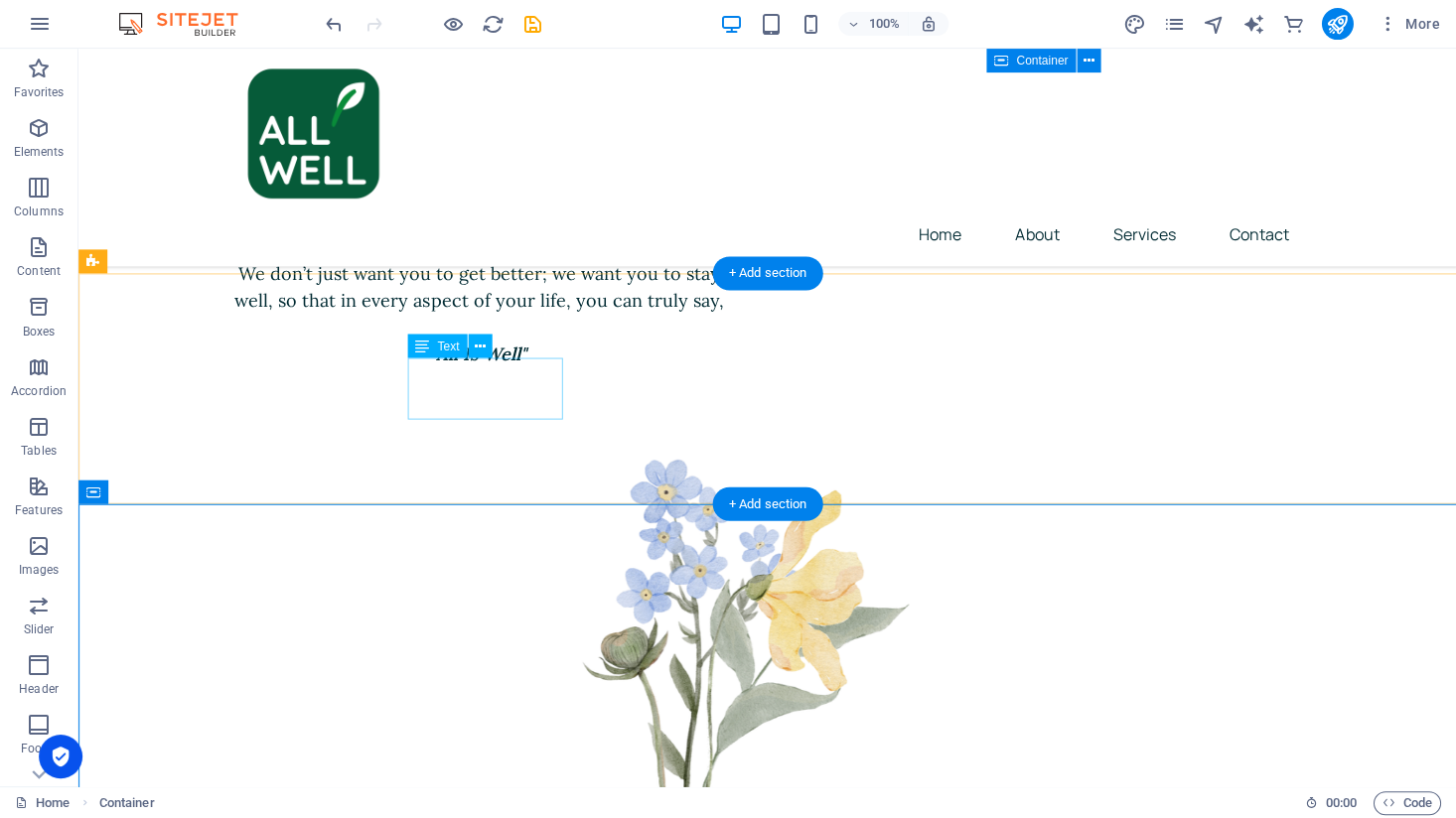 click on "[DATE] 09:00 - 18:30" at bounding box center [639, 2385] 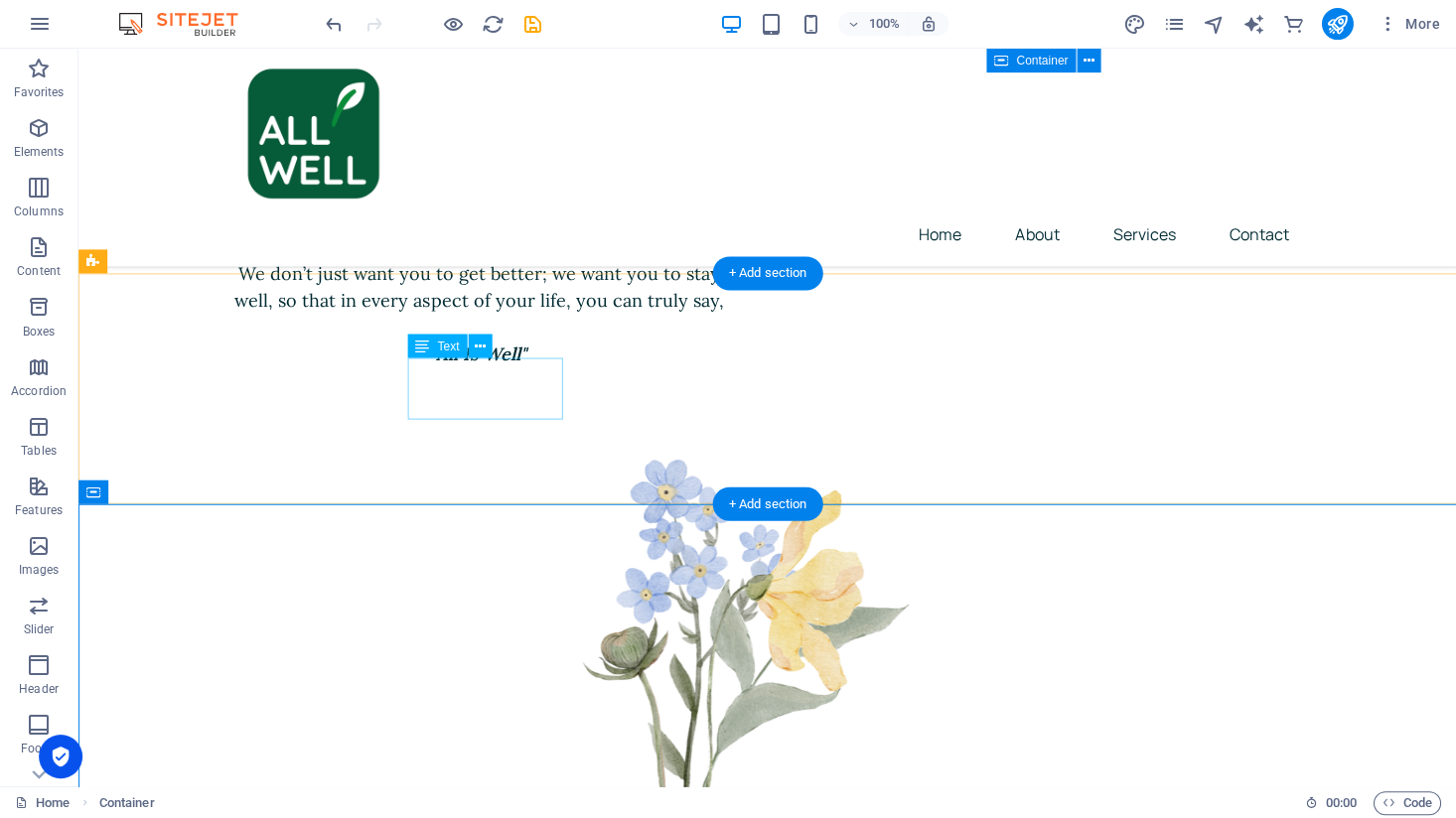 click on "[DATE] 09:00 - 18:30" at bounding box center (639, 2385) 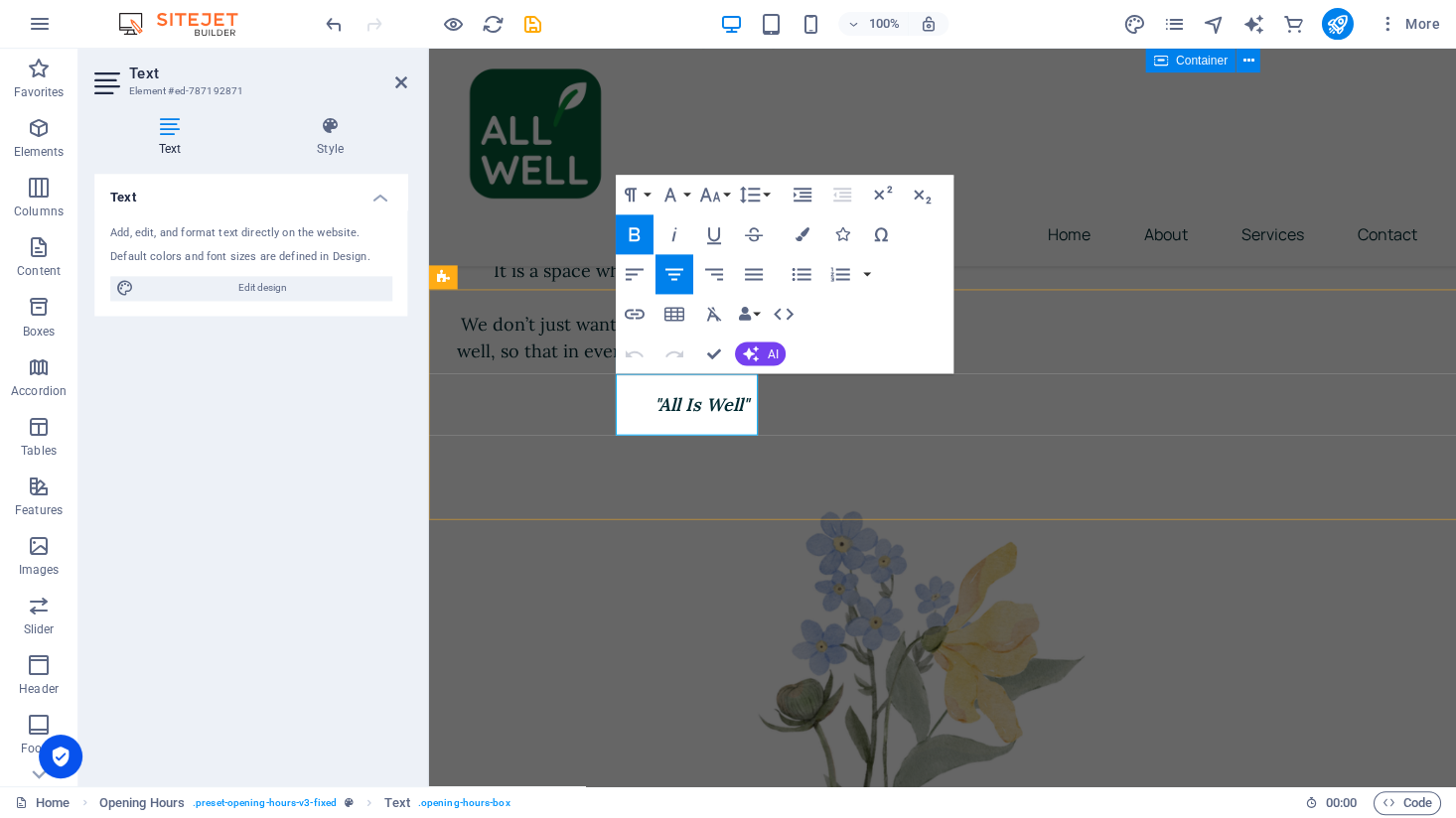 drag, startPoint x: 737, startPoint y: 414, endPoint x: 657, endPoint y: 391, distance: 83.240615 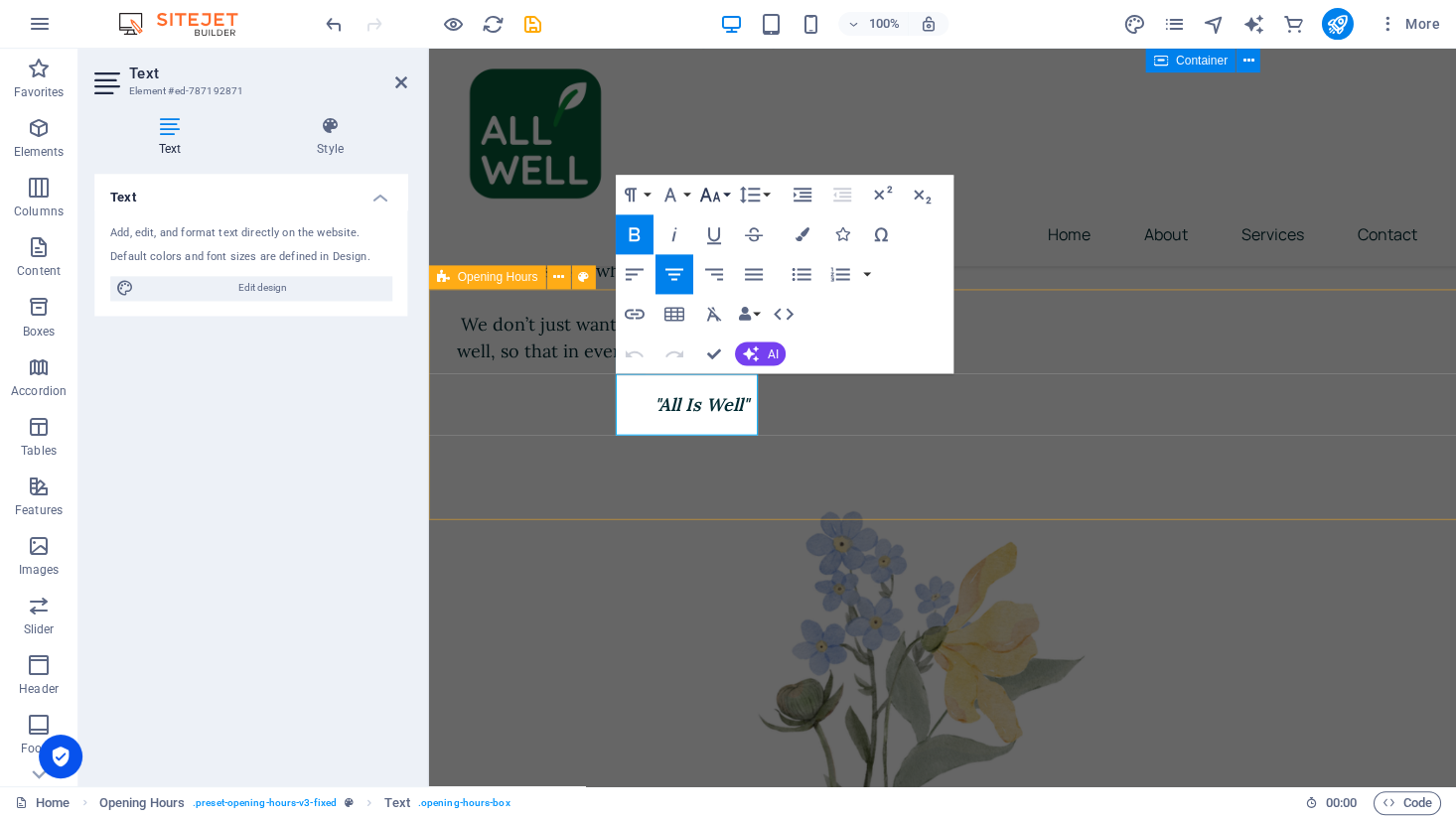 click 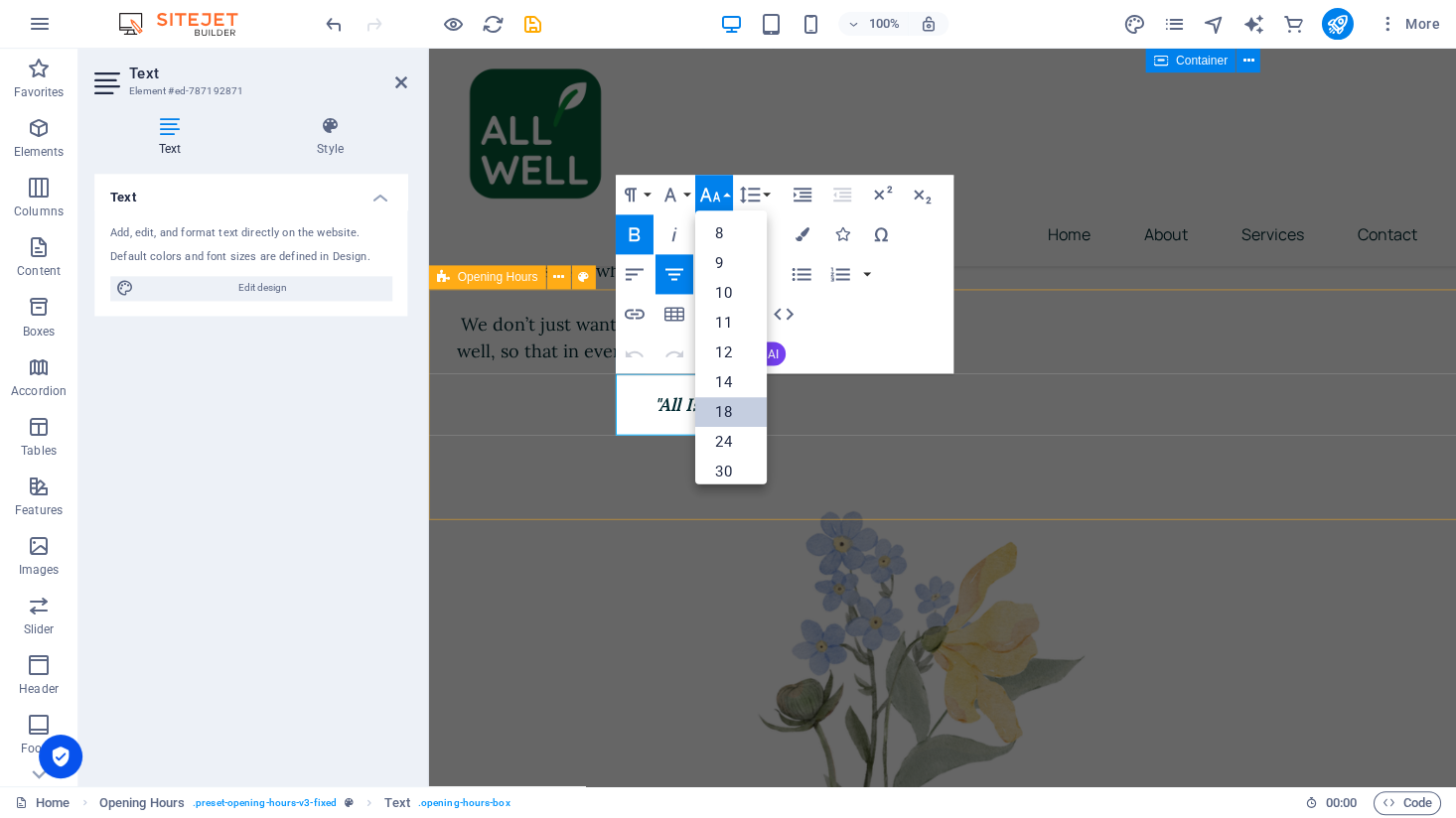 click on "18" at bounding box center (731, 413) 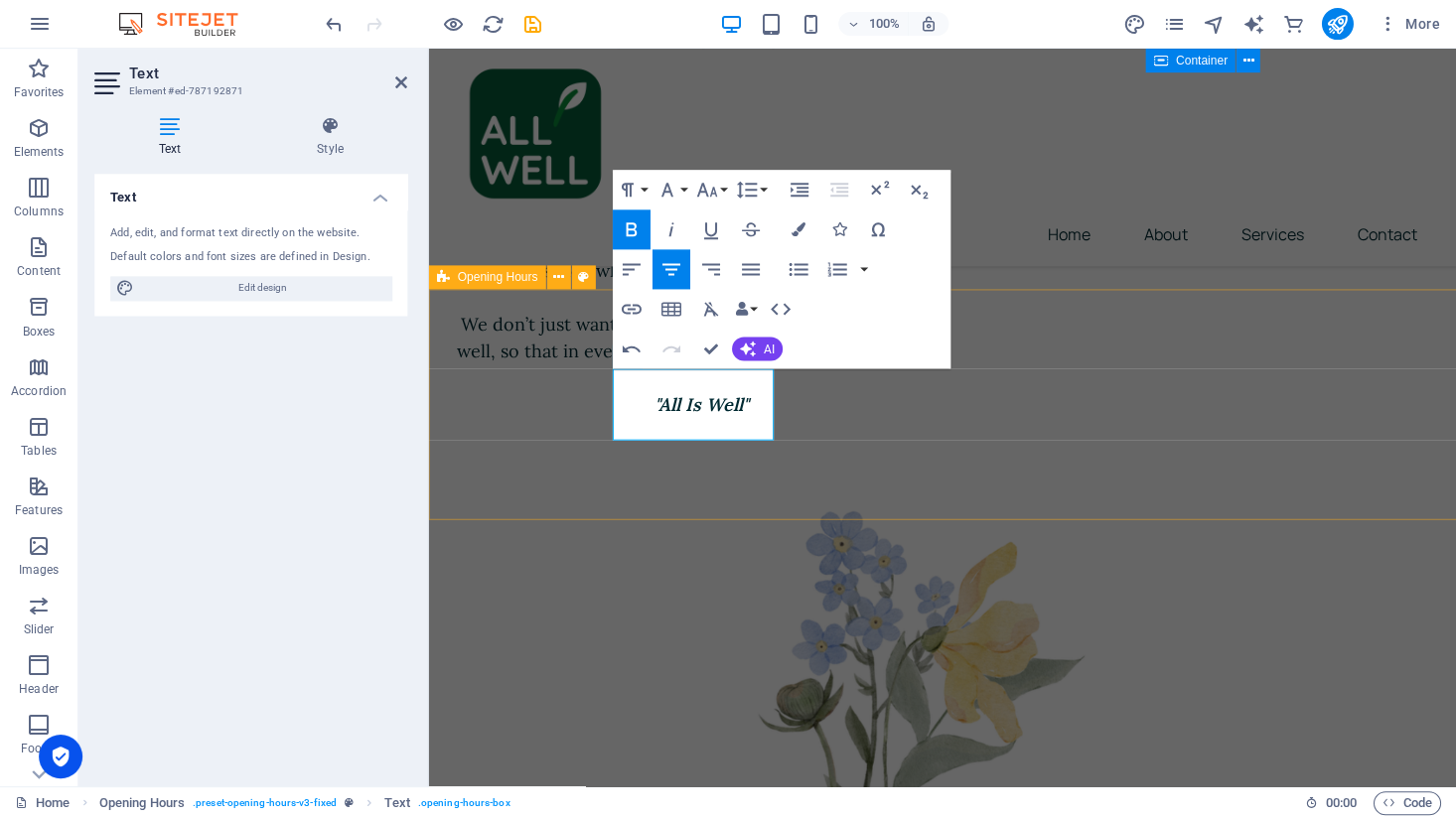 click on "[DATE] 09:00 - 18:30 [DATE] 09:00 - 18:30 [DATE] 09:00 - 18:30 [DATE] 09:00 - 18:30 [DATE] 09:00 - 18:30 [DATE] 09:00 - 18:30 [DATE] closed" at bounding box center [942, 2558] 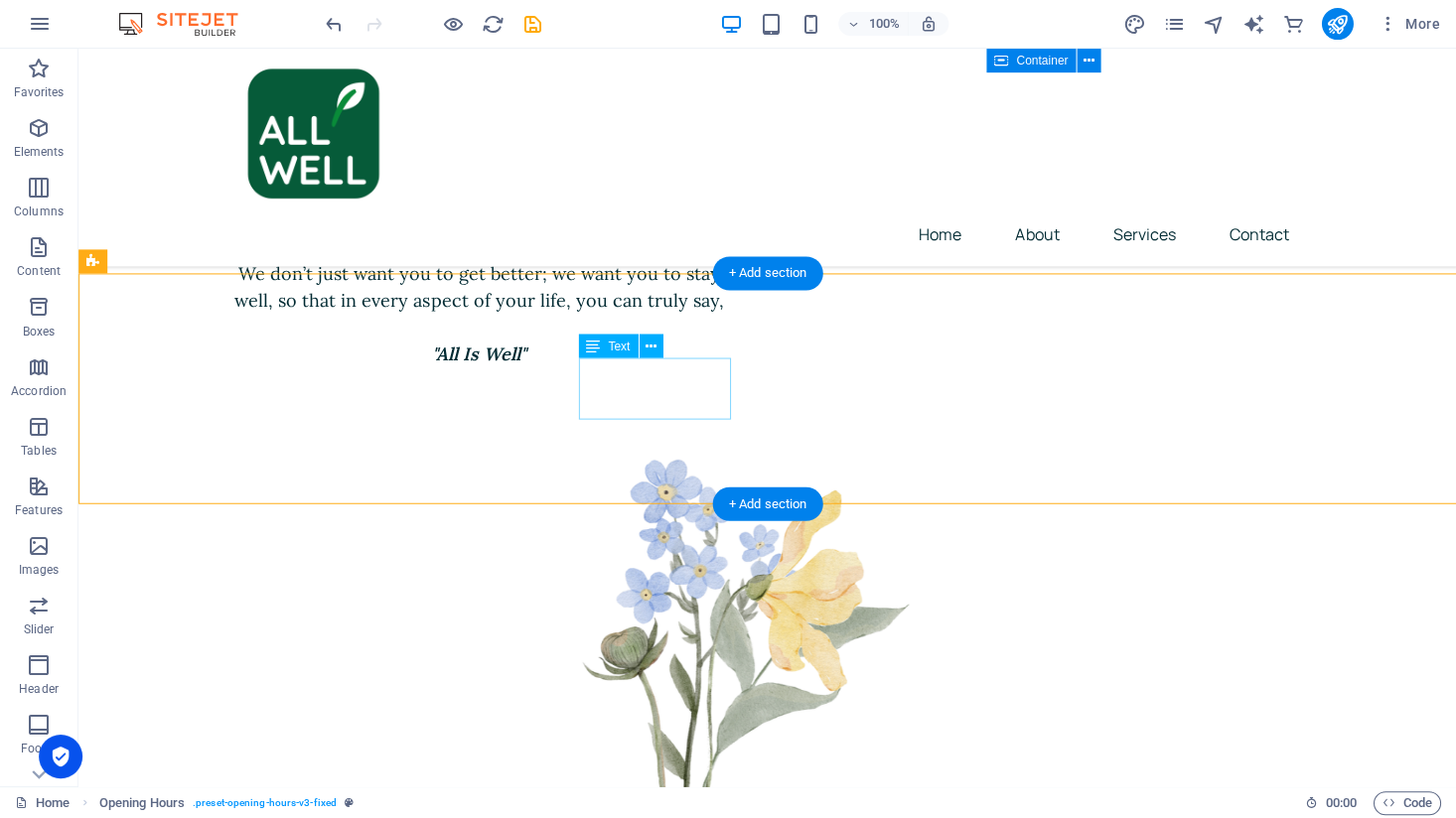 click on "[DATE] 09:00 - 18:30" at bounding box center [639, 2457] 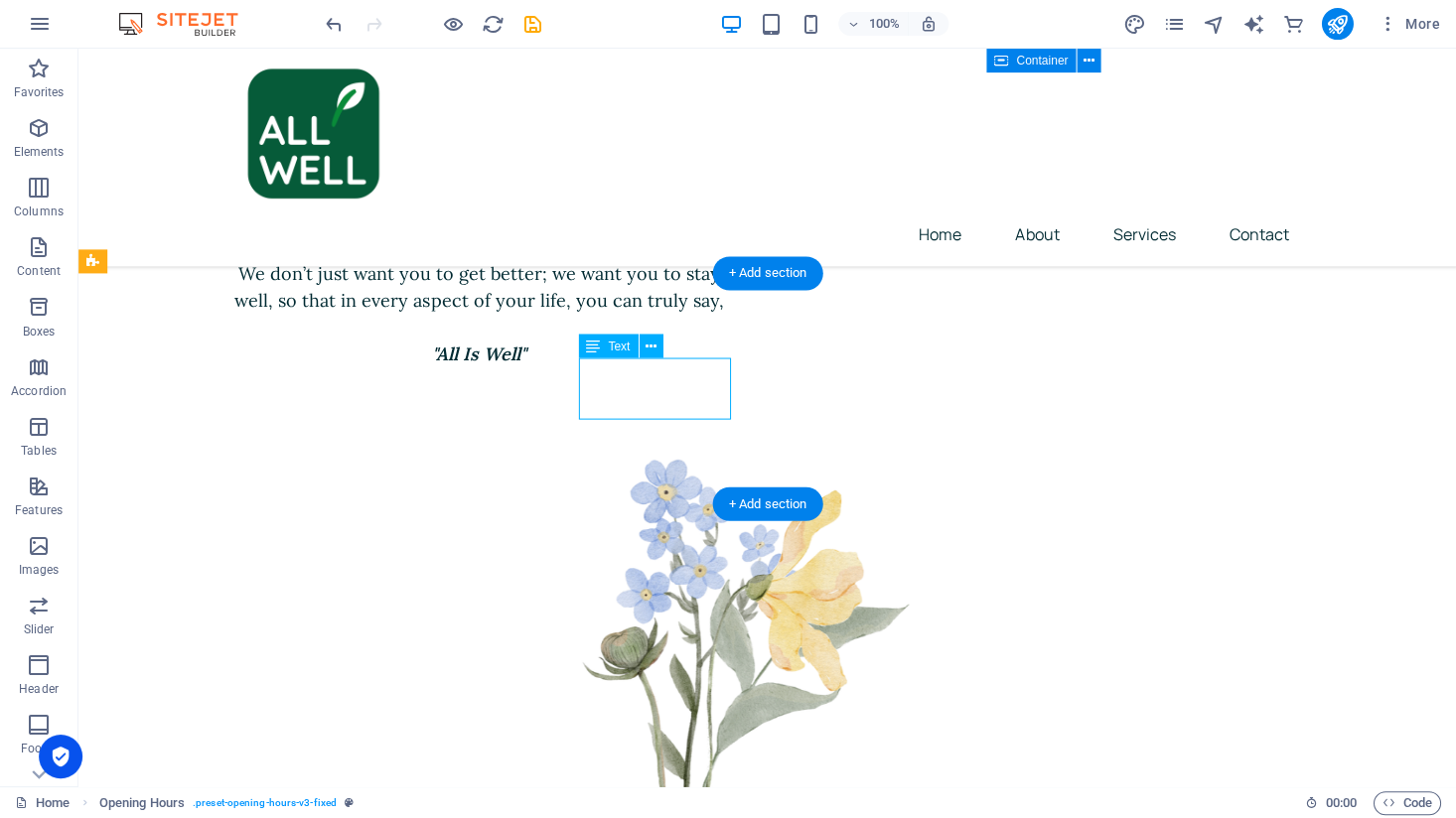 click on "[DATE] 09:00 - 18:30" at bounding box center [639, 2457] 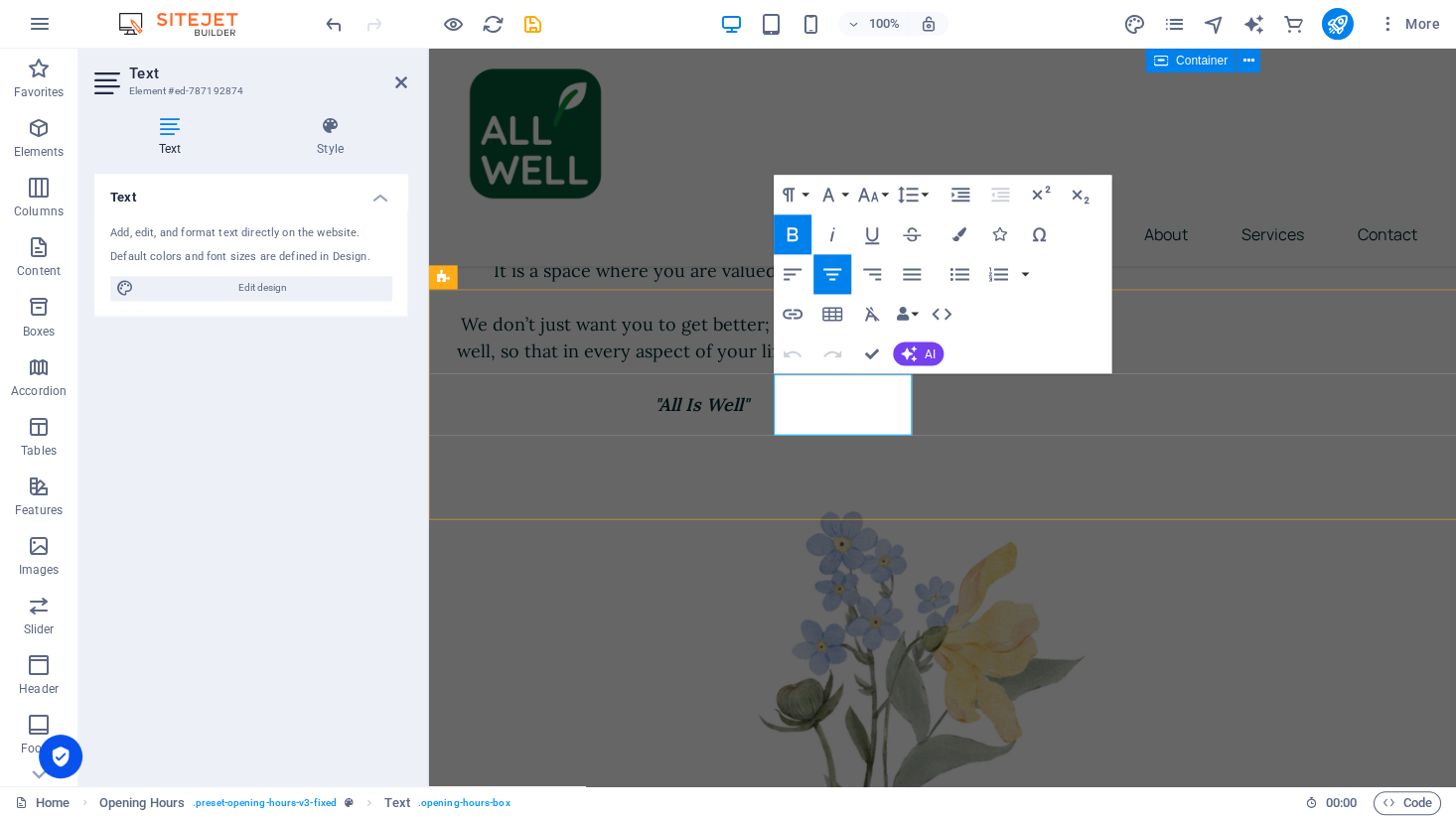 drag, startPoint x: 884, startPoint y: 417, endPoint x: 794, endPoint y: 389, distance: 94.255 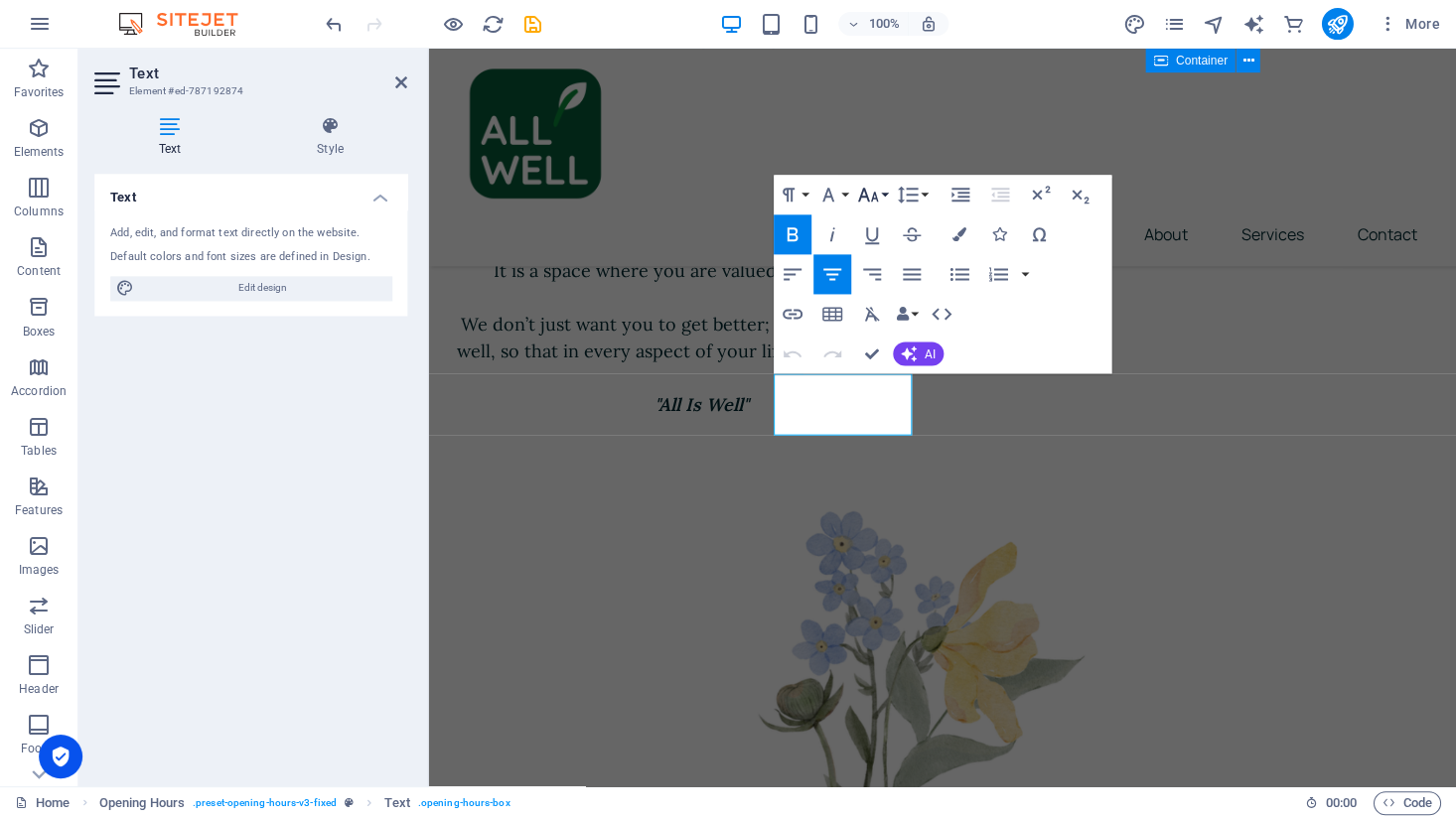 click 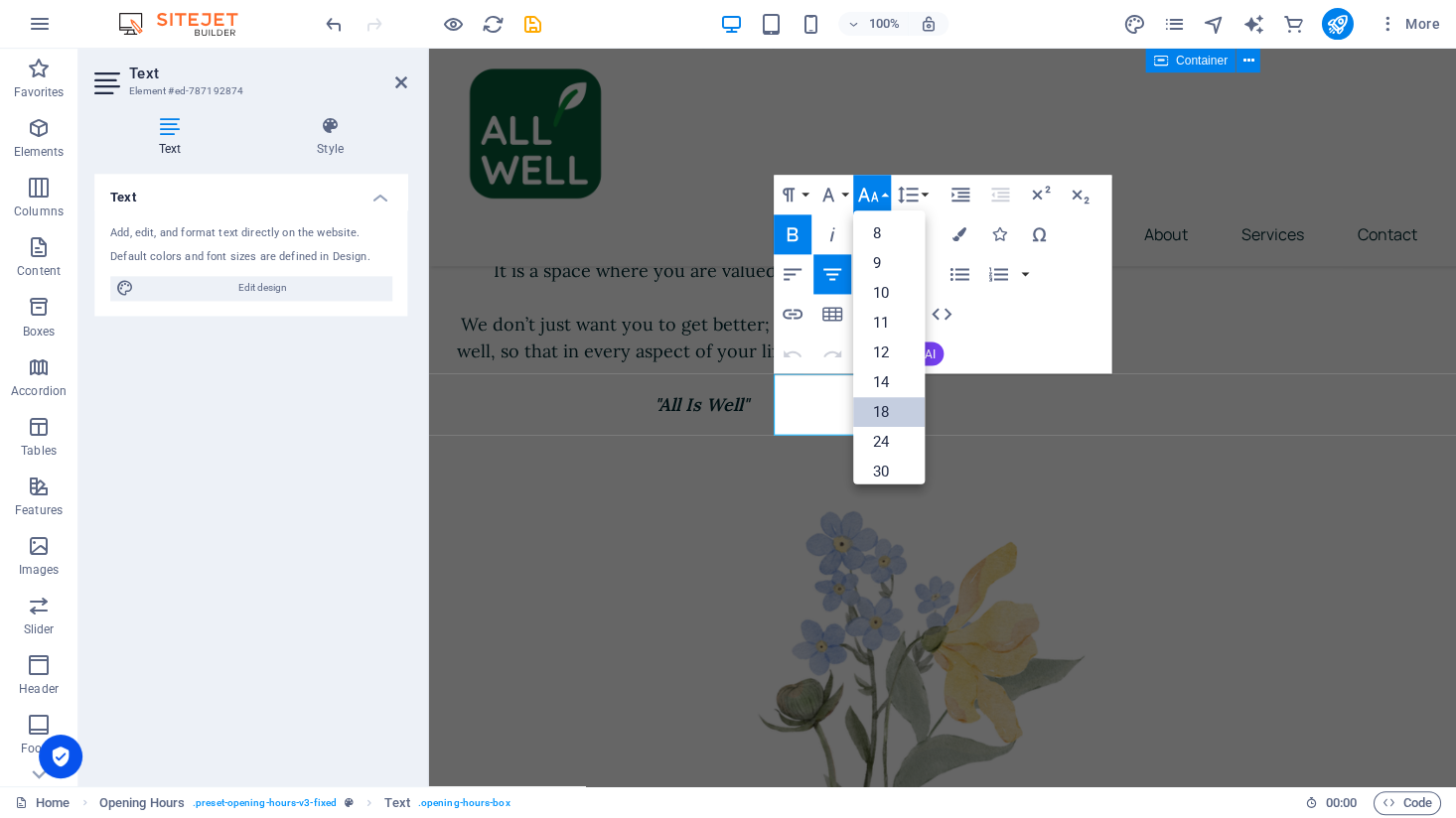 click on "18" at bounding box center (889, 413) 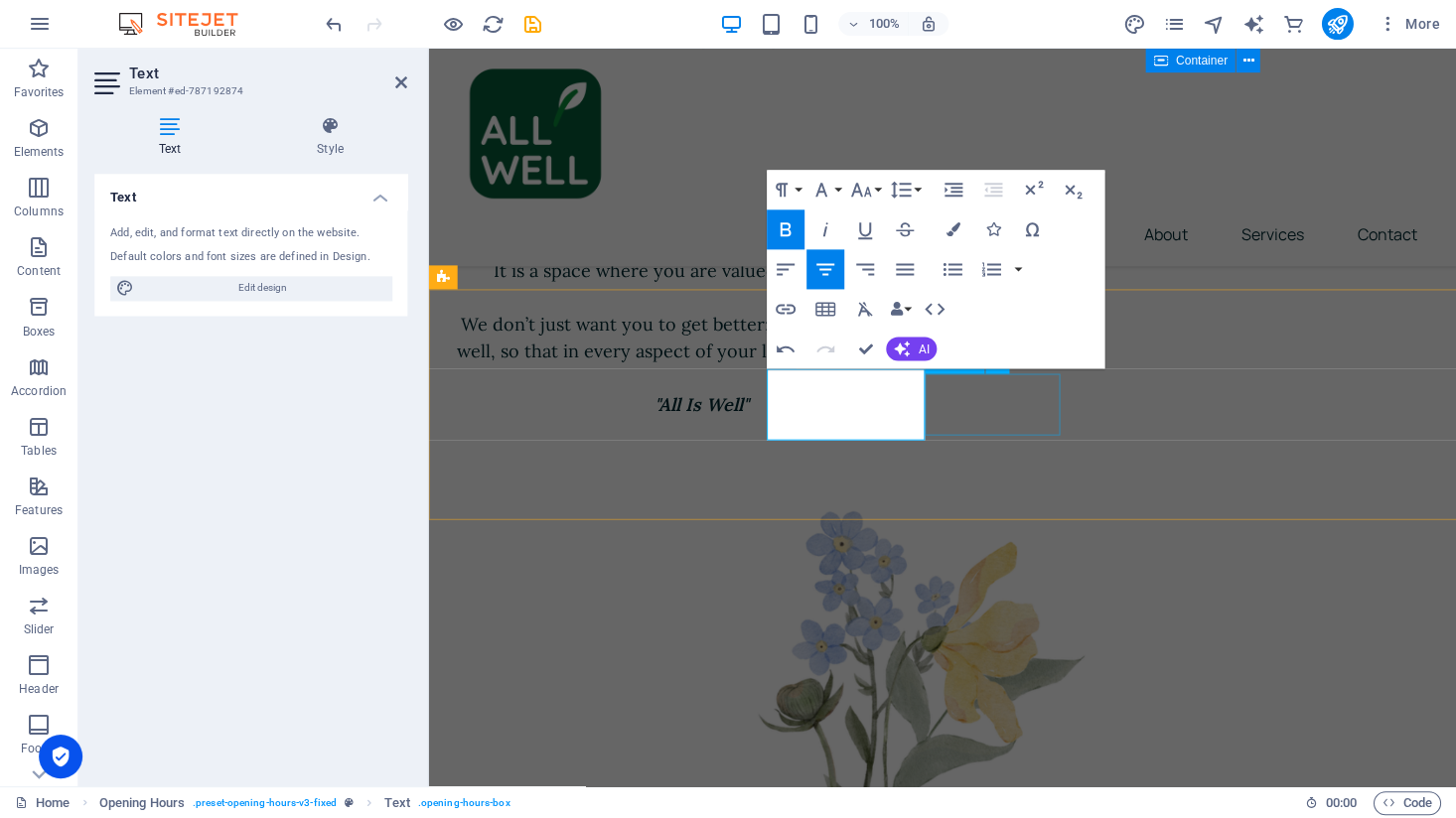 click on "[DATE] 09:00 - 18:30" at bounding box center [942, 2581] 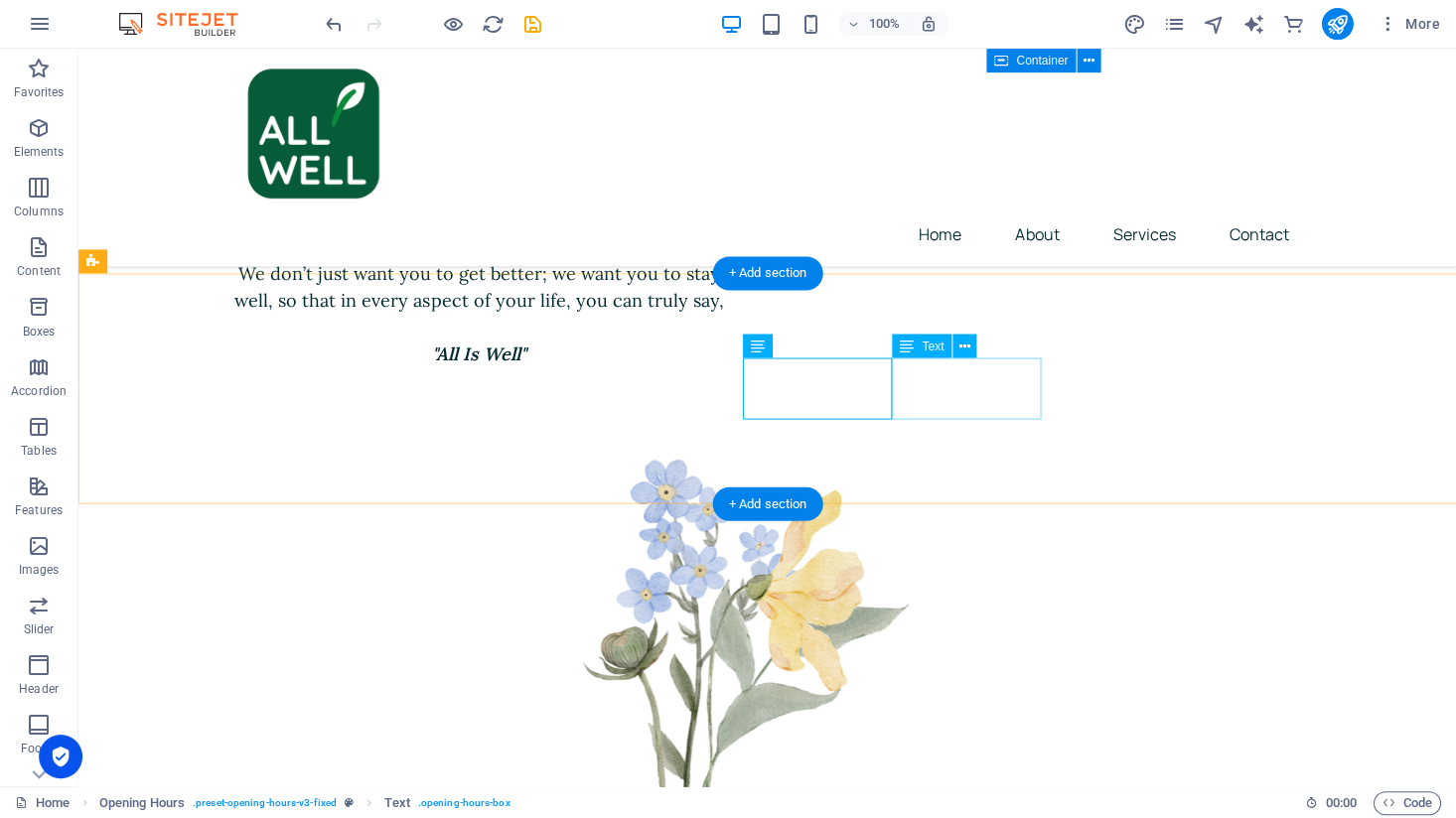 click on "[DATE] 09:00 - 18:30" at bounding box center (639, 2592) 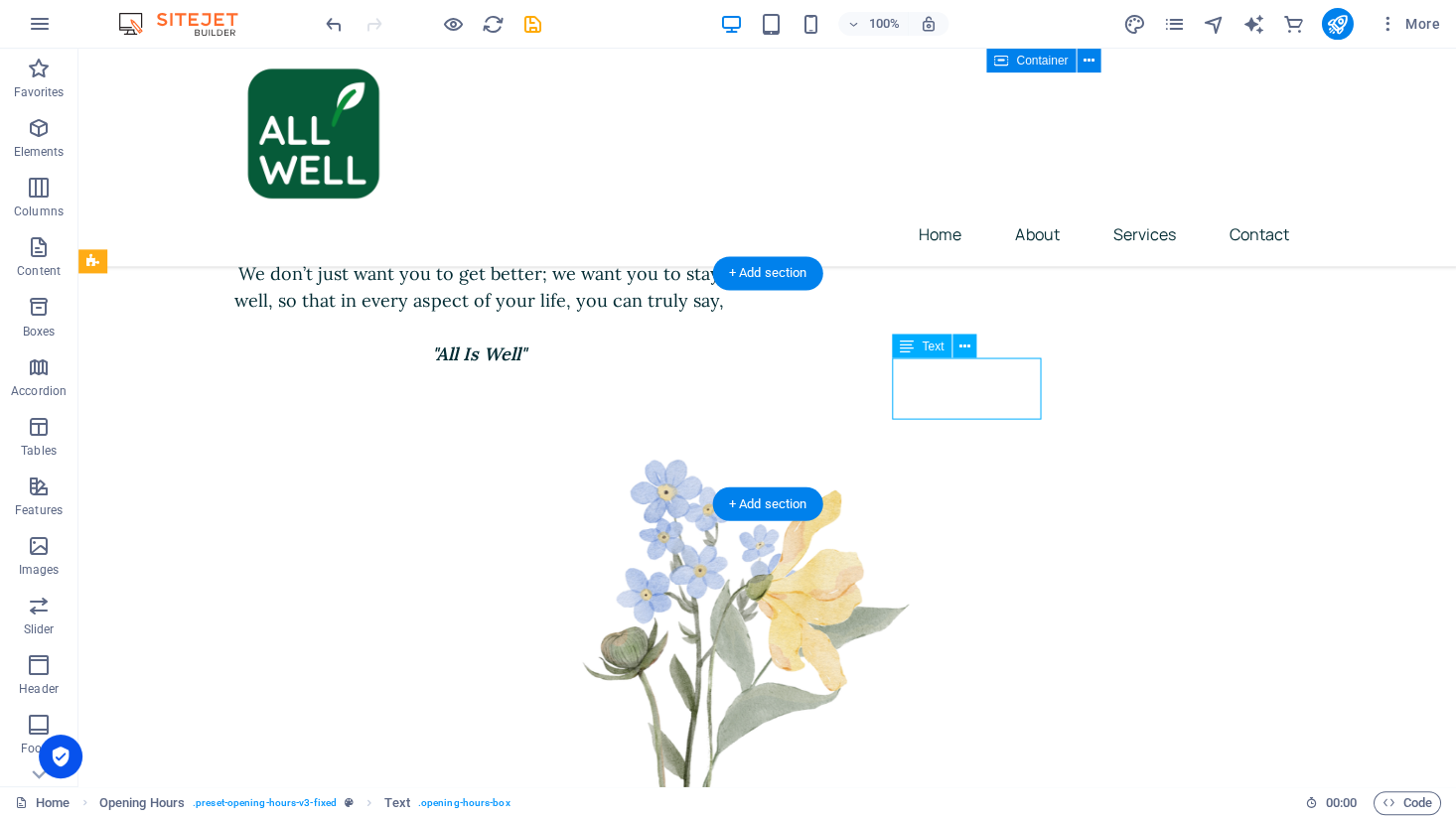 click on "[DATE] 09:00 - 18:30" at bounding box center (639, 2592) 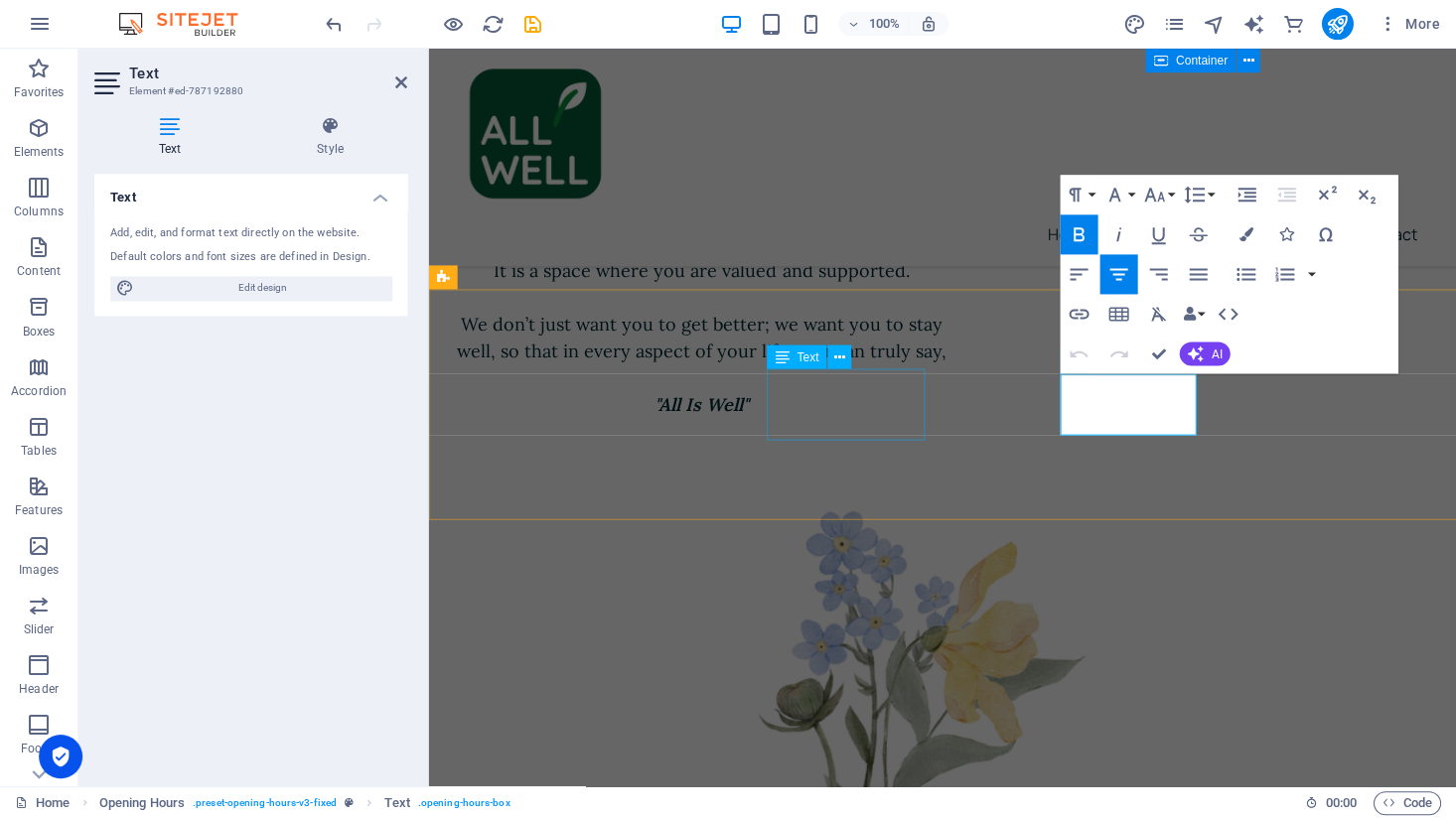click on "[DATE] 09:00 - 18:30" at bounding box center (942, 2514) 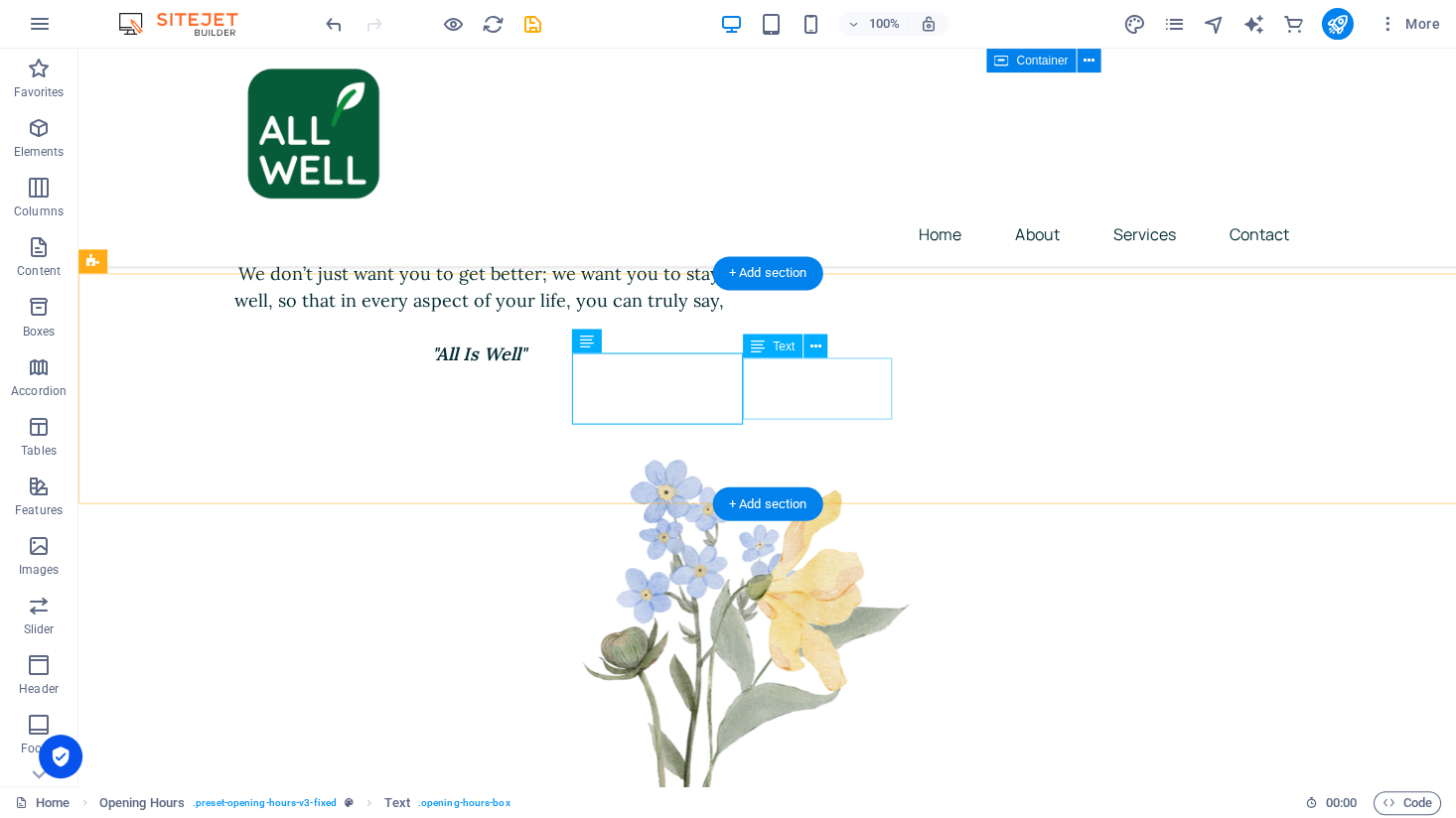 click on "[DATE] 09:00 - 18:30" at bounding box center (639, 2530) 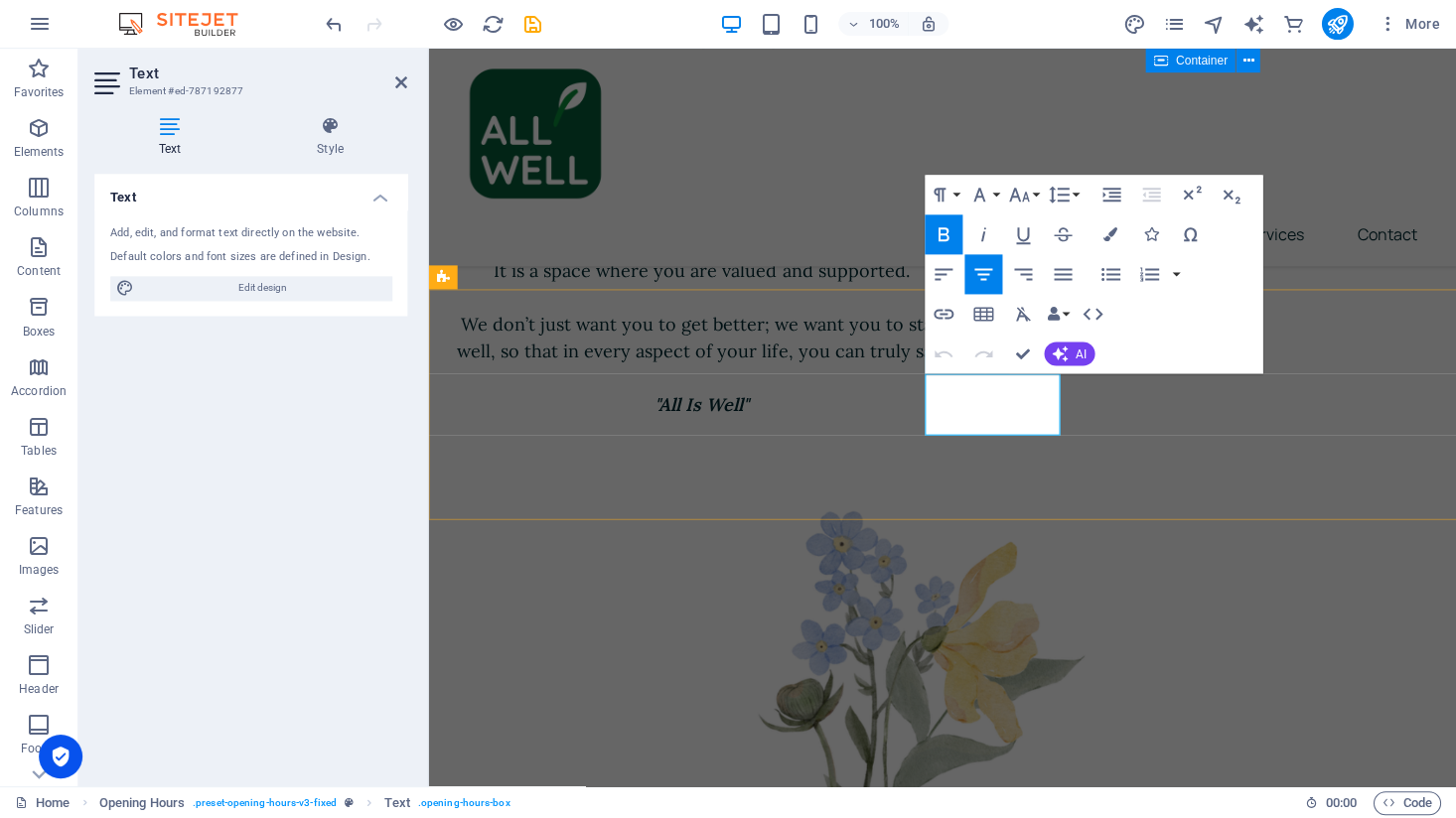 drag, startPoint x: 1036, startPoint y: 417, endPoint x: 960, endPoint y: 387, distance: 81.706793 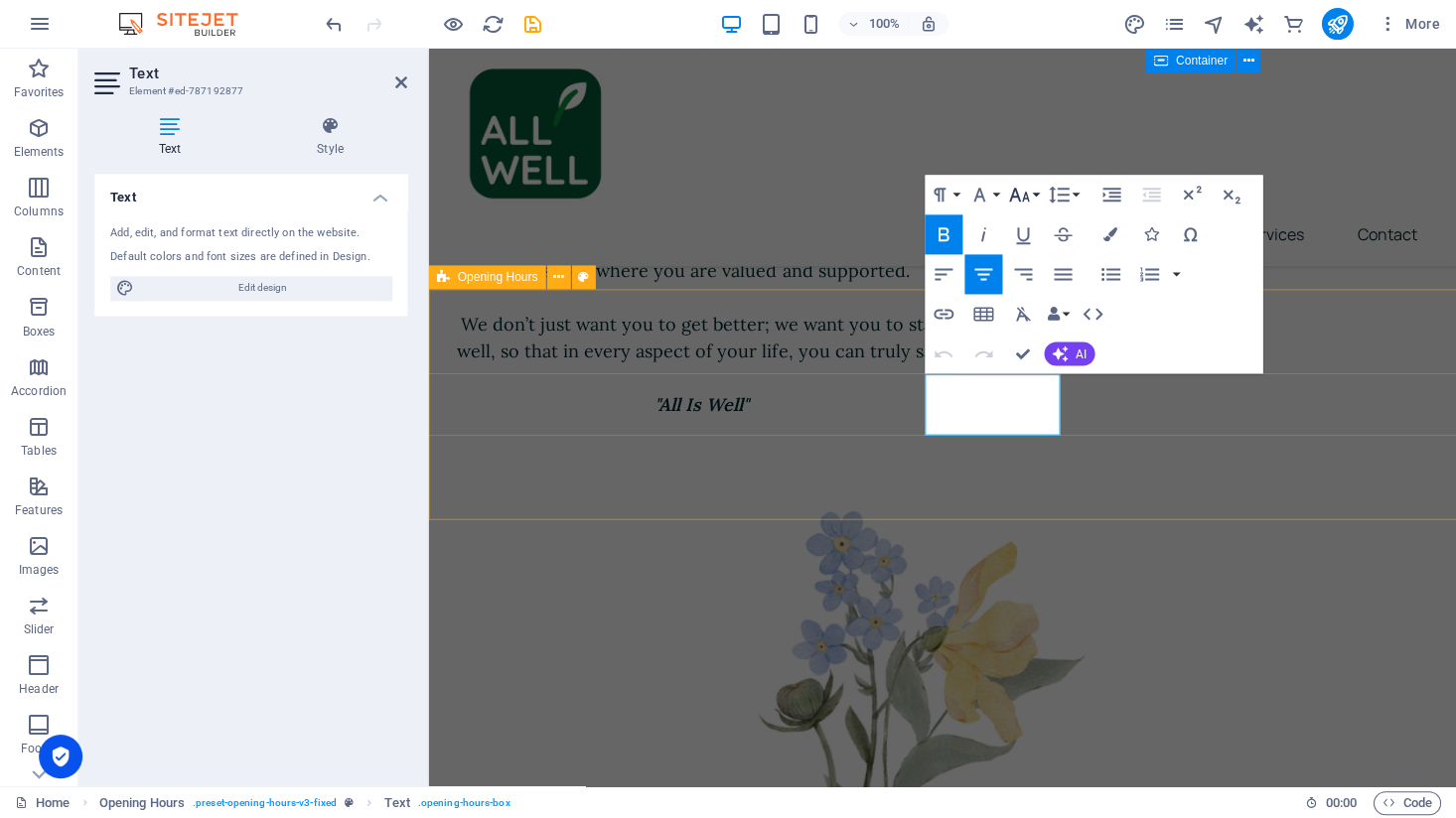 click 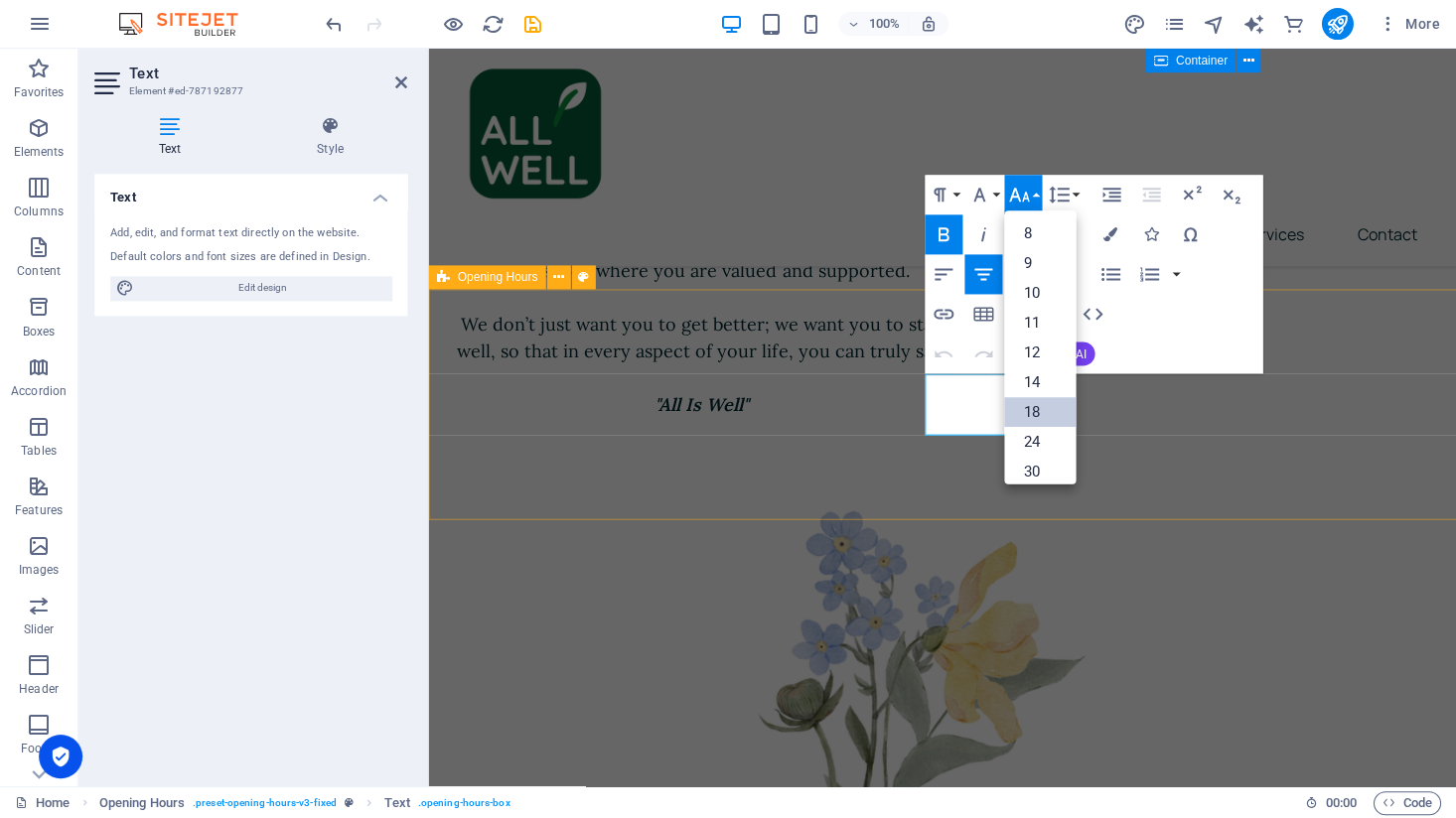 click on "18" at bounding box center [1040, 413] 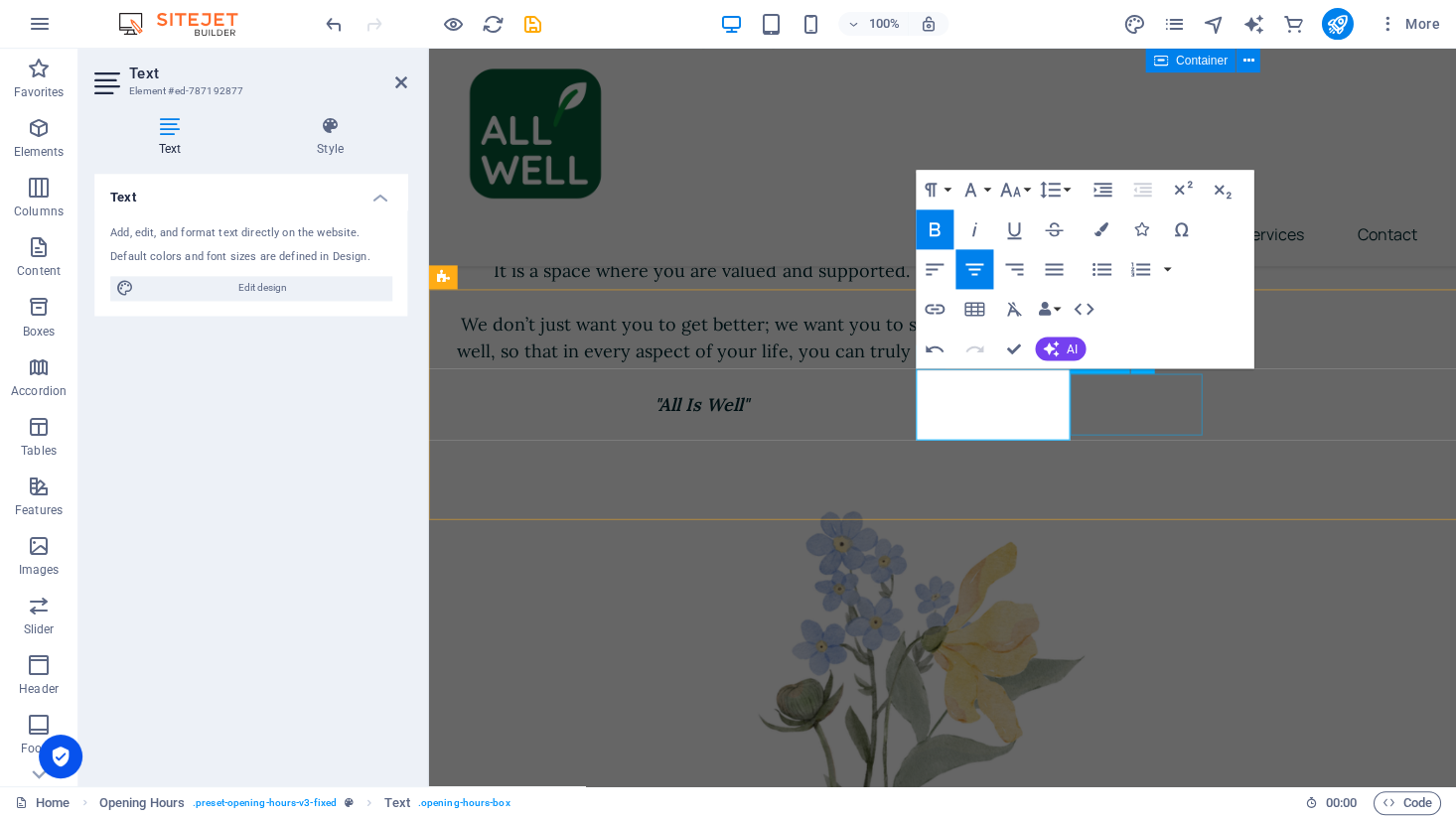 click on "[DATE] 09:00 - 18:30" at bounding box center (942, 2655) 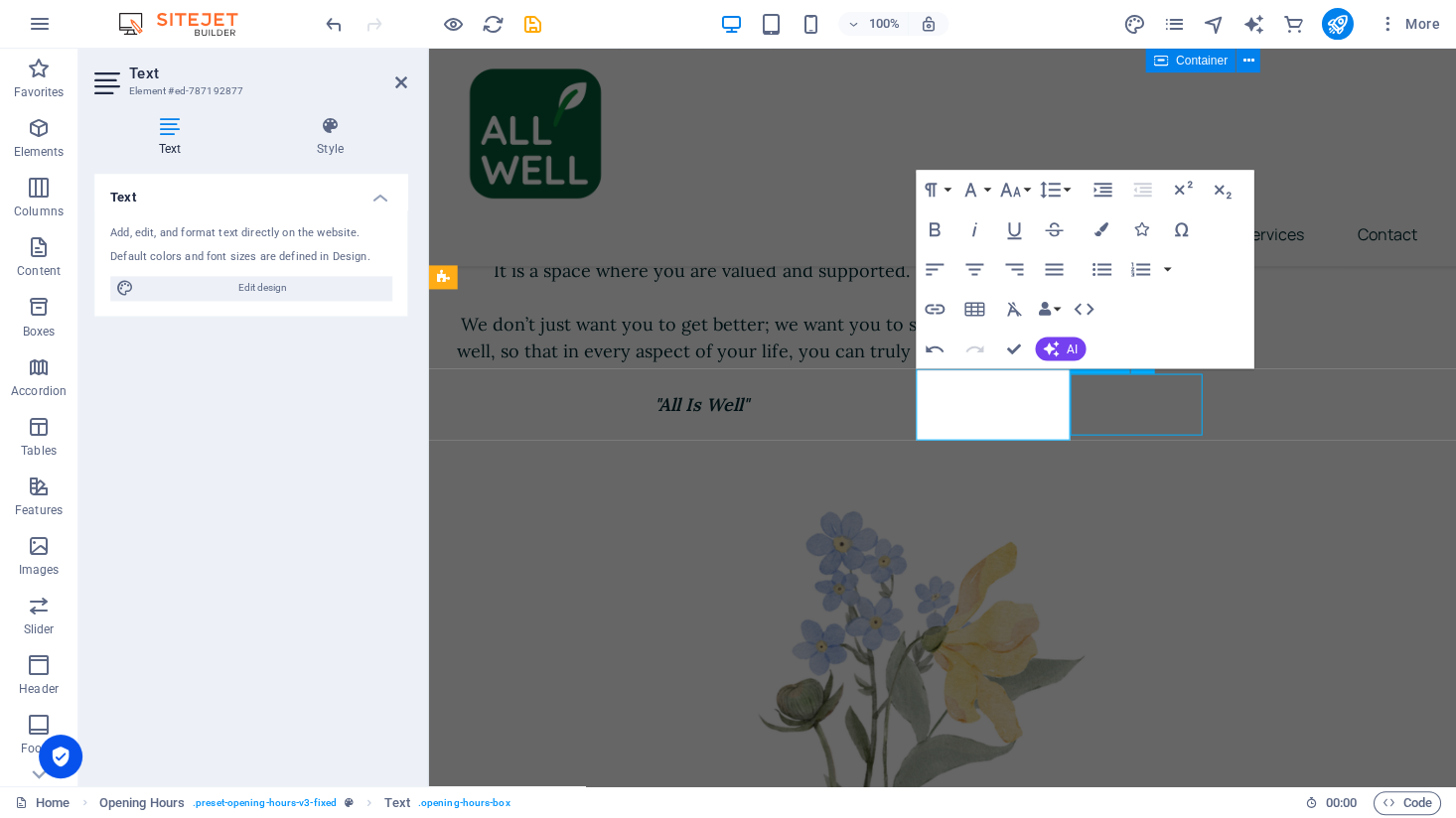 click on "[DATE] 09:00 - 18:30" at bounding box center [942, 2655] 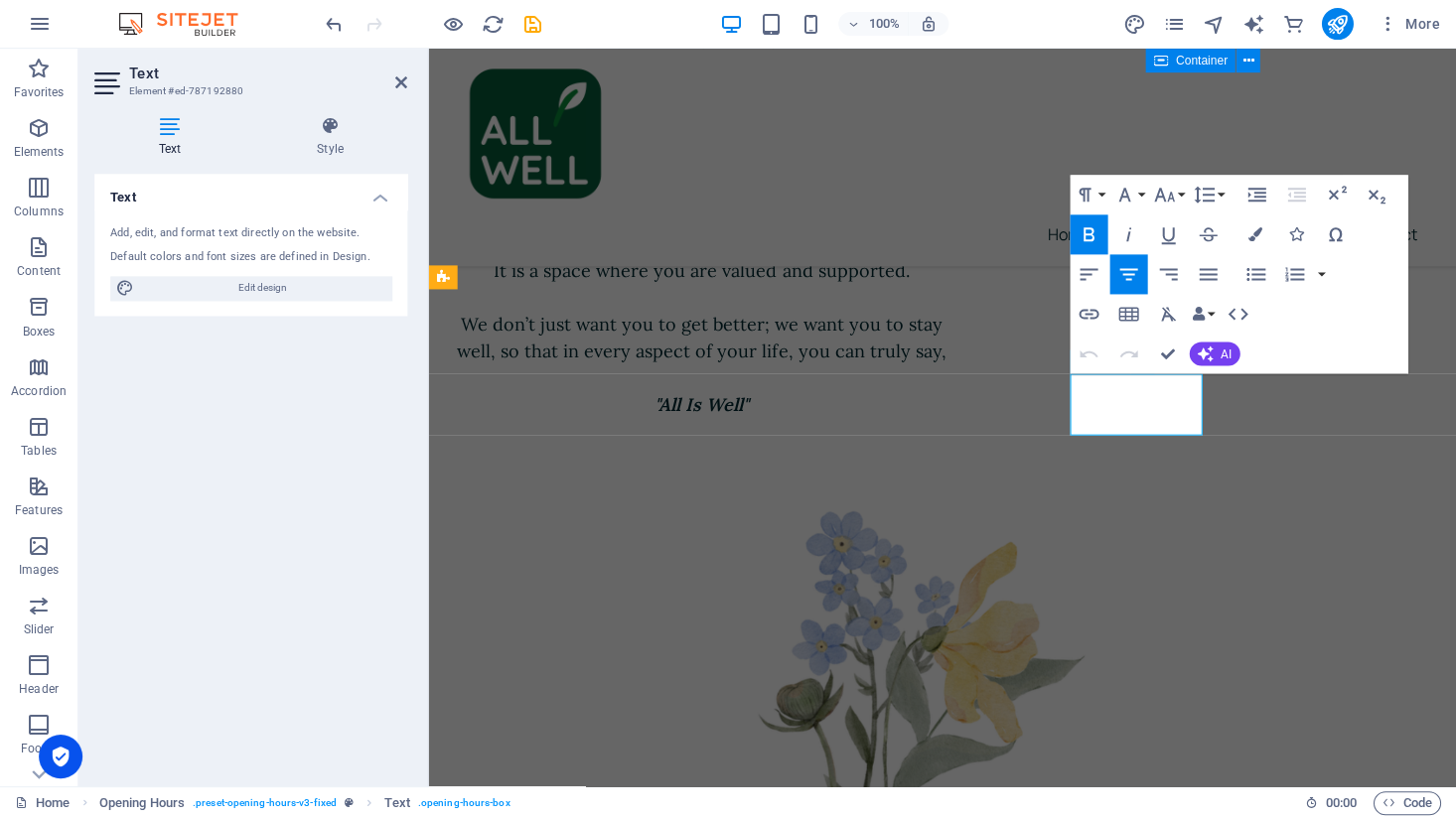 drag, startPoint x: 1180, startPoint y: 420, endPoint x: 1111, endPoint y: 395, distance: 73.38937 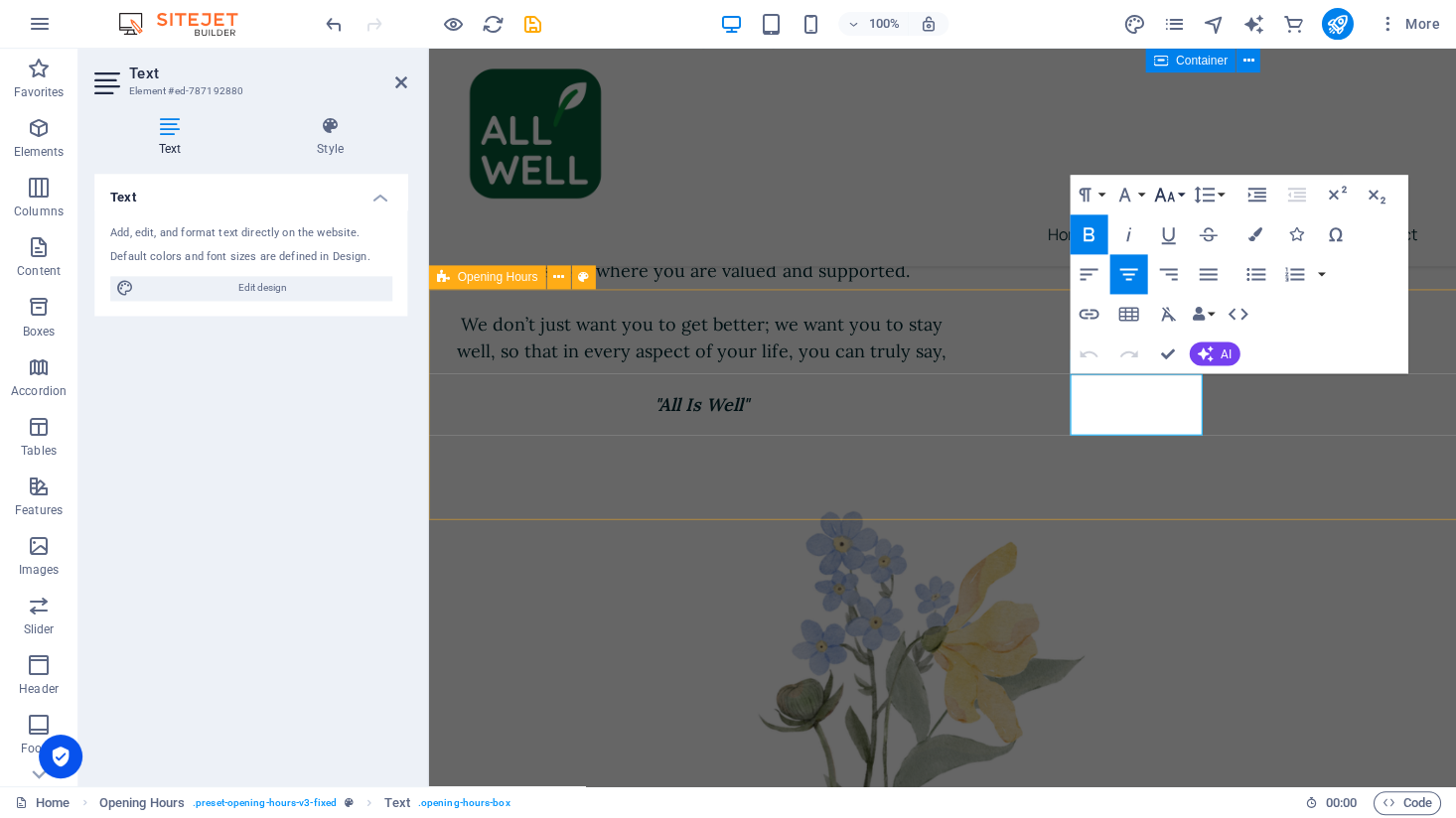 click 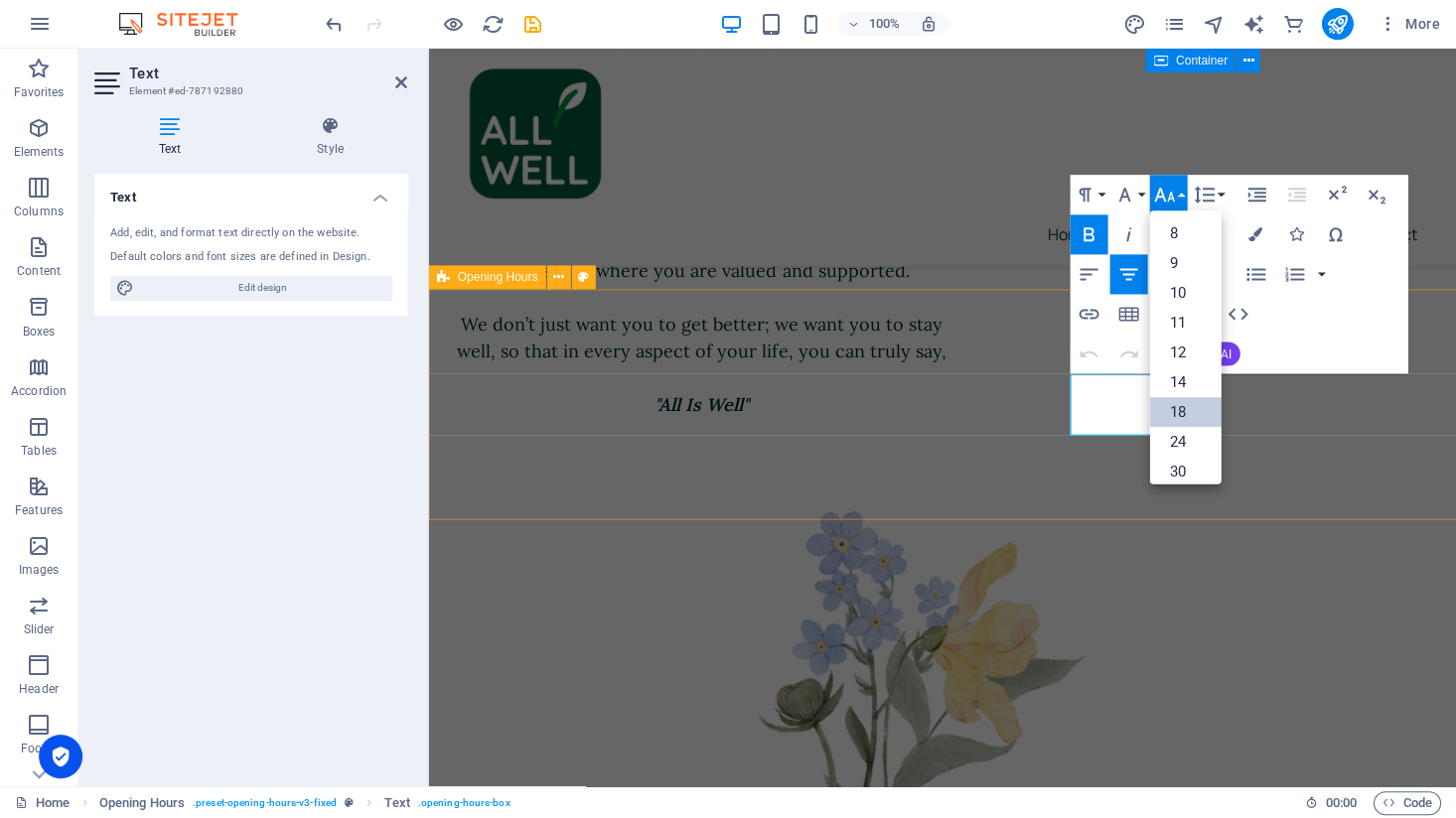 click on "18" at bounding box center [1185, 413] 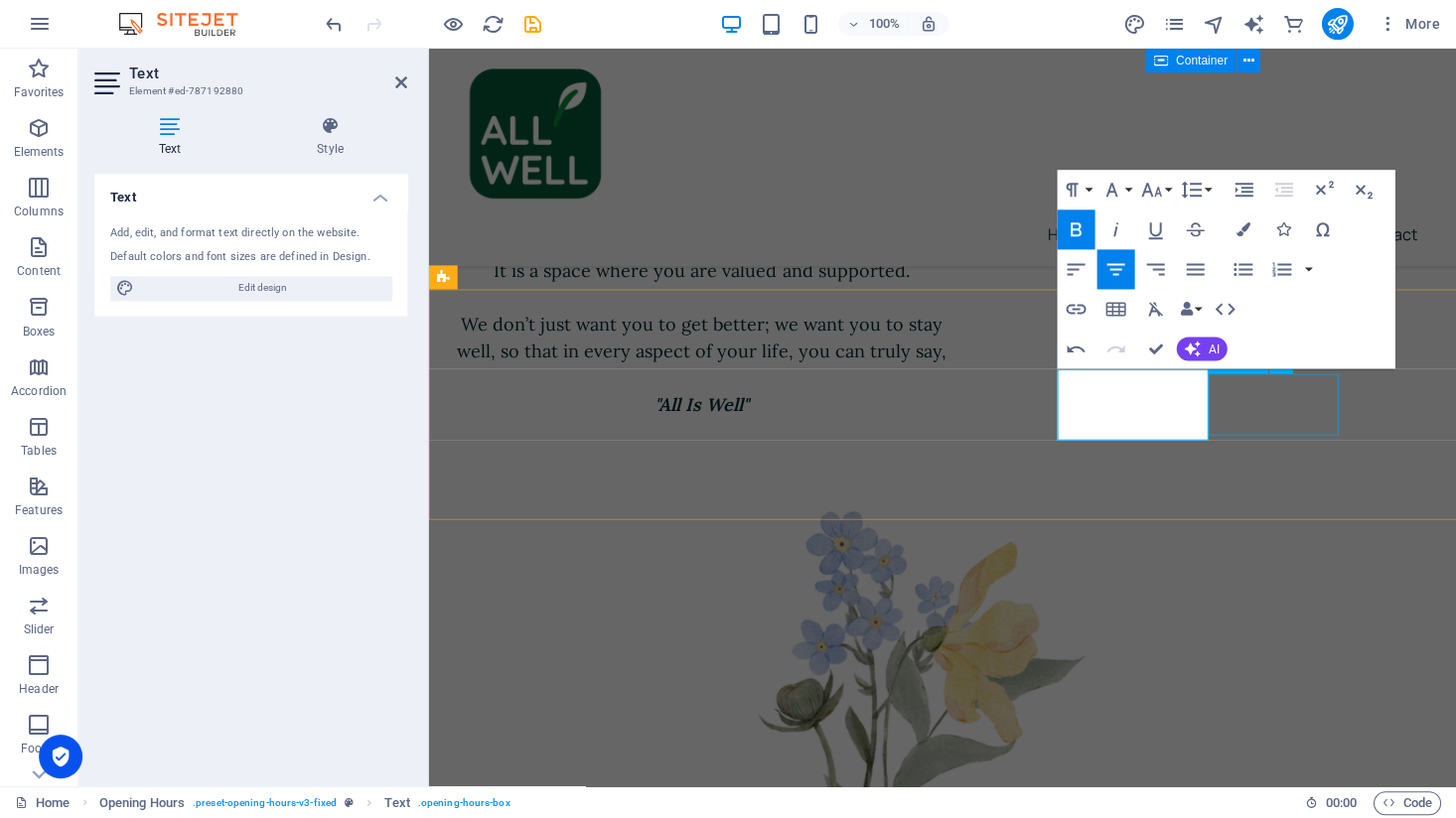 click on "[DATE] 09:00 - 18:30" at bounding box center (942, 2727) 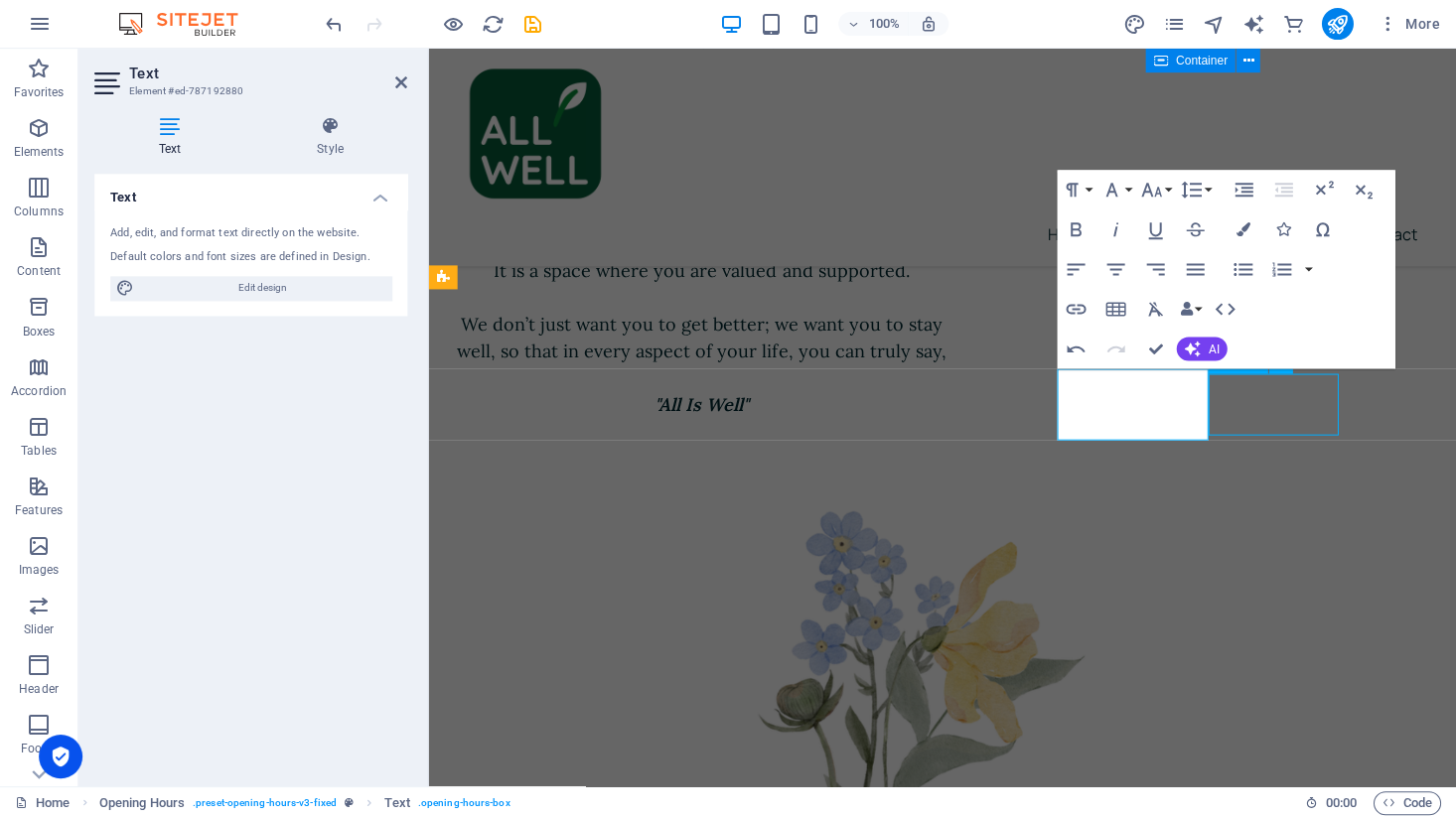 click on "[DATE] 09:00 - 18:30" at bounding box center [942, 2727] 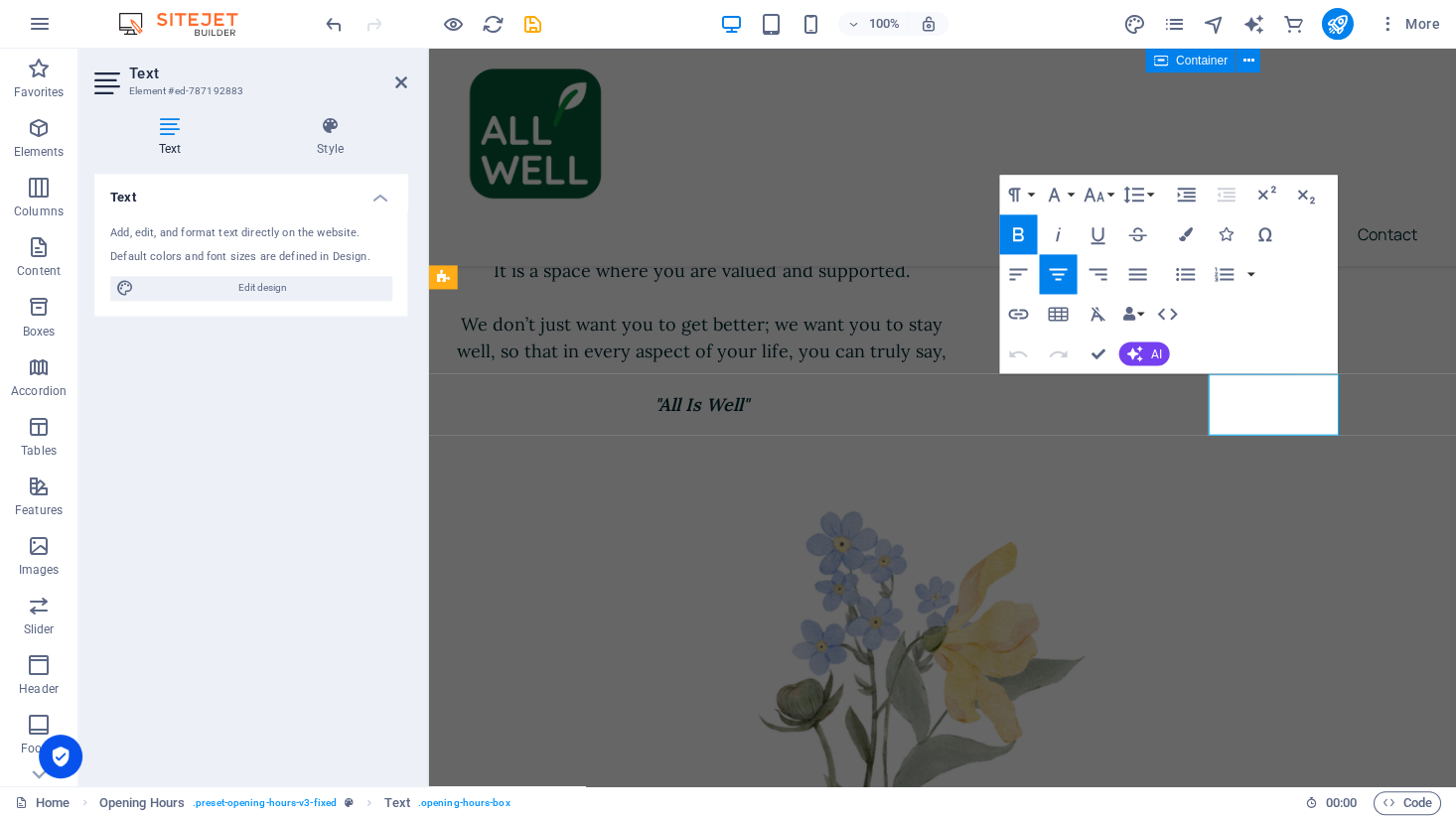 drag, startPoint x: 1319, startPoint y: 418, endPoint x: 1240, endPoint y: 391, distance: 83.48653 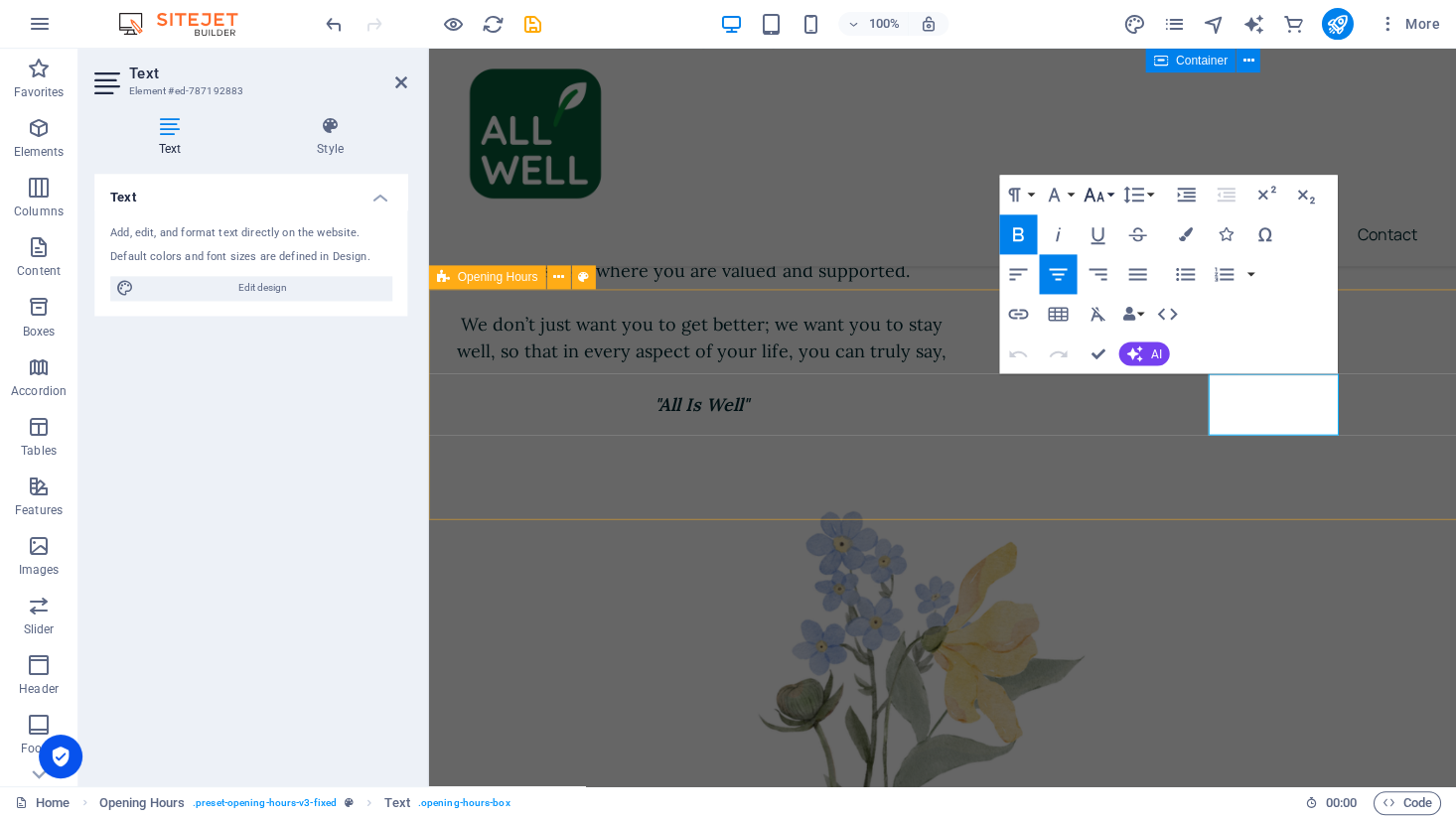 click 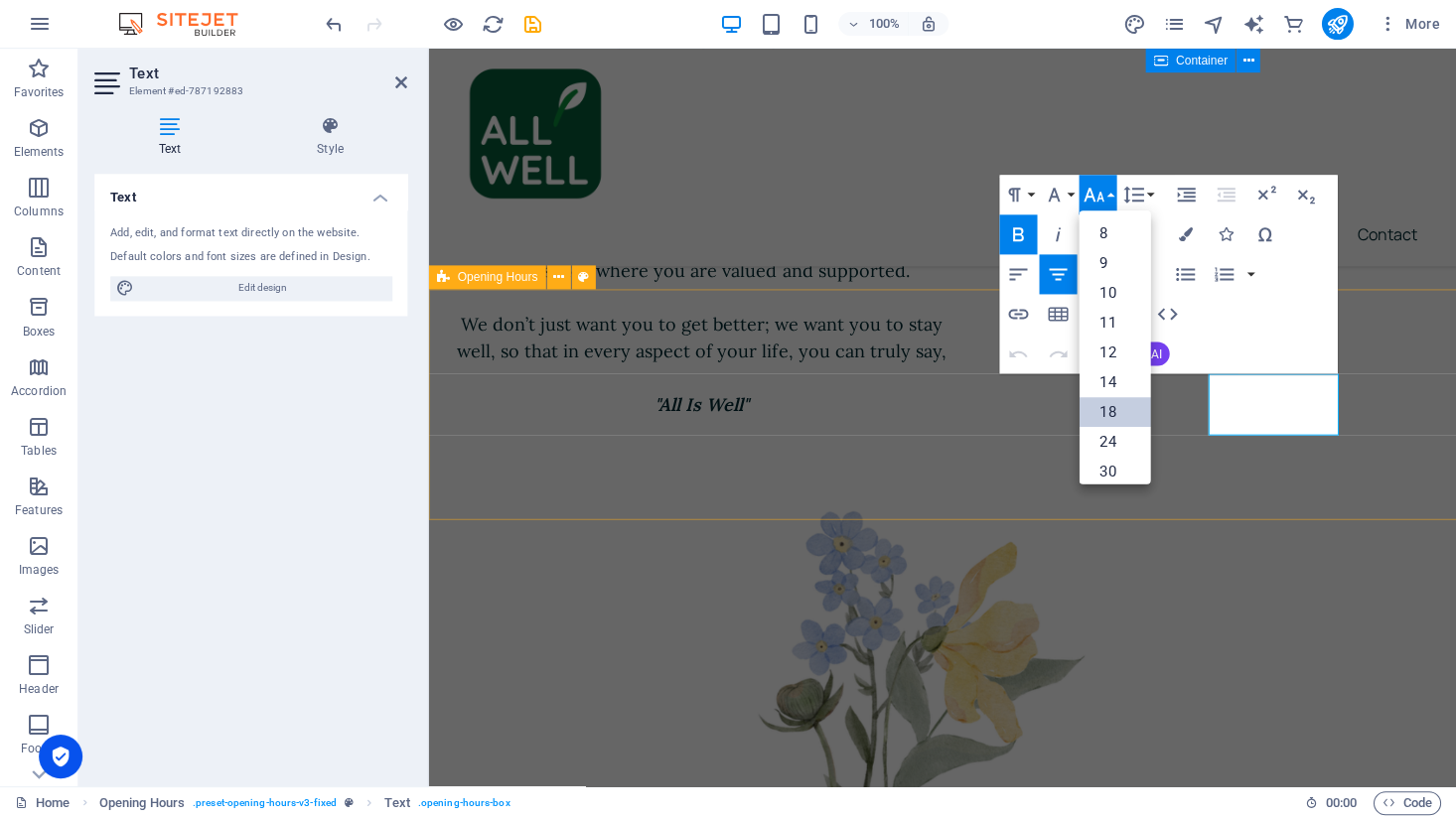 click on "18" at bounding box center [1114, 413] 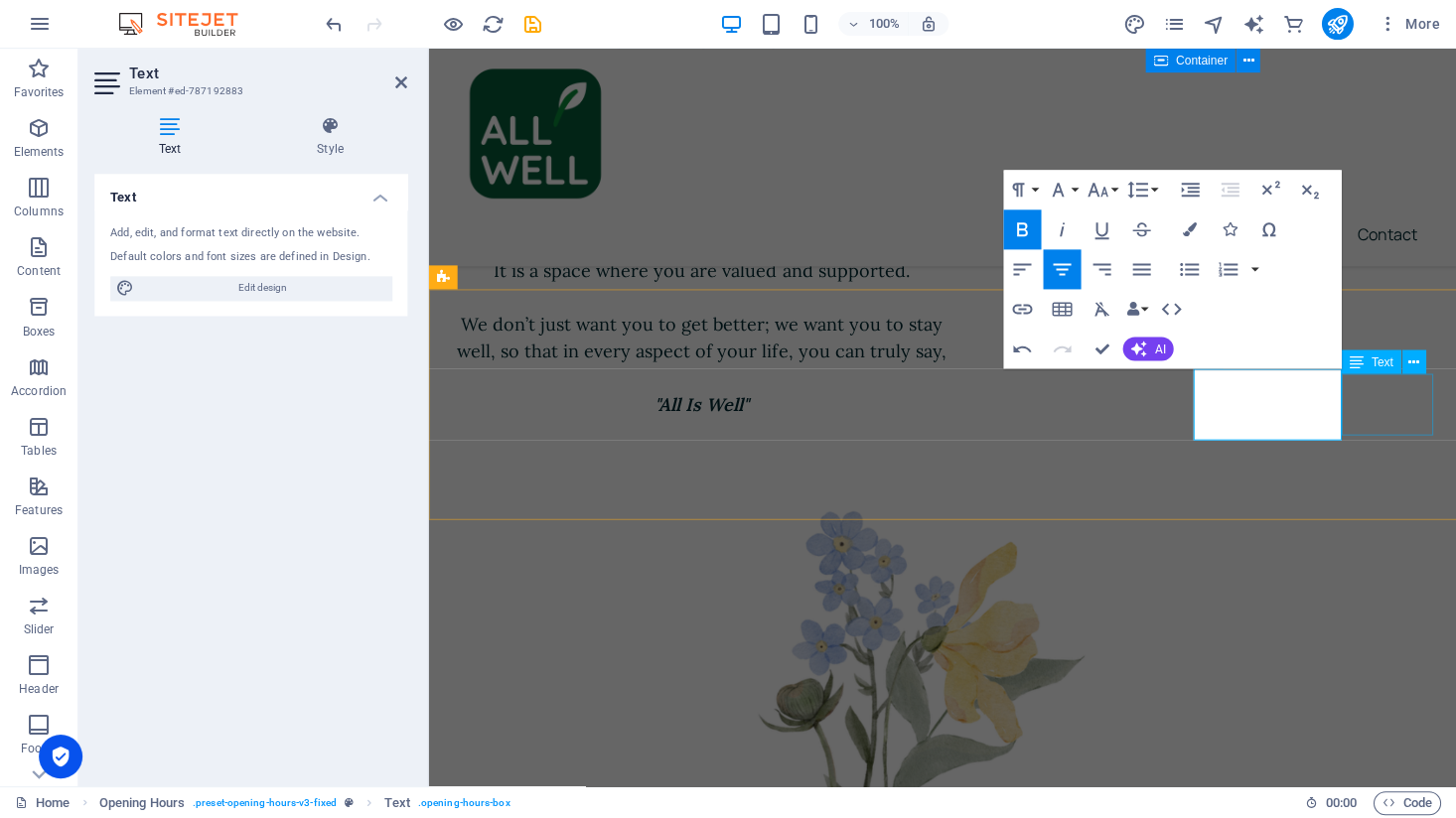 click on "[DATE] closed" at bounding box center [942, 2800] 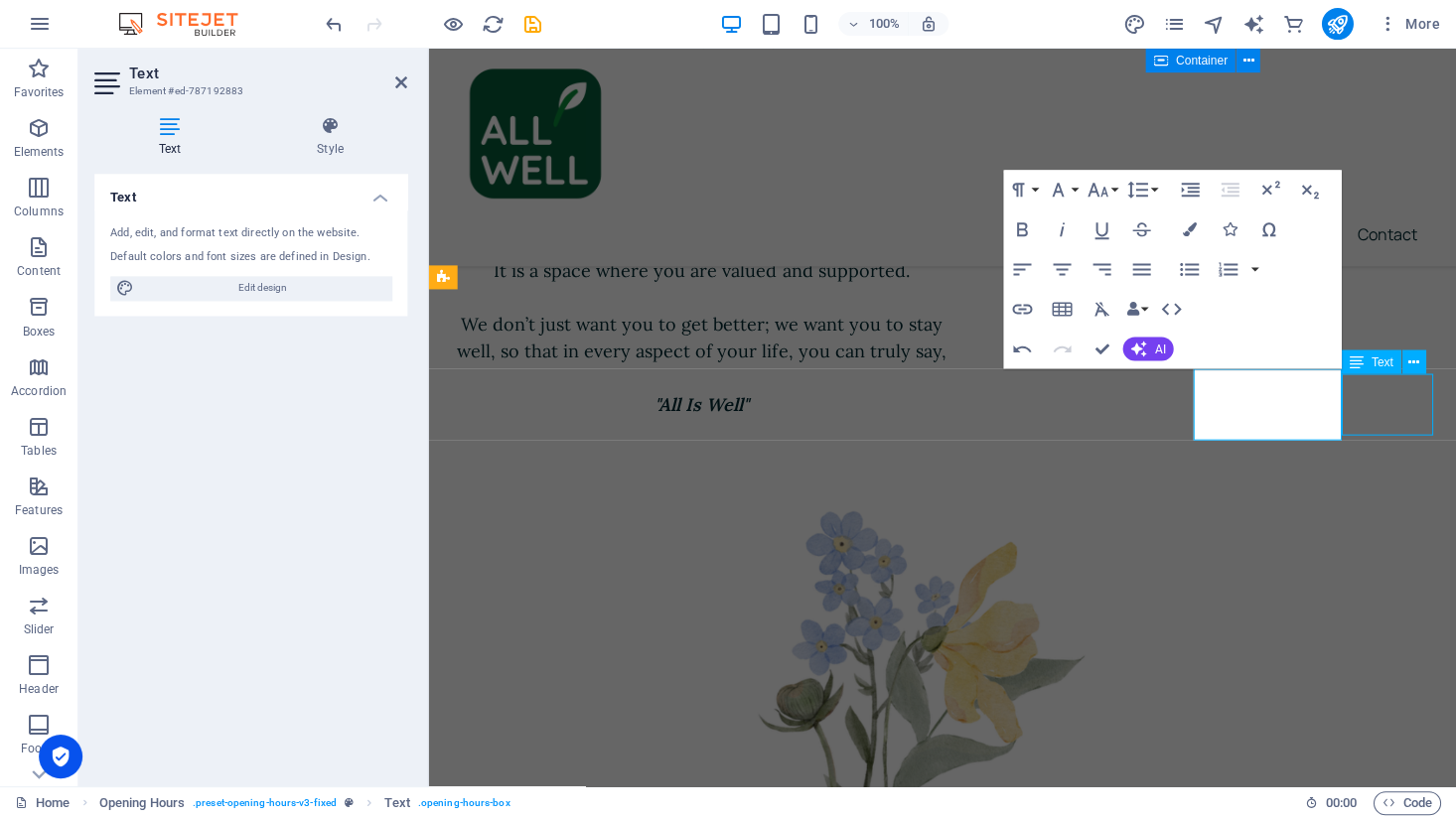 click on "[DATE] closed" at bounding box center (942, 2800) 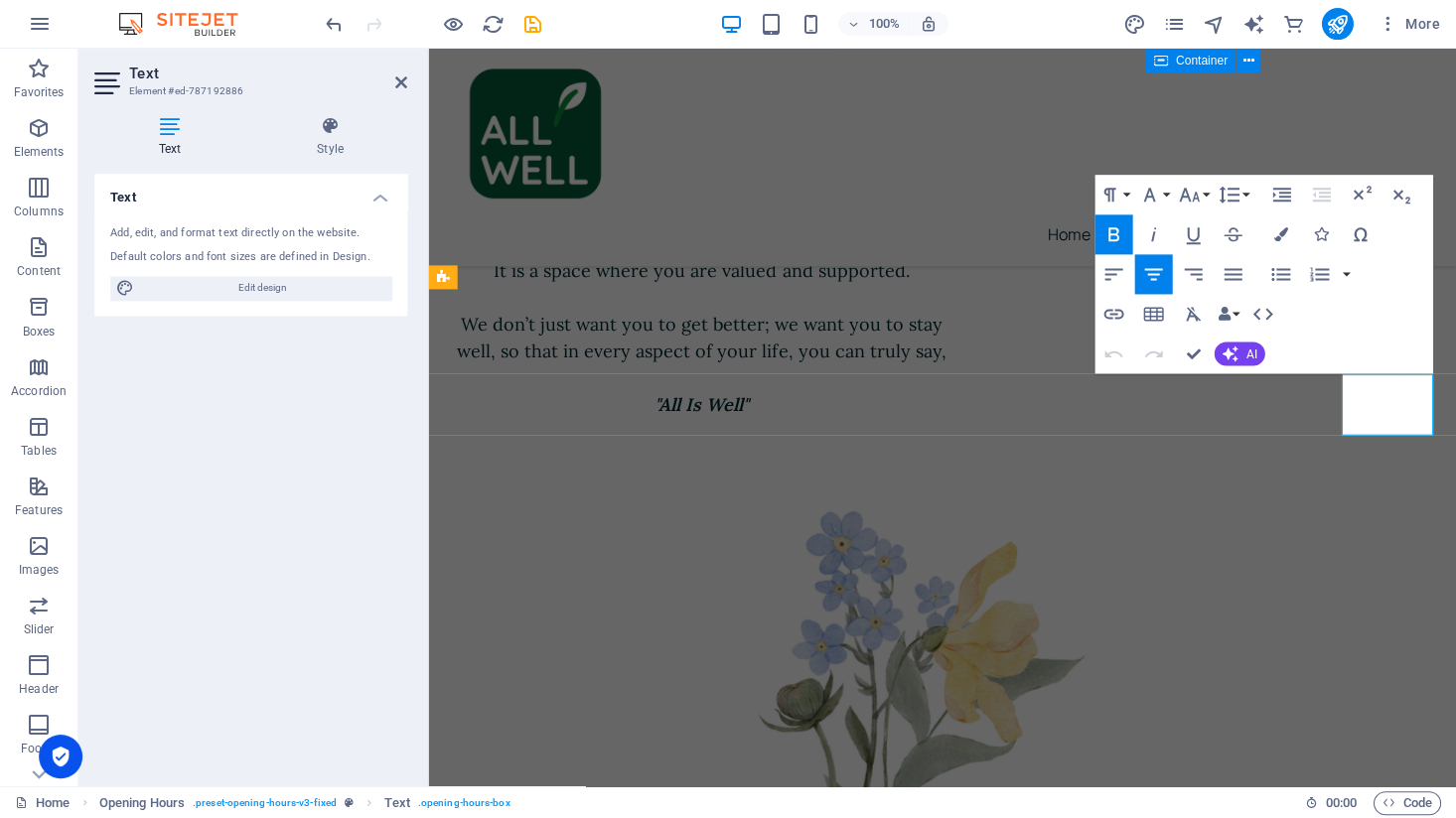 drag, startPoint x: 1411, startPoint y: 418, endPoint x: 1355, endPoint y: 394, distance: 60.926185 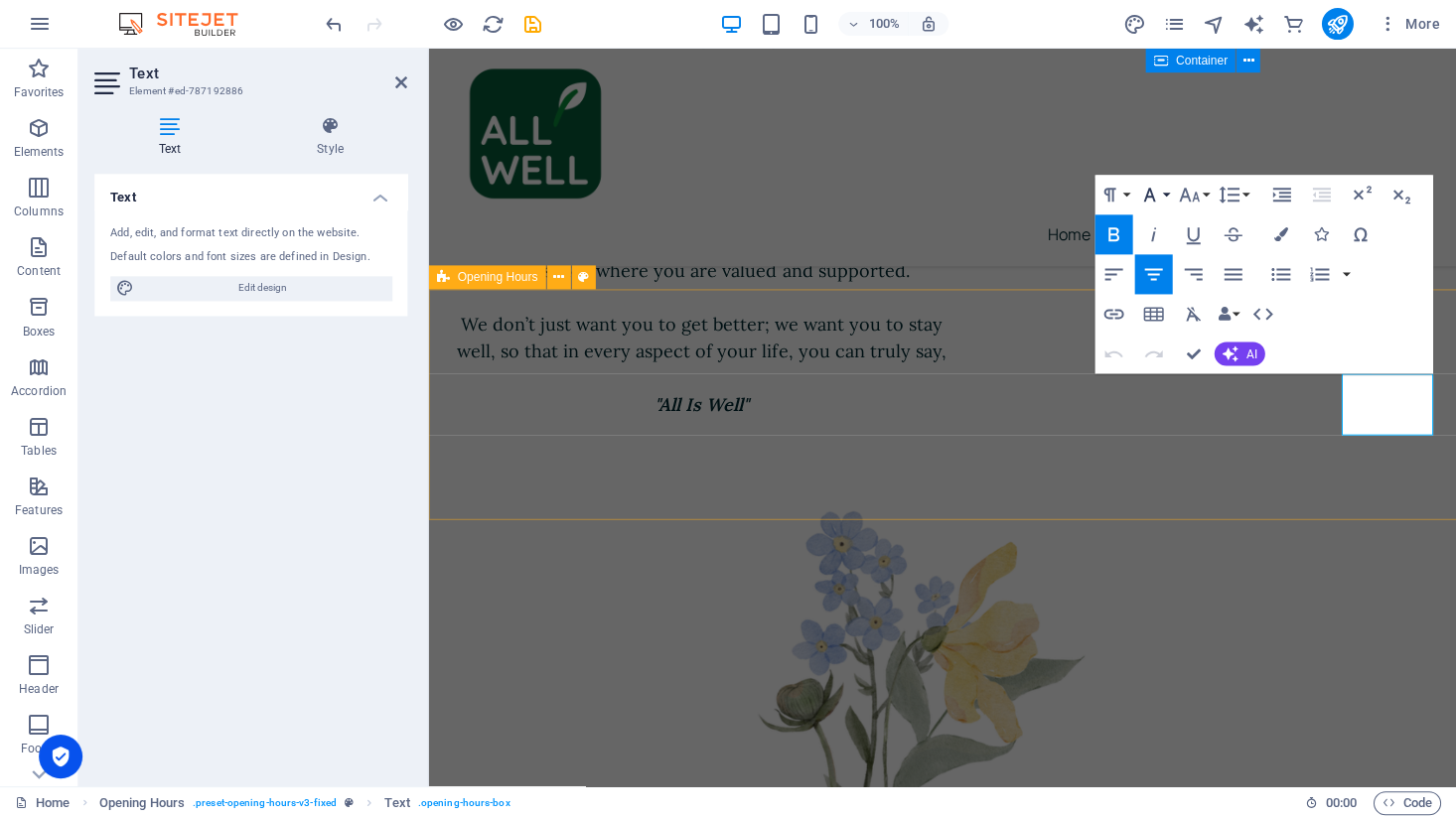 click on "Font Family" at bounding box center (1153, 196) 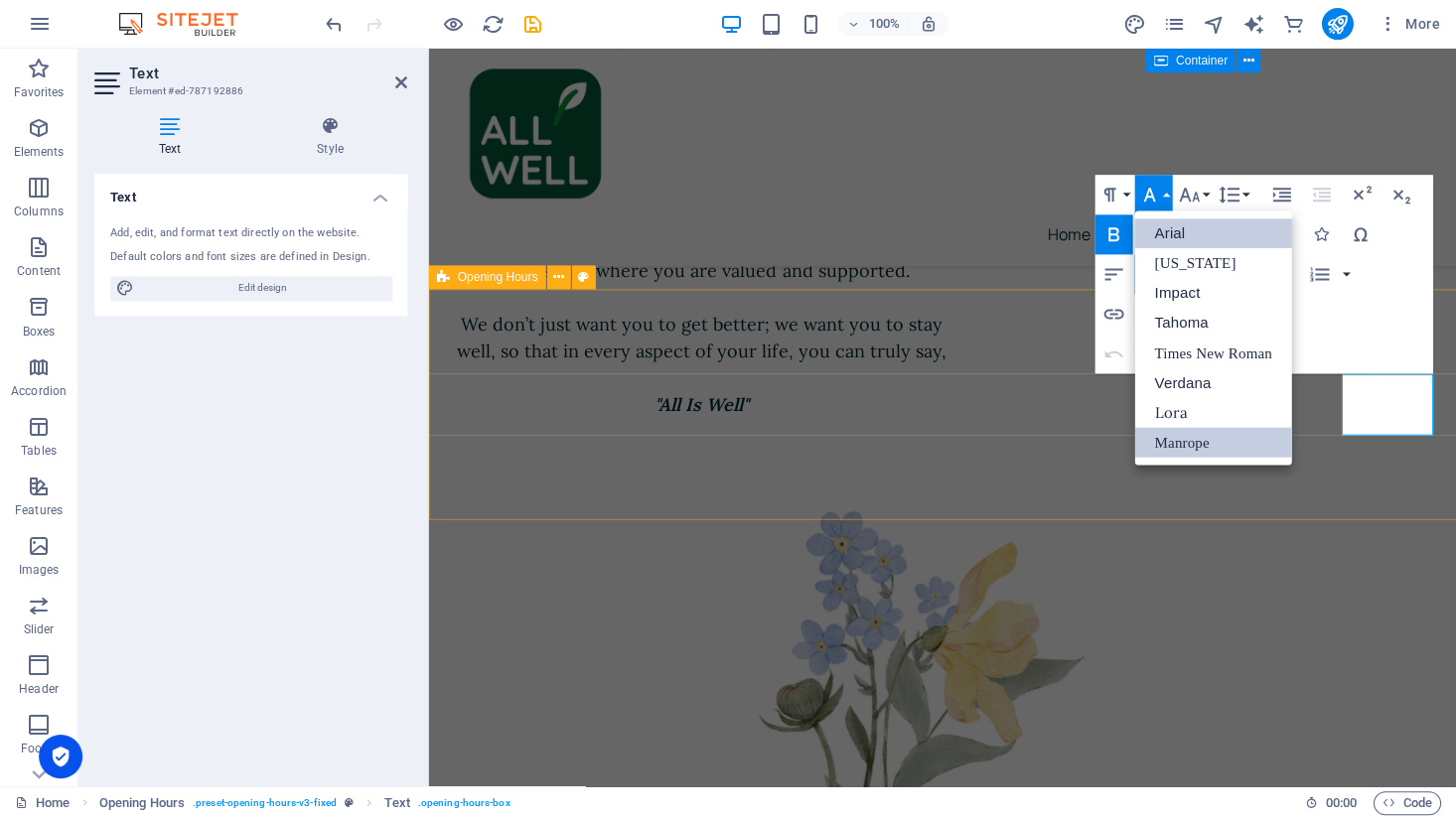 scroll, scrollTop: 0, scrollLeft: 0, axis: both 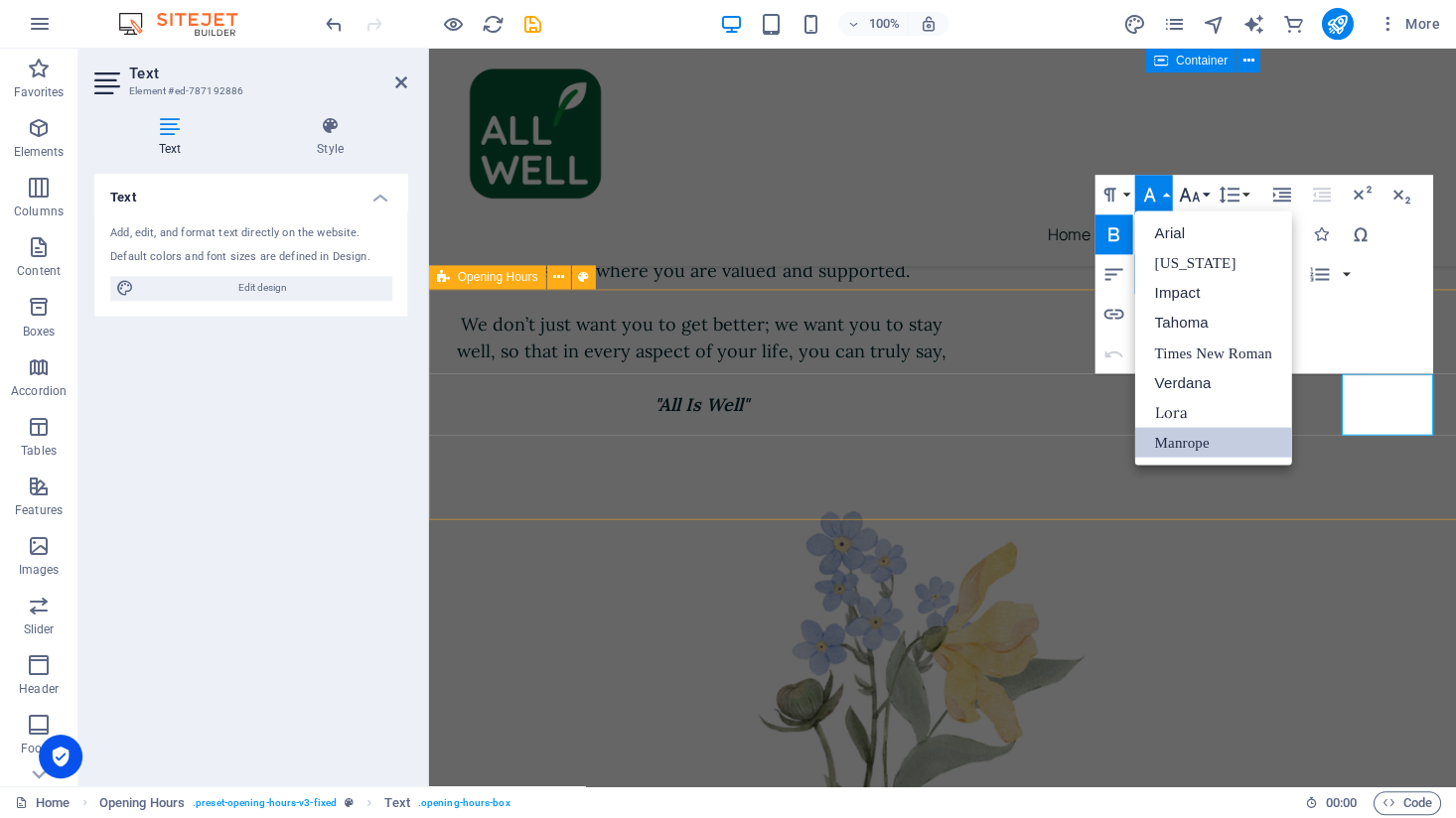 click 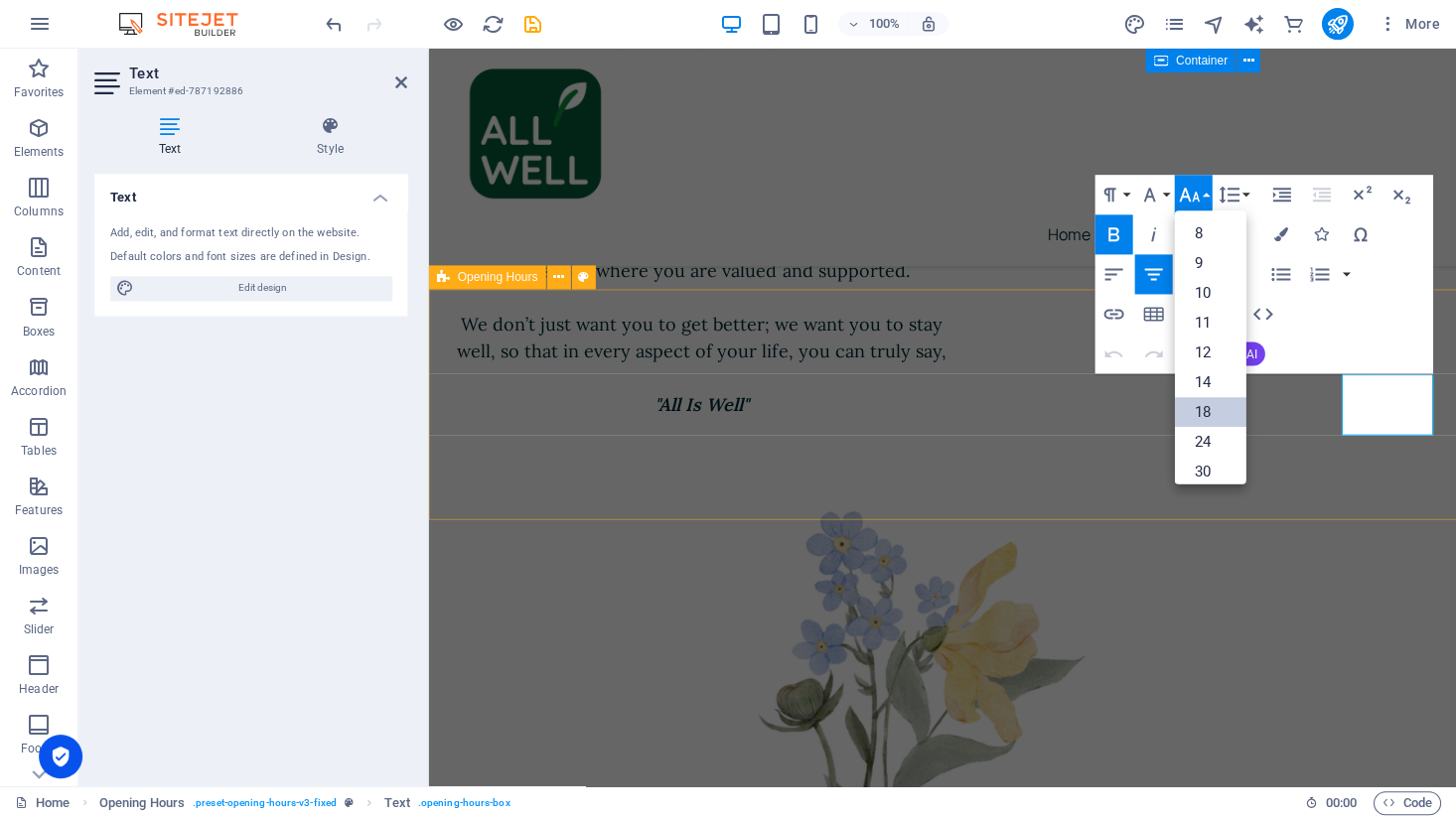 click on "18" at bounding box center [1210, 413] 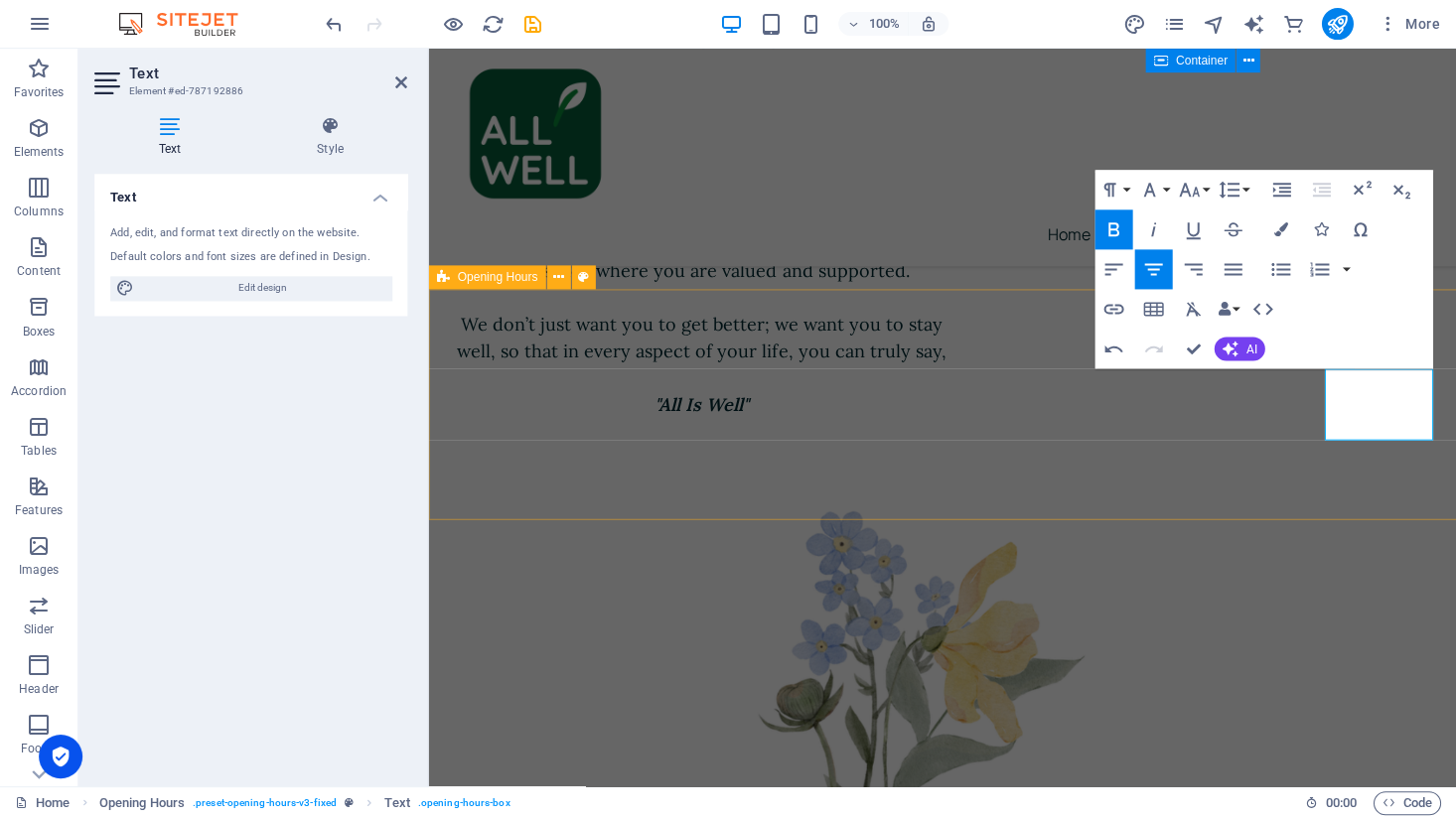 click on "Send us a message   I have read and understand the privacy policy. Unreadable? Regenerate Submit" at bounding box center (942, 3515) 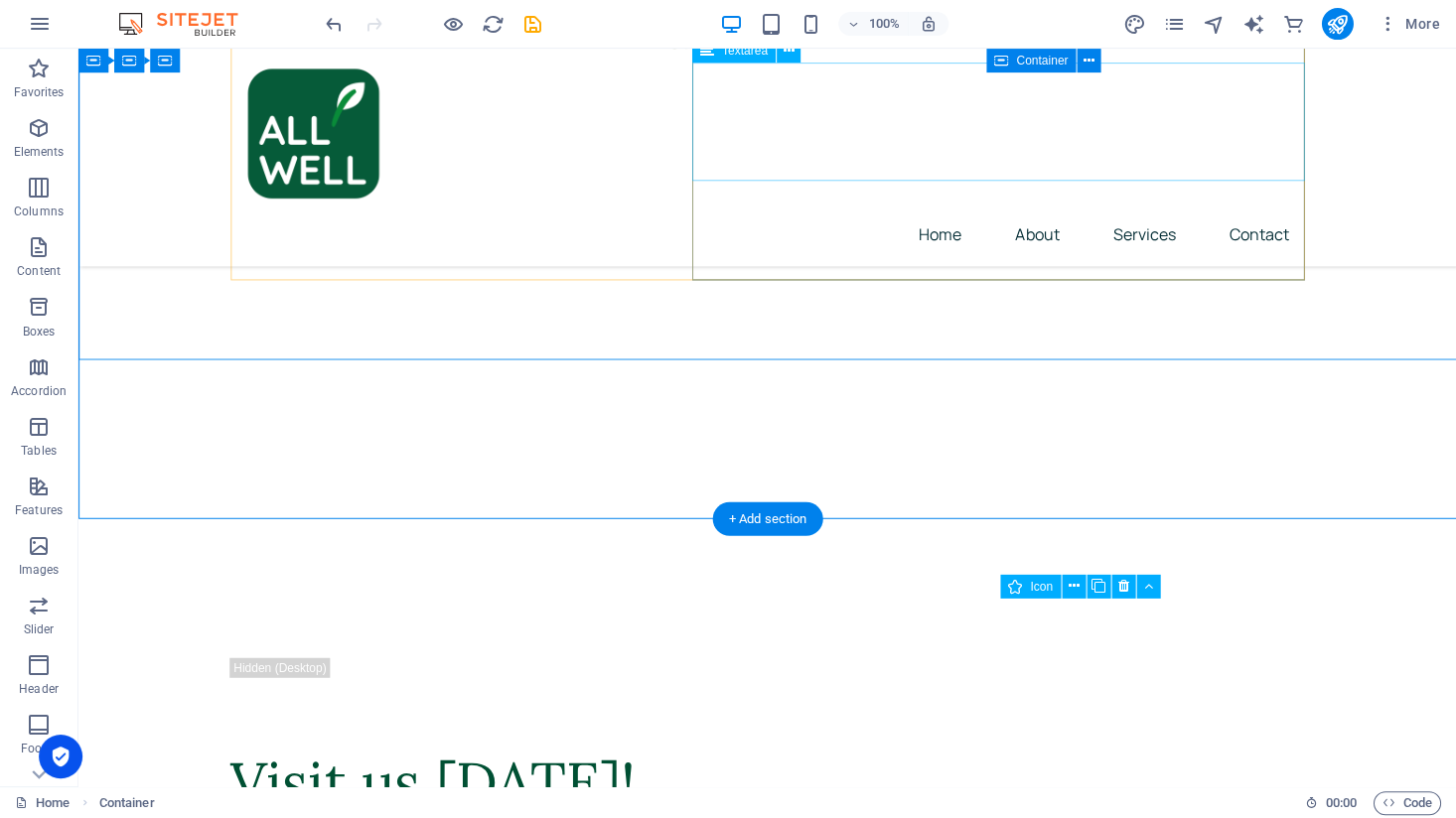 scroll, scrollTop: 4044, scrollLeft: 0, axis: vertical 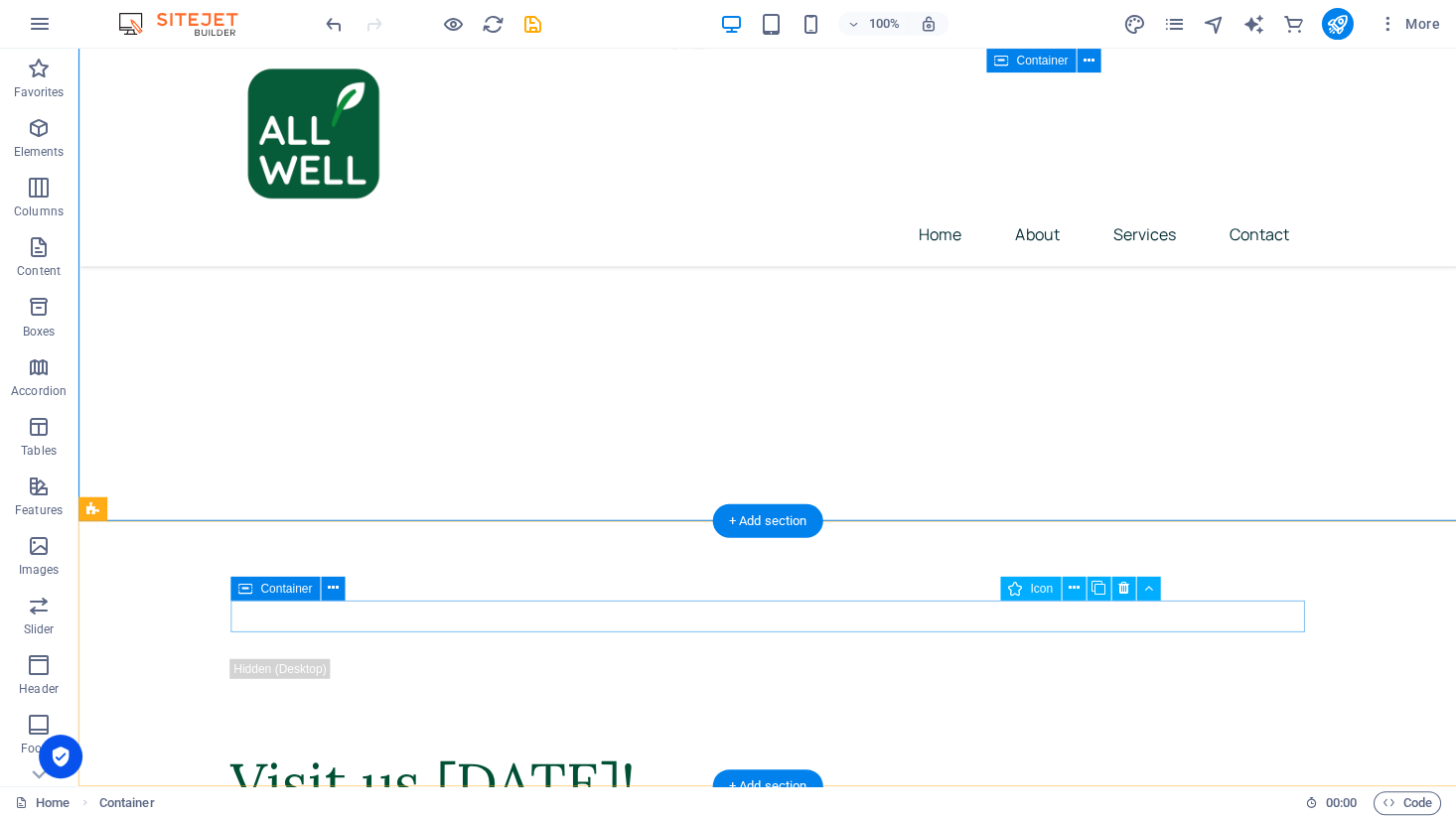 click on "Container" at bounding box center [287, 589] 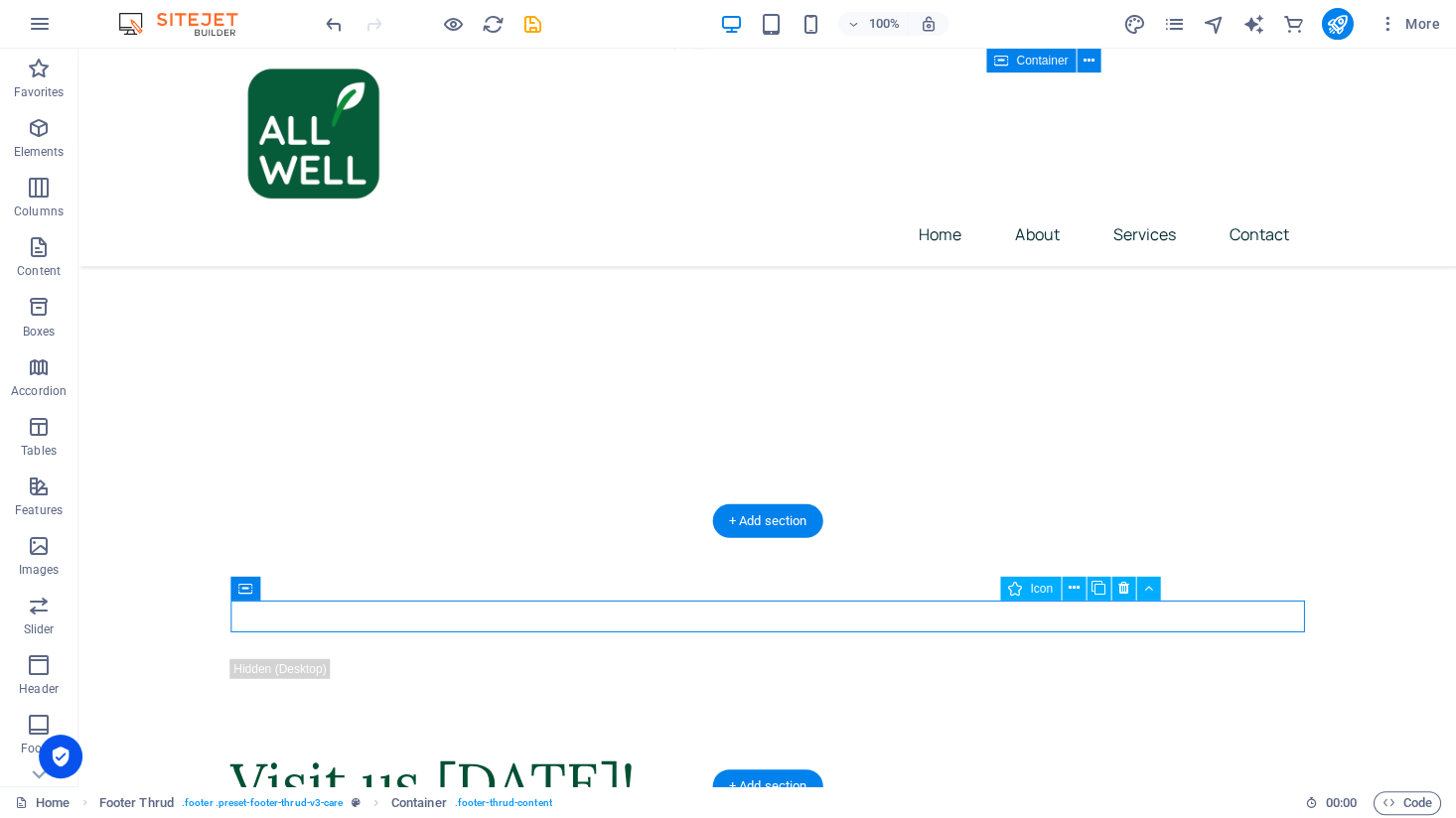 click at bounding box center [767, 3337] 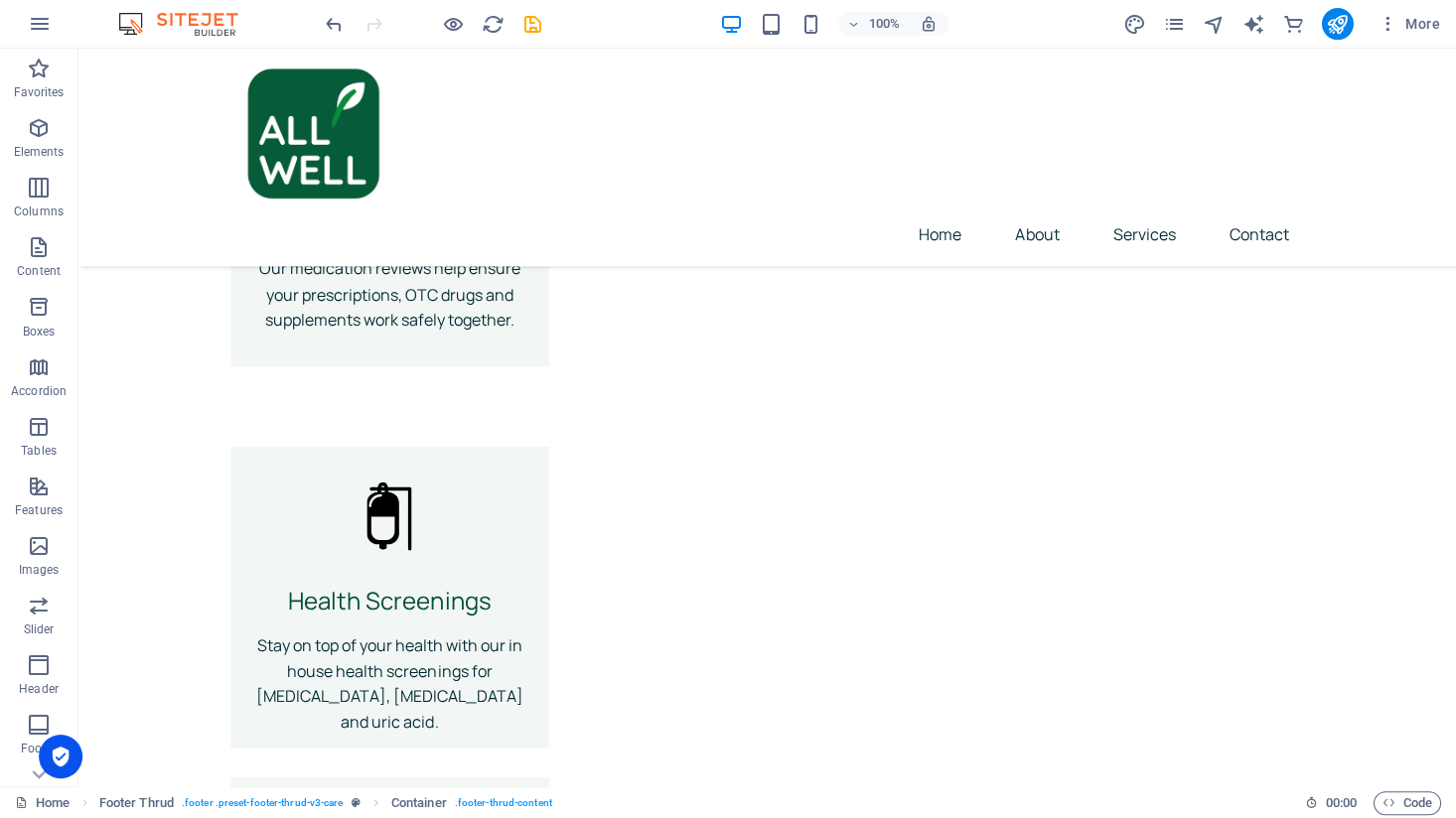 scroll, scrollTop: 1821, scrollLeft: 0, axis: vertical 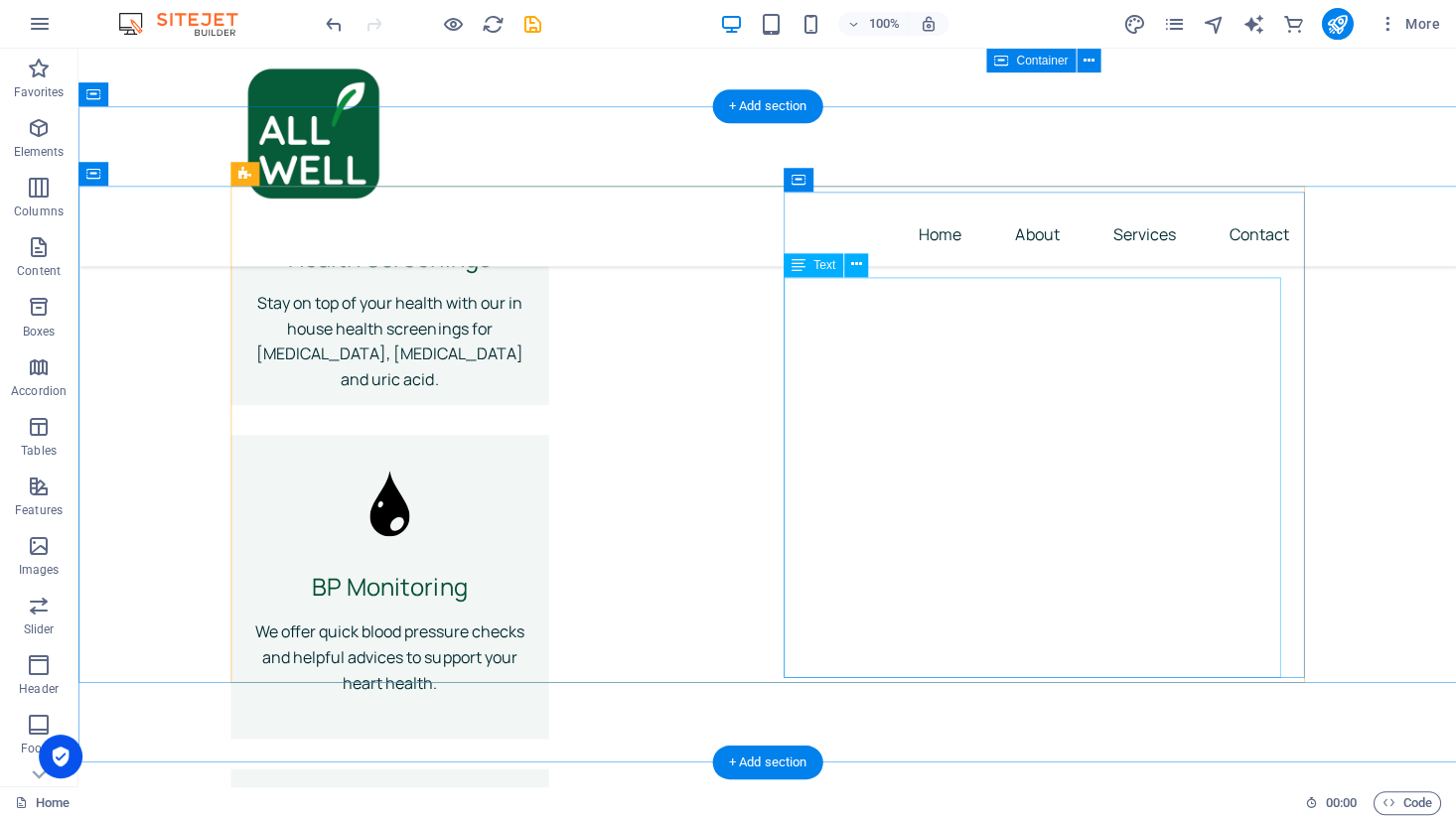 click on "Our story begins with a simple question :  How does one attain true well-being? Inspired by the phrase “All is Well,” we are committed to supporting your journey to complete wellness — mind, body, and soul. All Well is more than just a place to fill prescriptions.  It is a space where you are valued and supported. We don’t just want you to get better; we want you to stay well, so that in every aspect of your life, you can truly say,   "All Is Well"" at bounding box center (479, 1574) 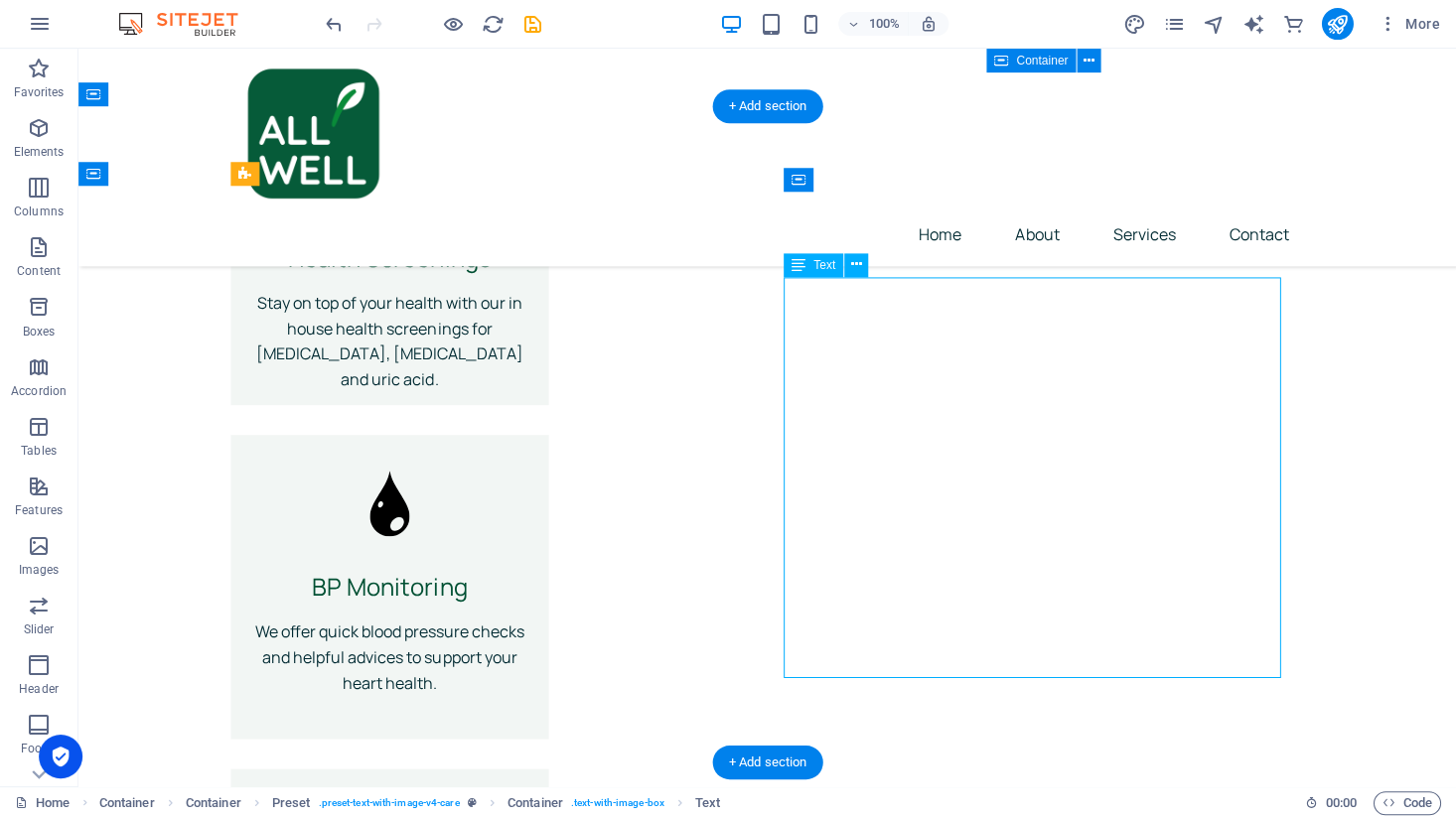 click on "Our story begins with a simple question :  How does one attain true well-being? Inspired by the phrase “All is Well,” we are committed to supporting your journey to complete wellness — mind, body, and soul. All Well is more than just a place to fill prescriptions.  It is a space where you are valued and supported. We don’t just want you to get better; we want you to stay well, so that in every aspect of your life, you can truly say,   "All Is Well"" at bounding box center [479, 1574] 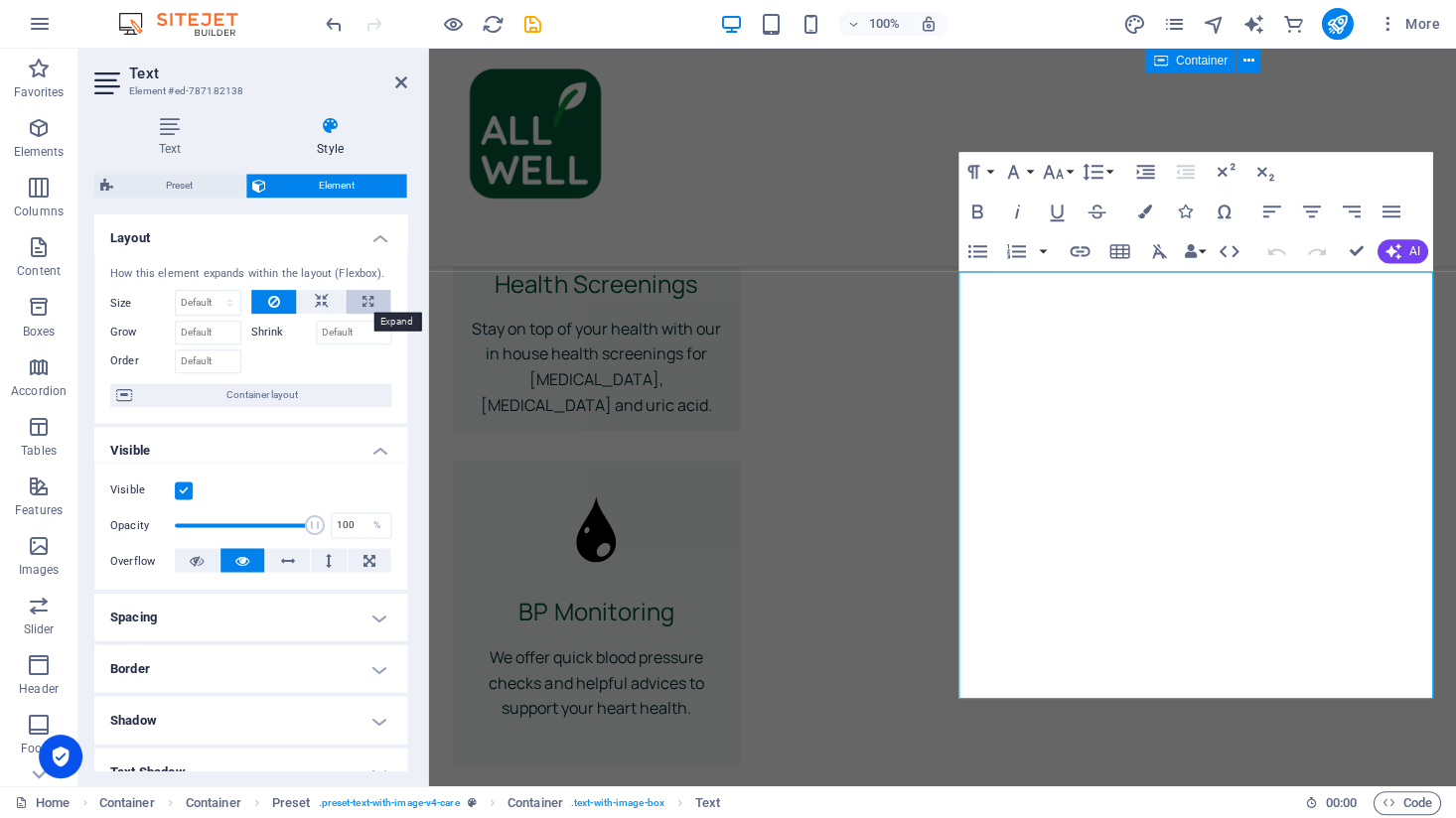 click at bounding box center [368, 303] 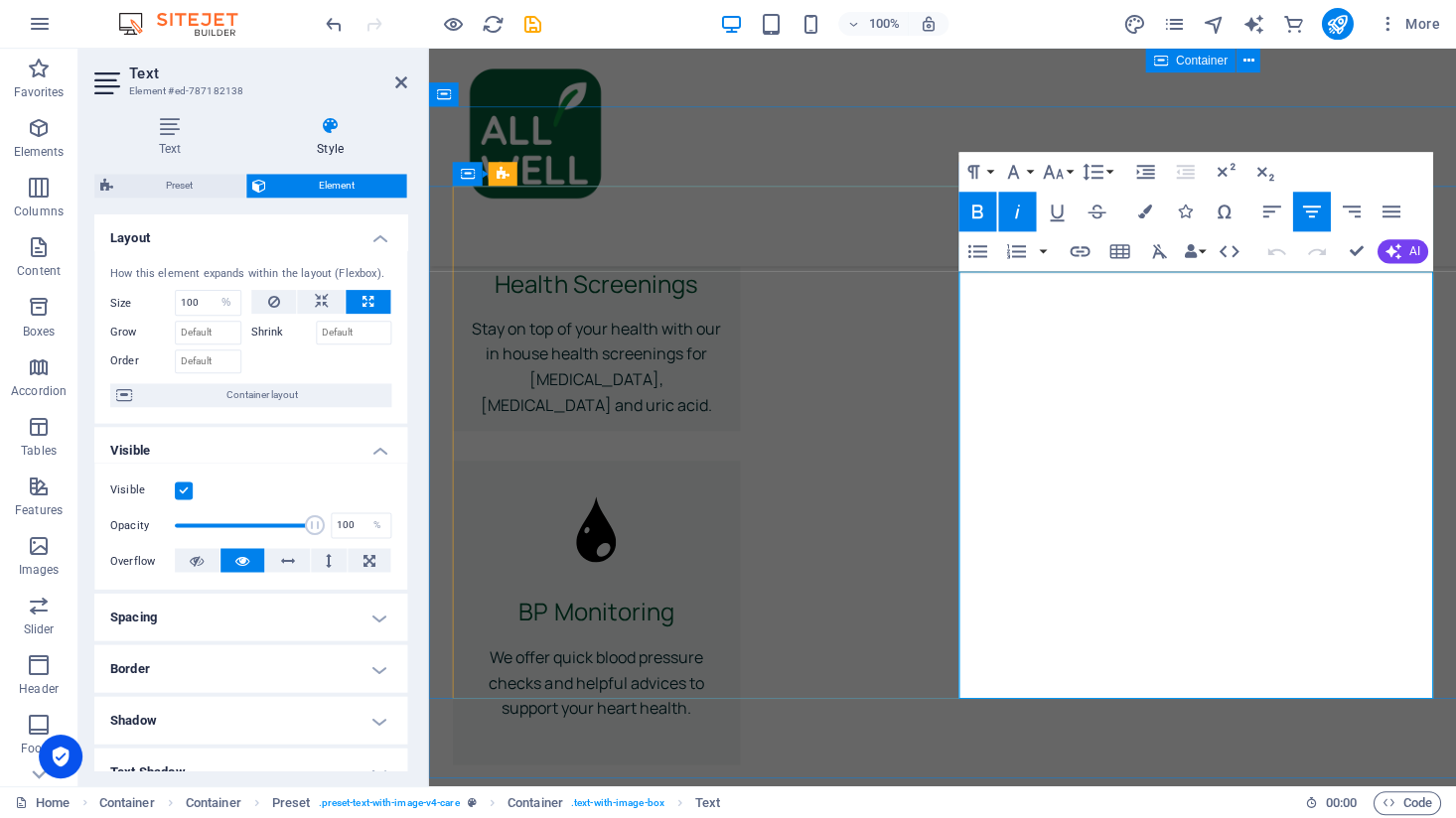 drag, startPoint x: 1275, startPoint y: 650, endPoint x: 1041, endPoint y: 241, distance: 471.20802 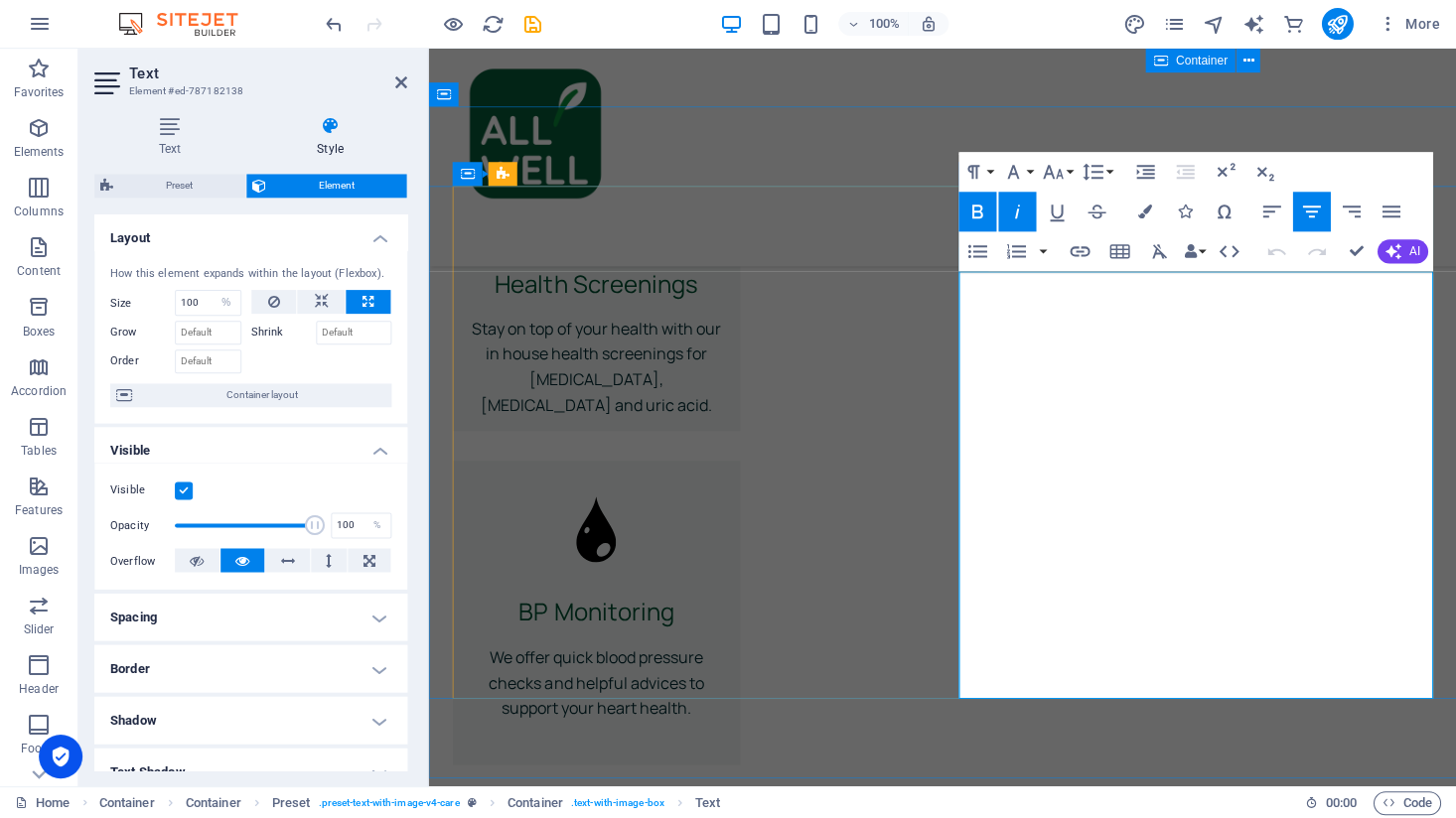 click on "Our mission Our story begins with a simple question :  How does one attain true well-being? Inspired by the phrase “All is Well,” we are committed to supporting your journey to complete wellness — mind, body, and soul. All Well is more than just a place to fill prescriptions.  It is a space where you are valued and supported. We don’t just want you to get better; we want you to stay well, so that in every aspect of your life, you can truly say,   "All Is Well"" at bounding box center [700, 1582] 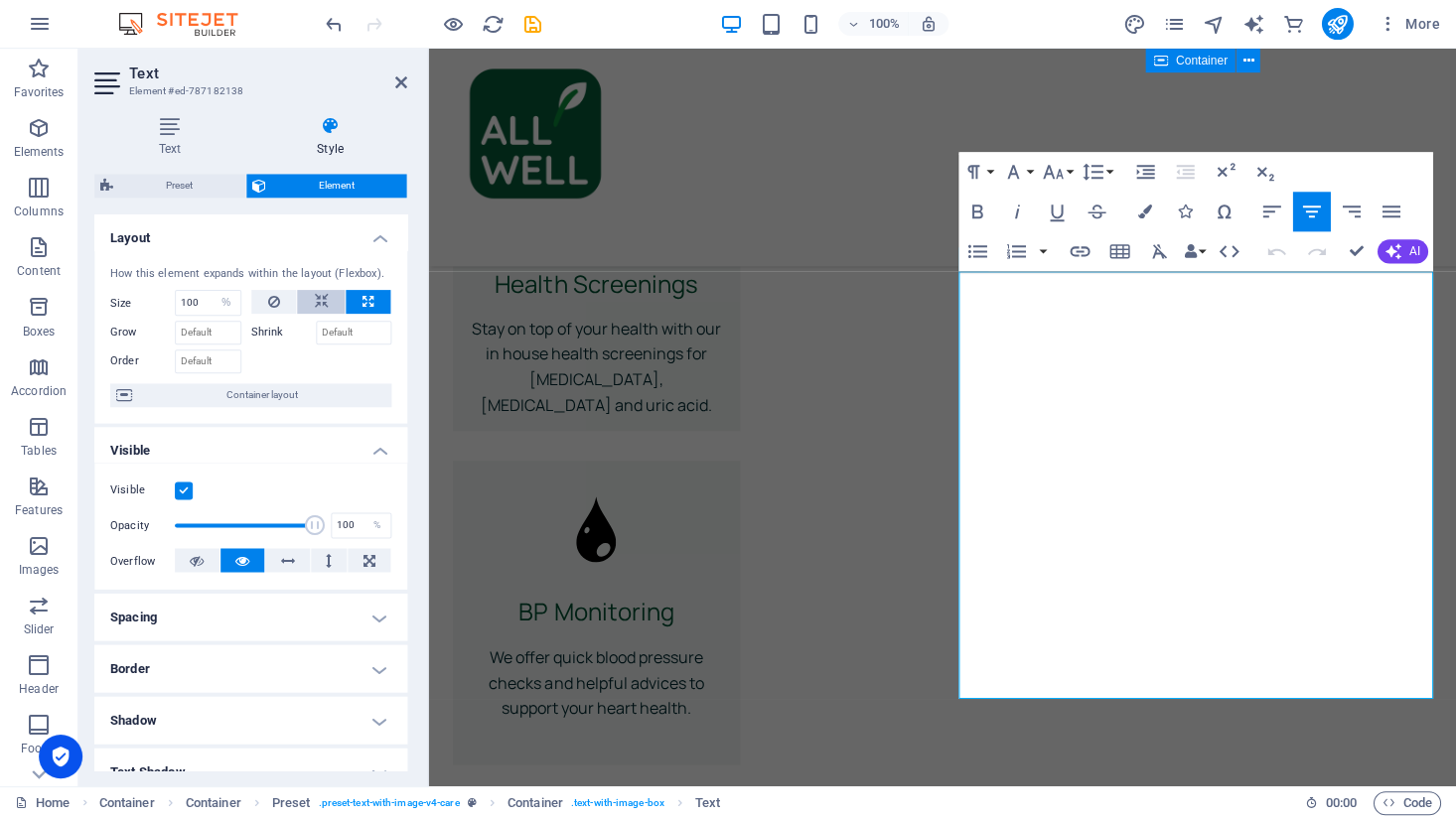 click at bounding box center [322, 303] 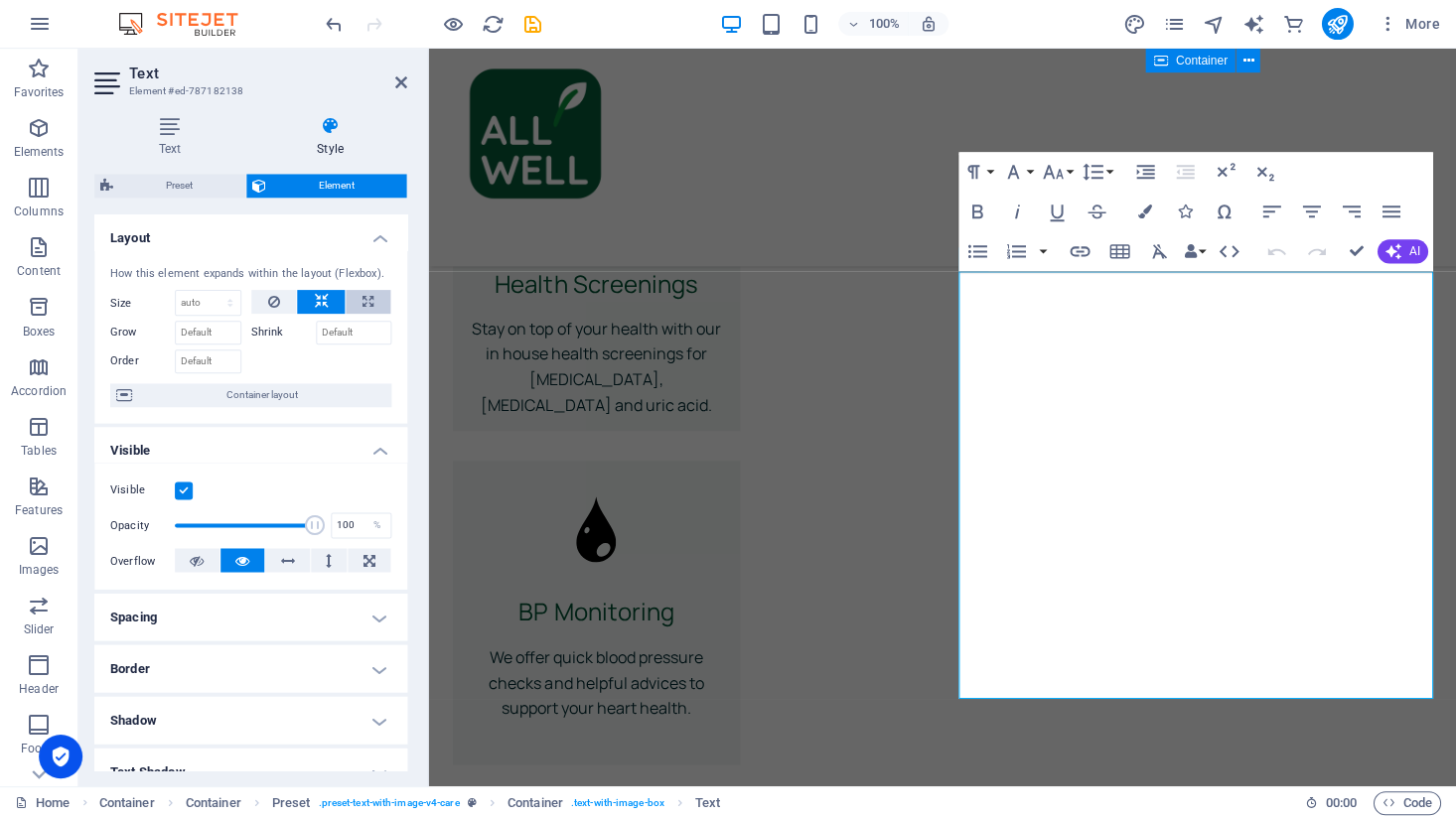 click at bounding box center [368, 303] 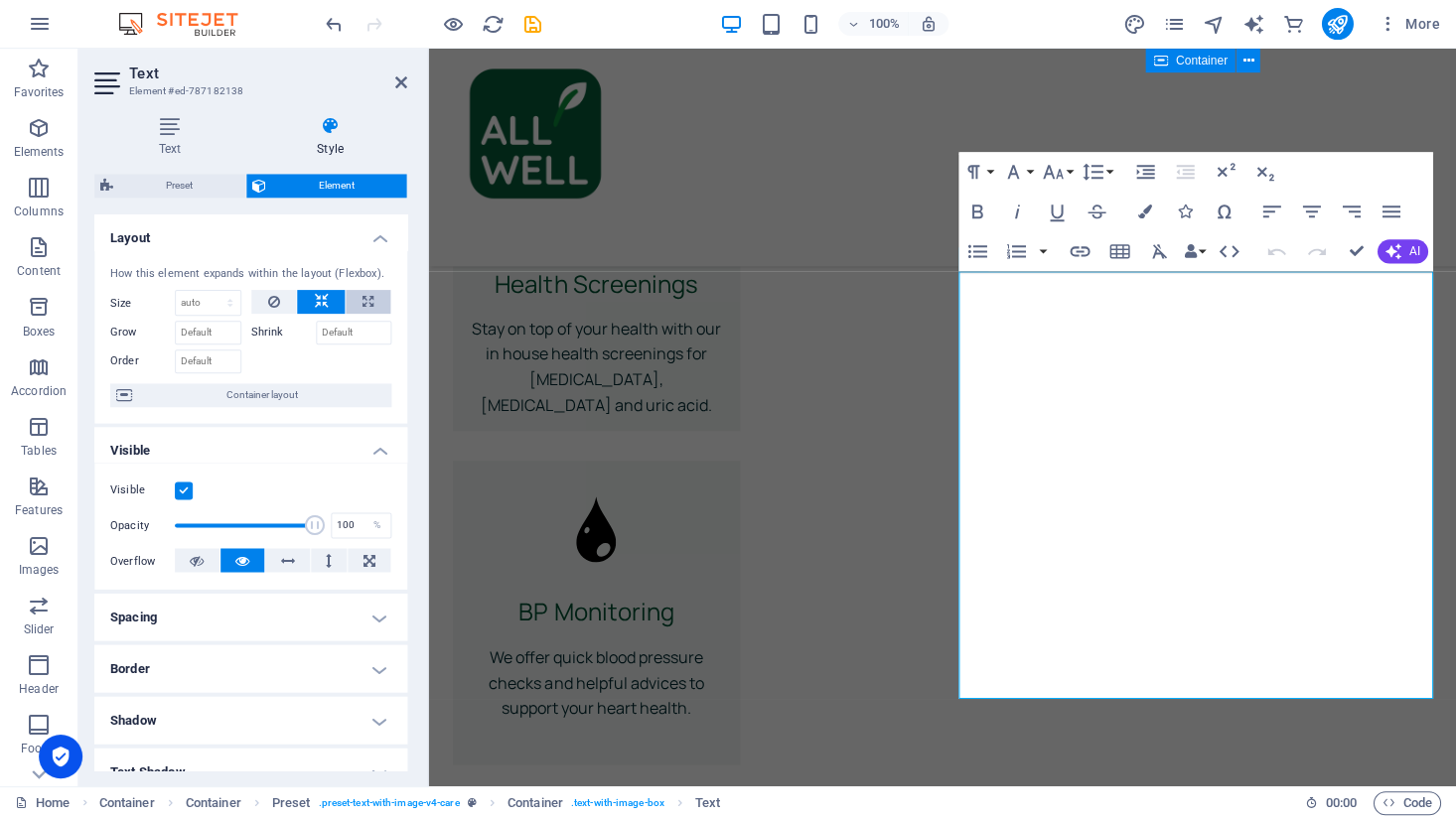 select on "%" 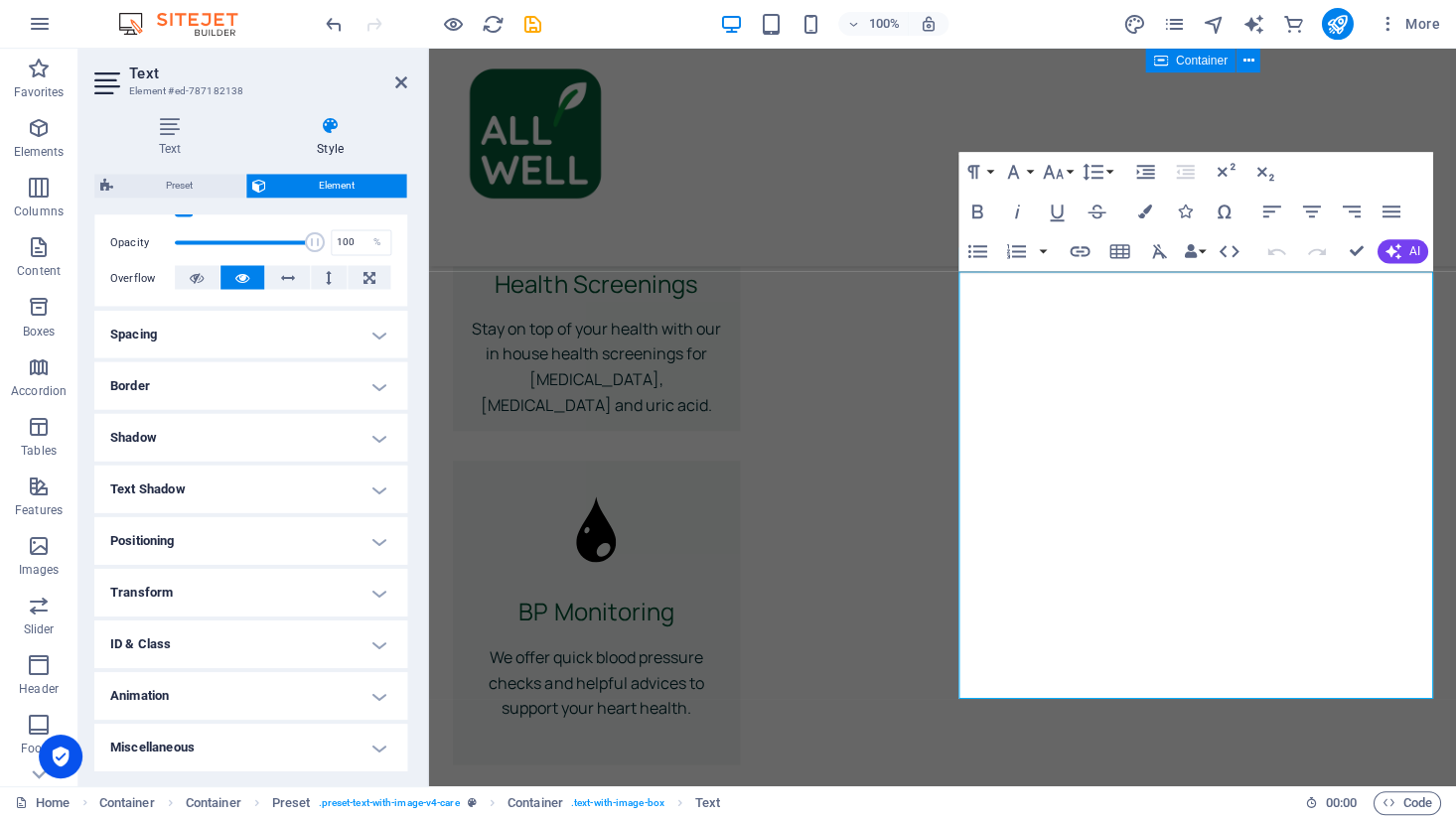 scroll, scrollTop: 62, scrollLeft: 0, axis: vertical 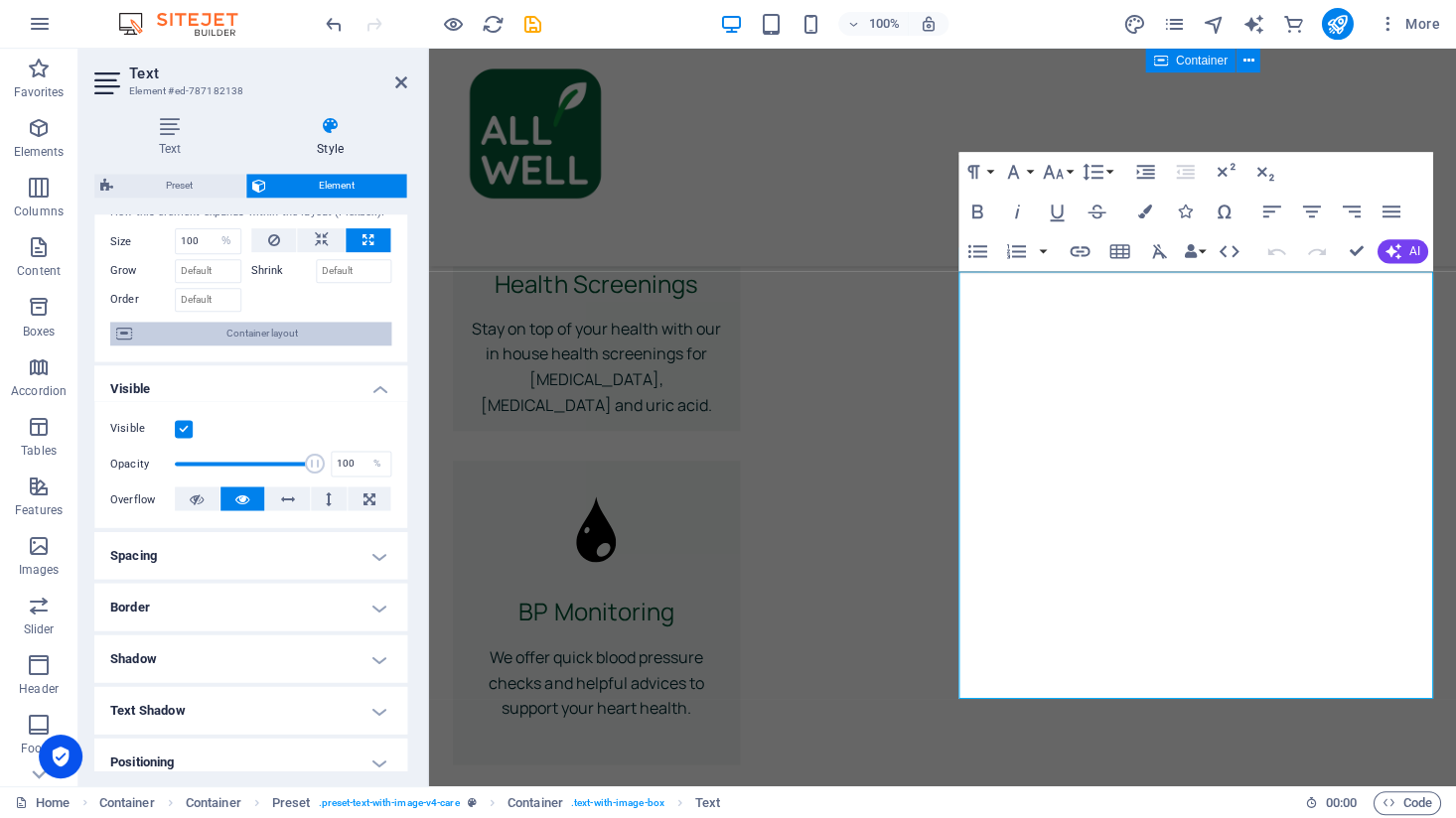 click on "Container layout" at bounding box center [262, 335] 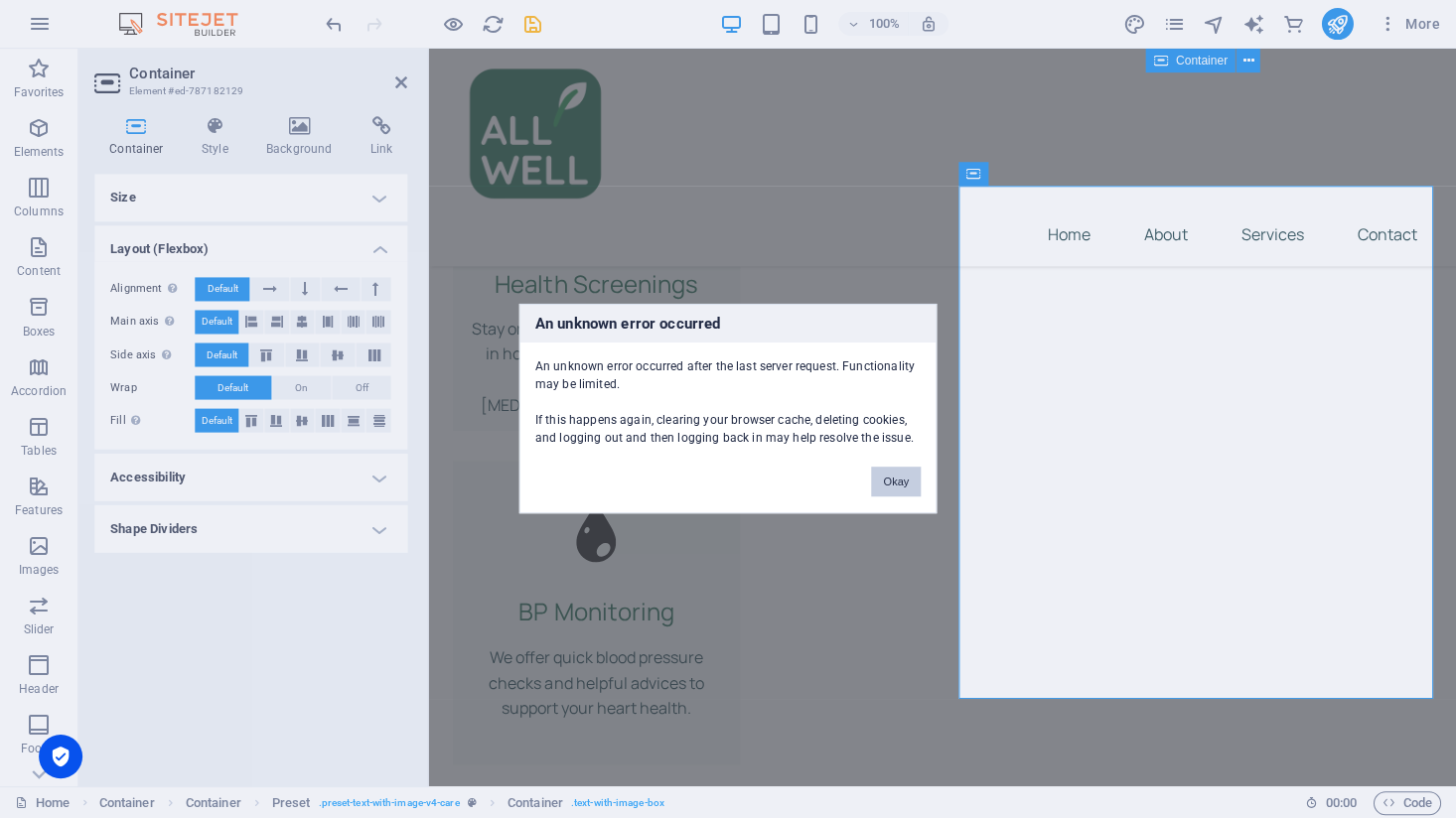 click on "Okay" at bounding box center (896, 482) 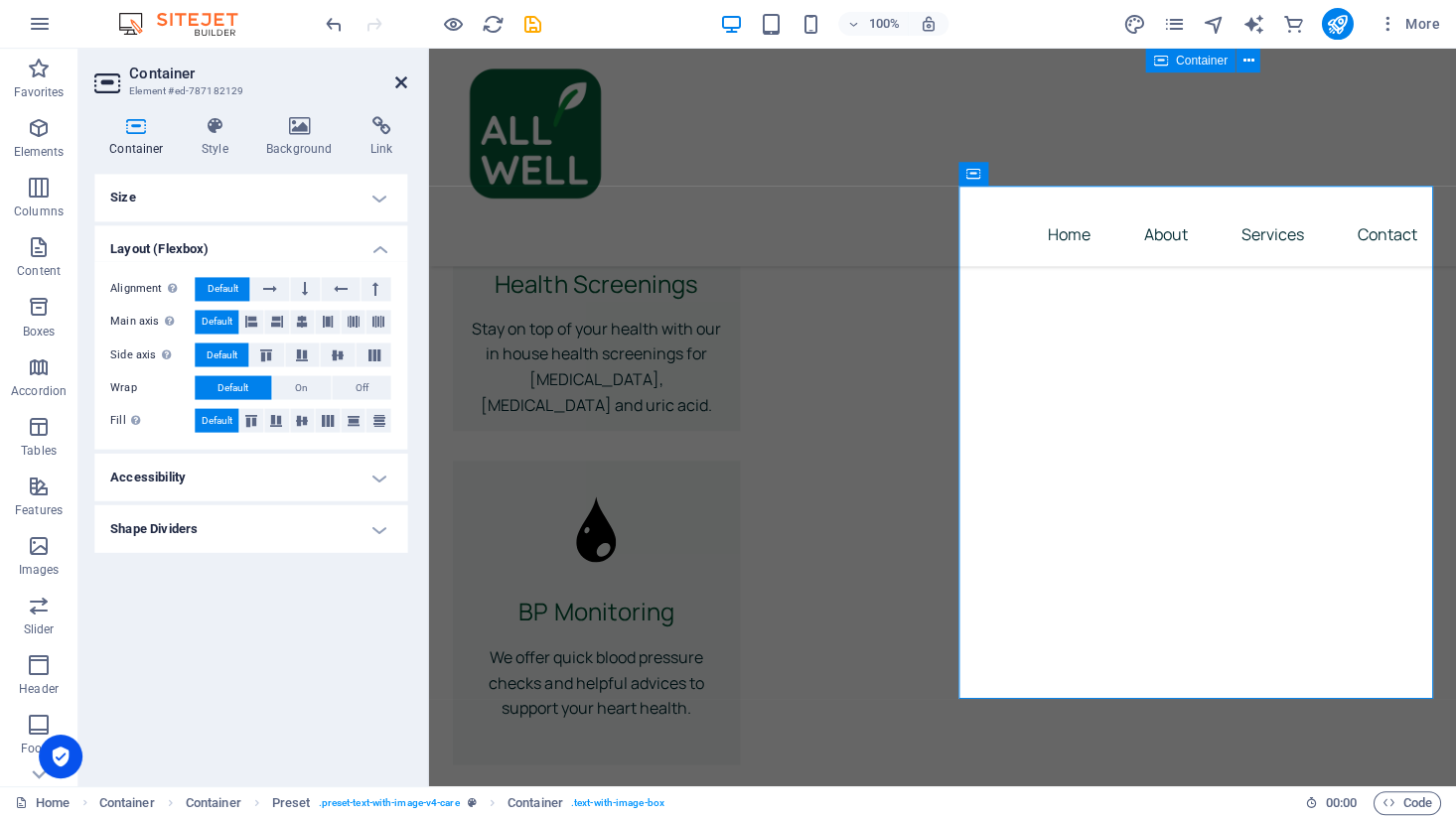click at bounding box center [402, 83] 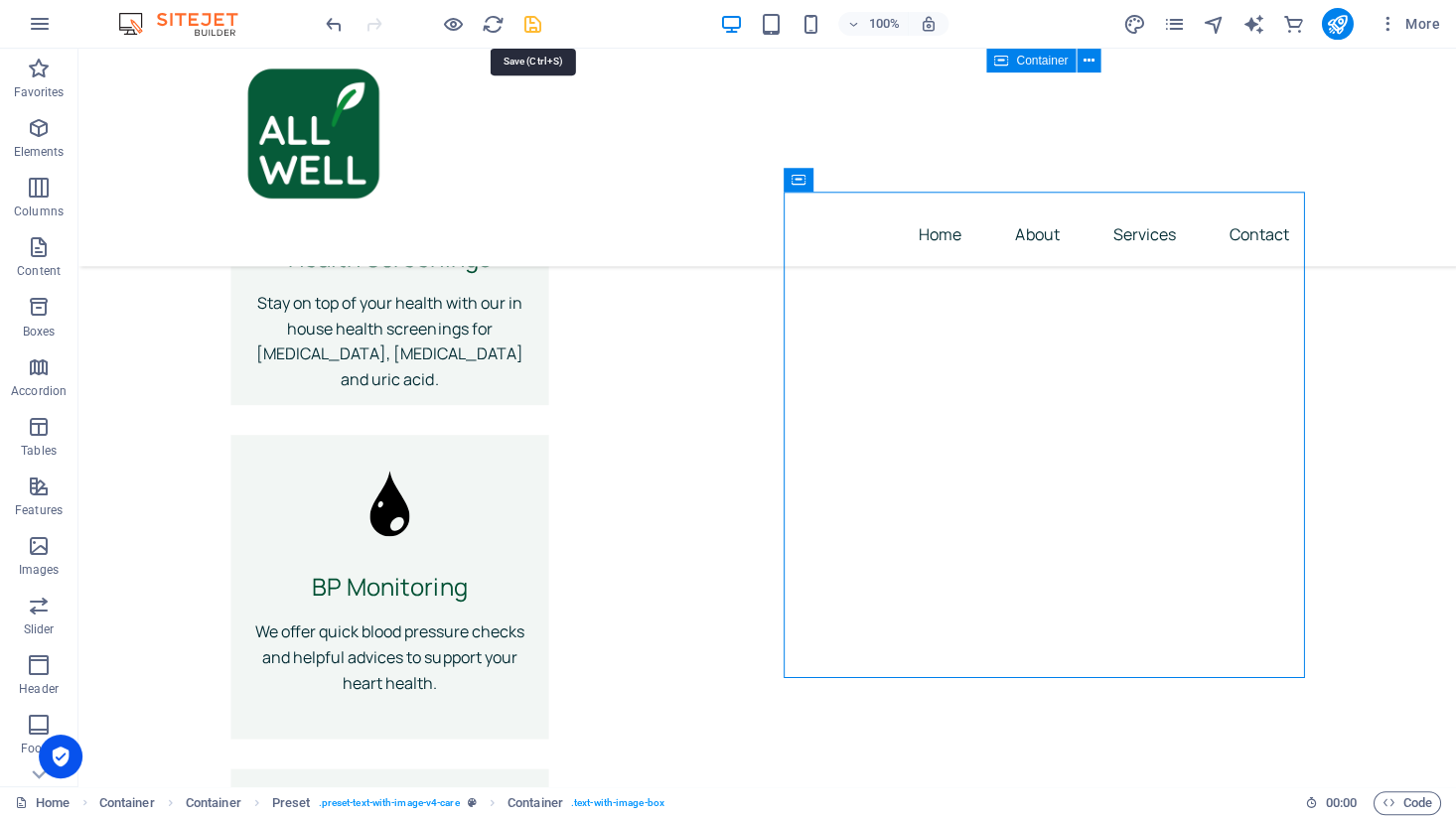click at bounding box center (533, 25) 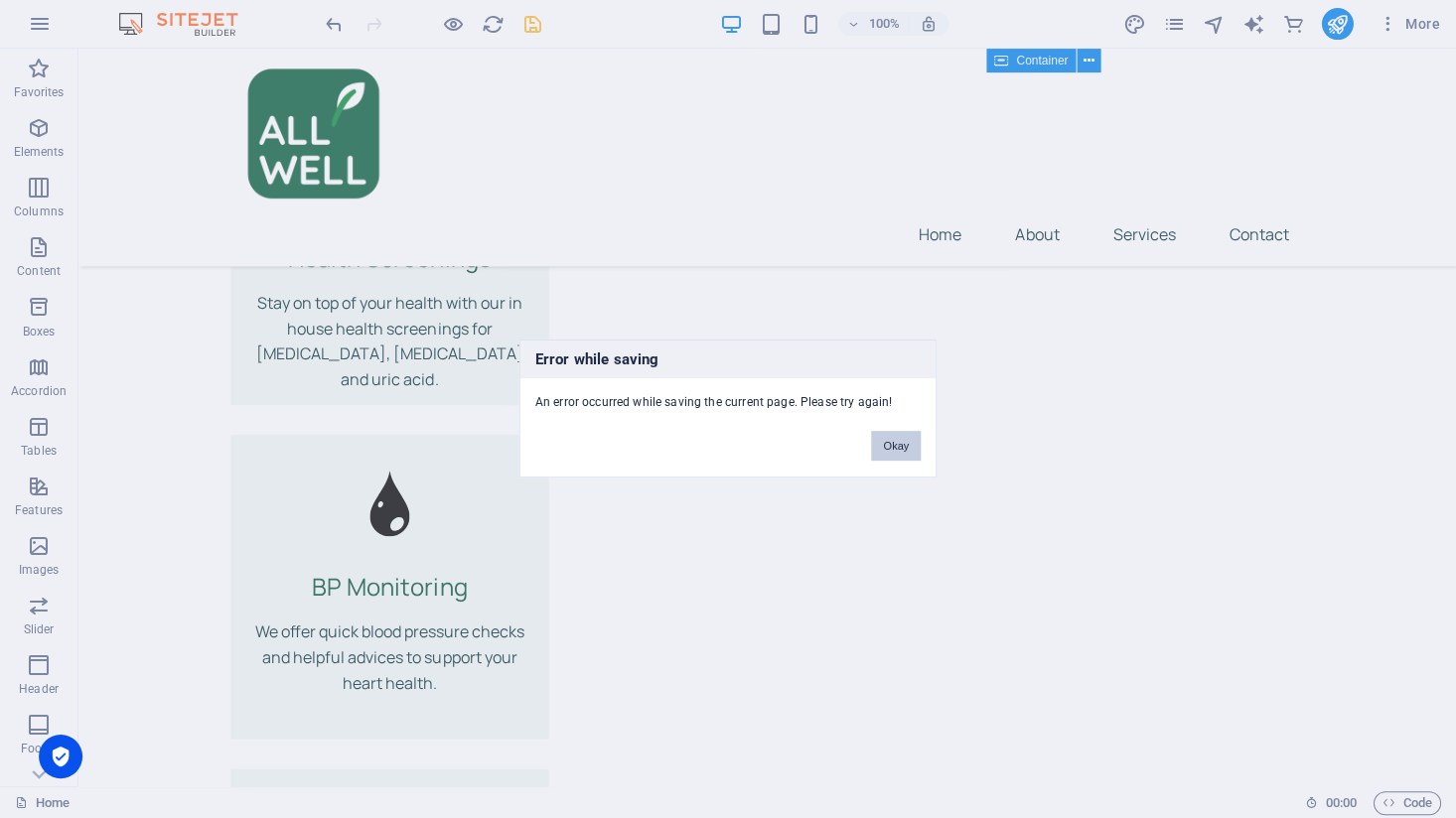 click on "Okay" at bounding box center (896, 447) 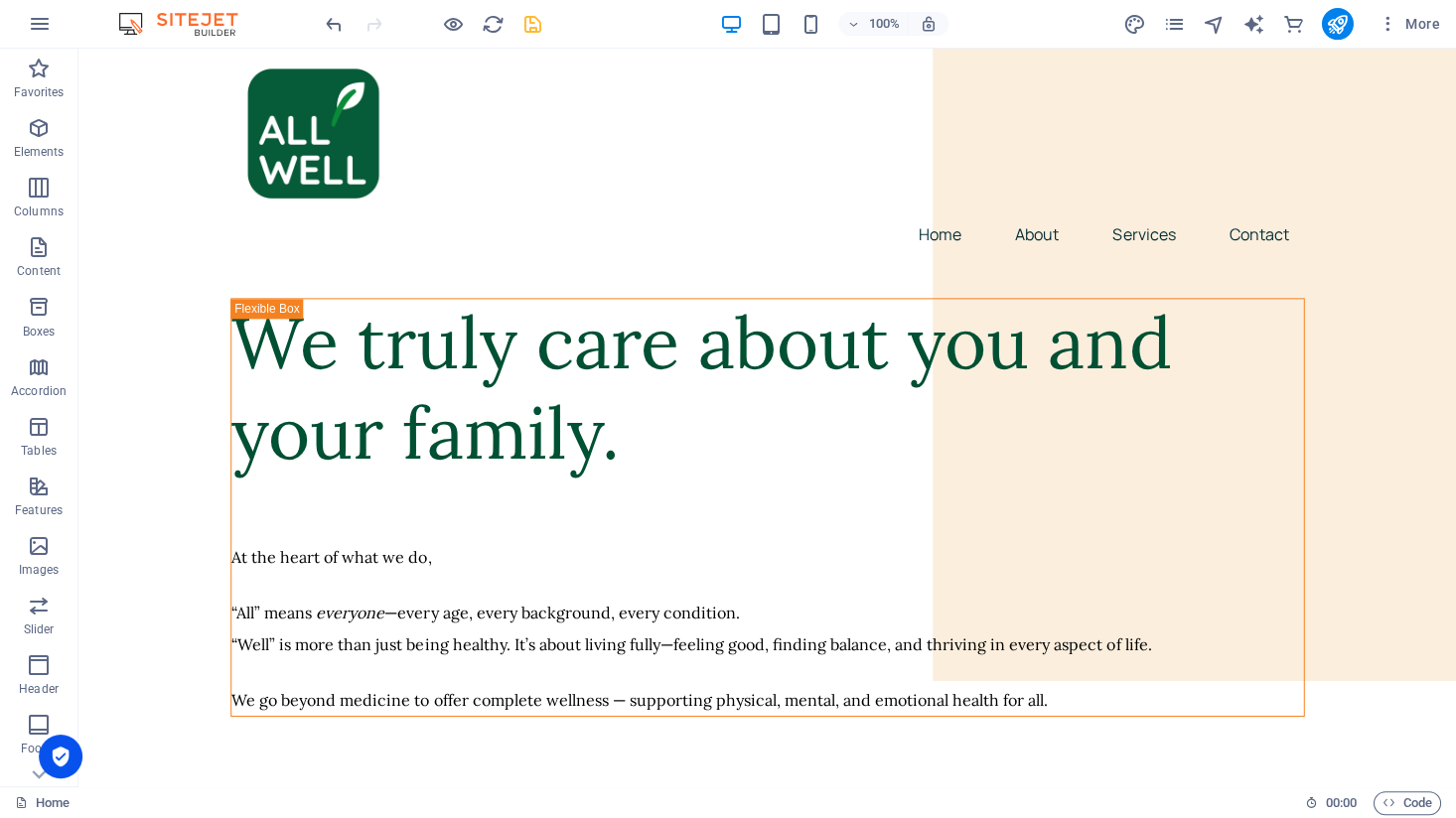 scroll, scrollTop: 0, scrollLeft: 0, axis: both 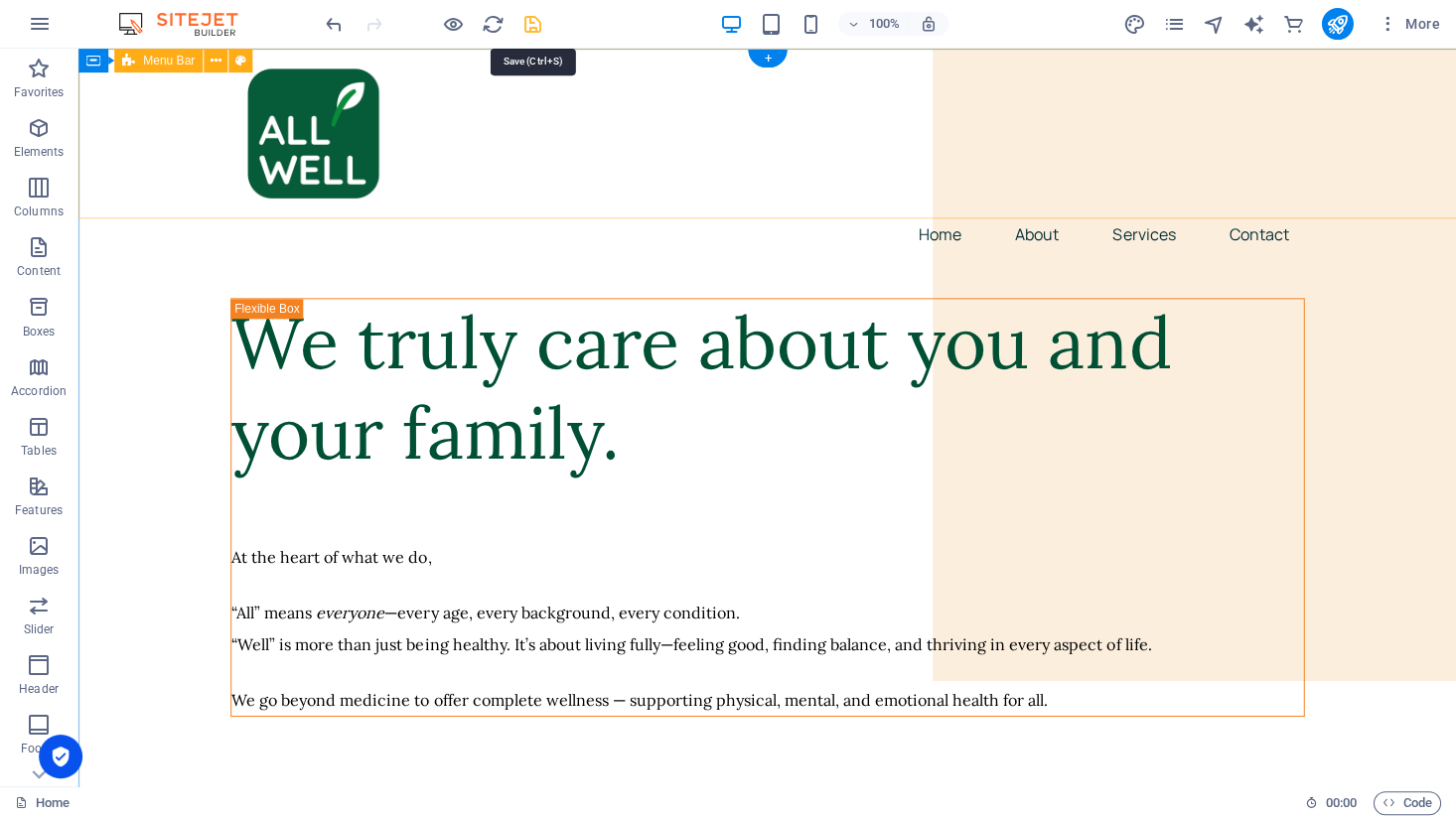 click at bounding box center (533, 25) 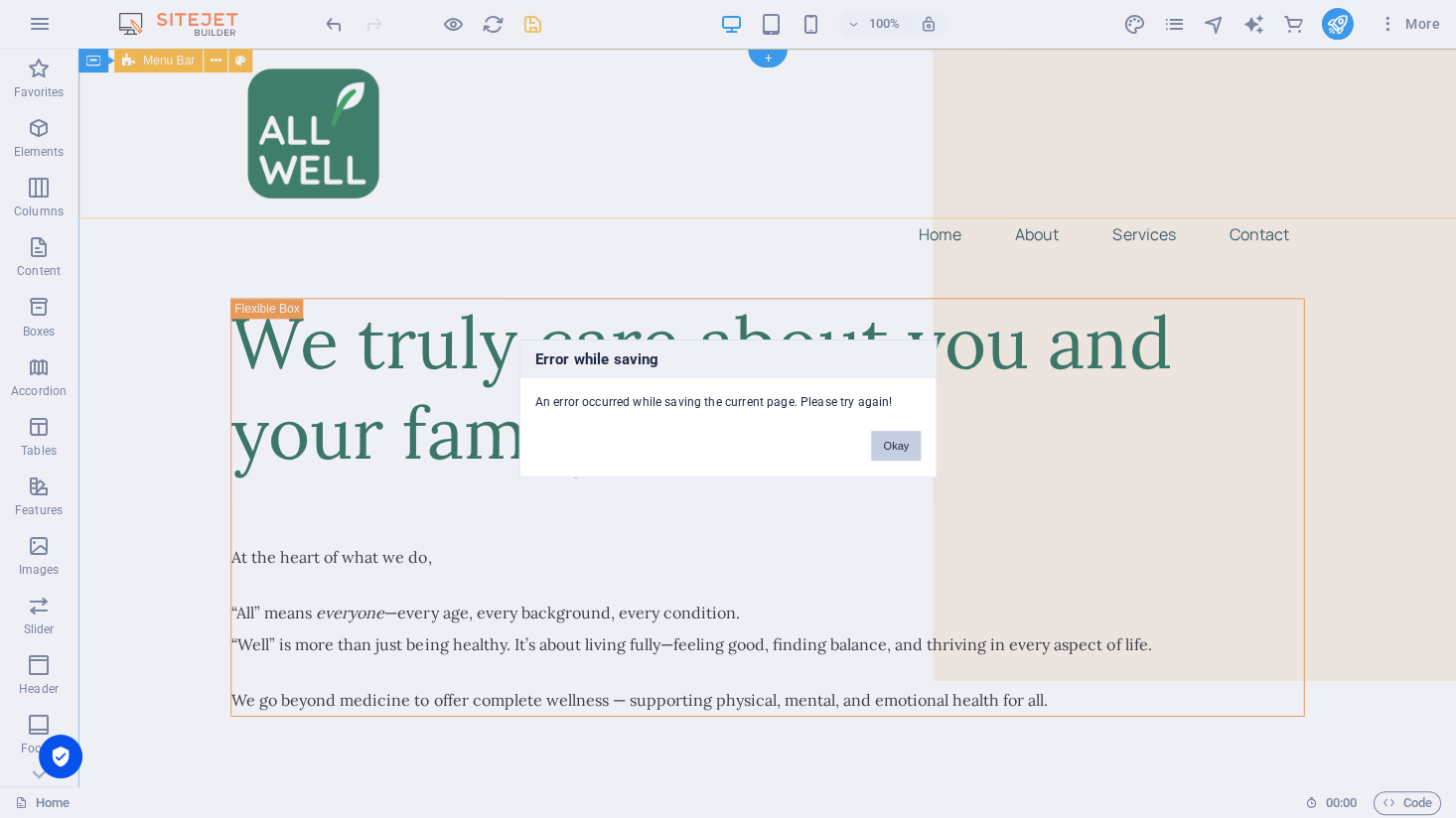 click on "Okay" at bounding box center [896, 447] 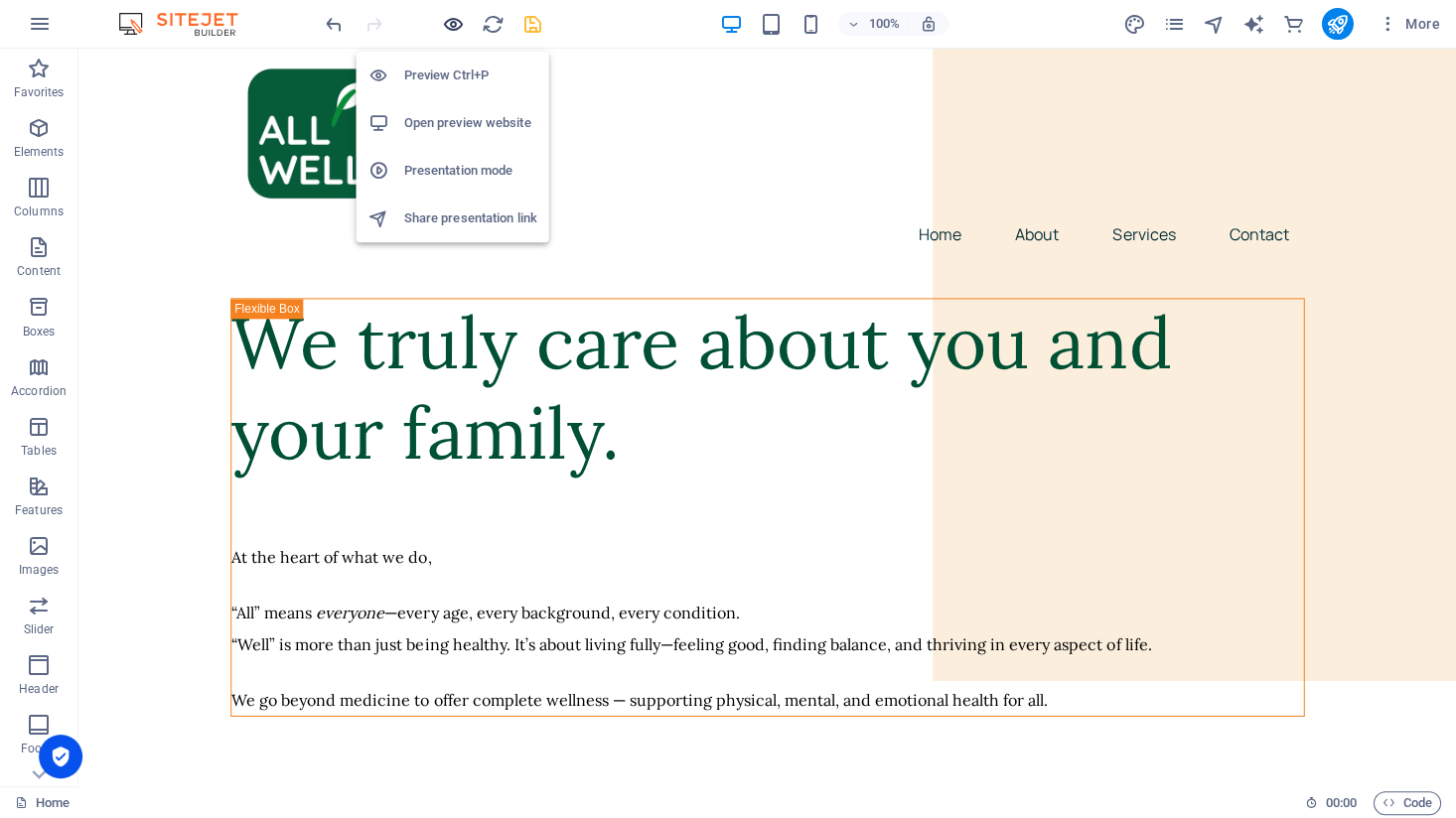 click at bounding box center [454, 25] 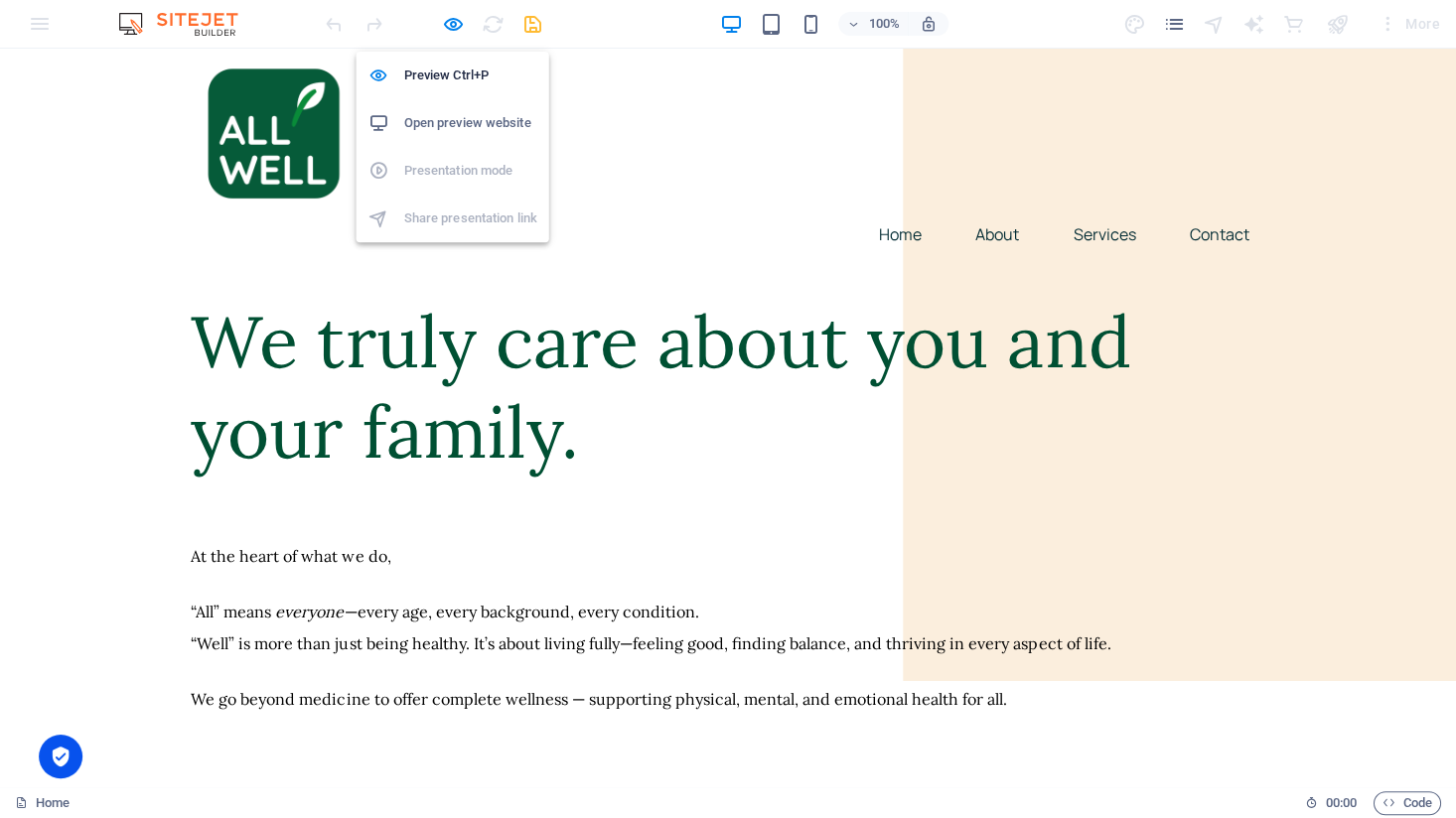 click on "Open preview website" at bounding box center (471, 124) 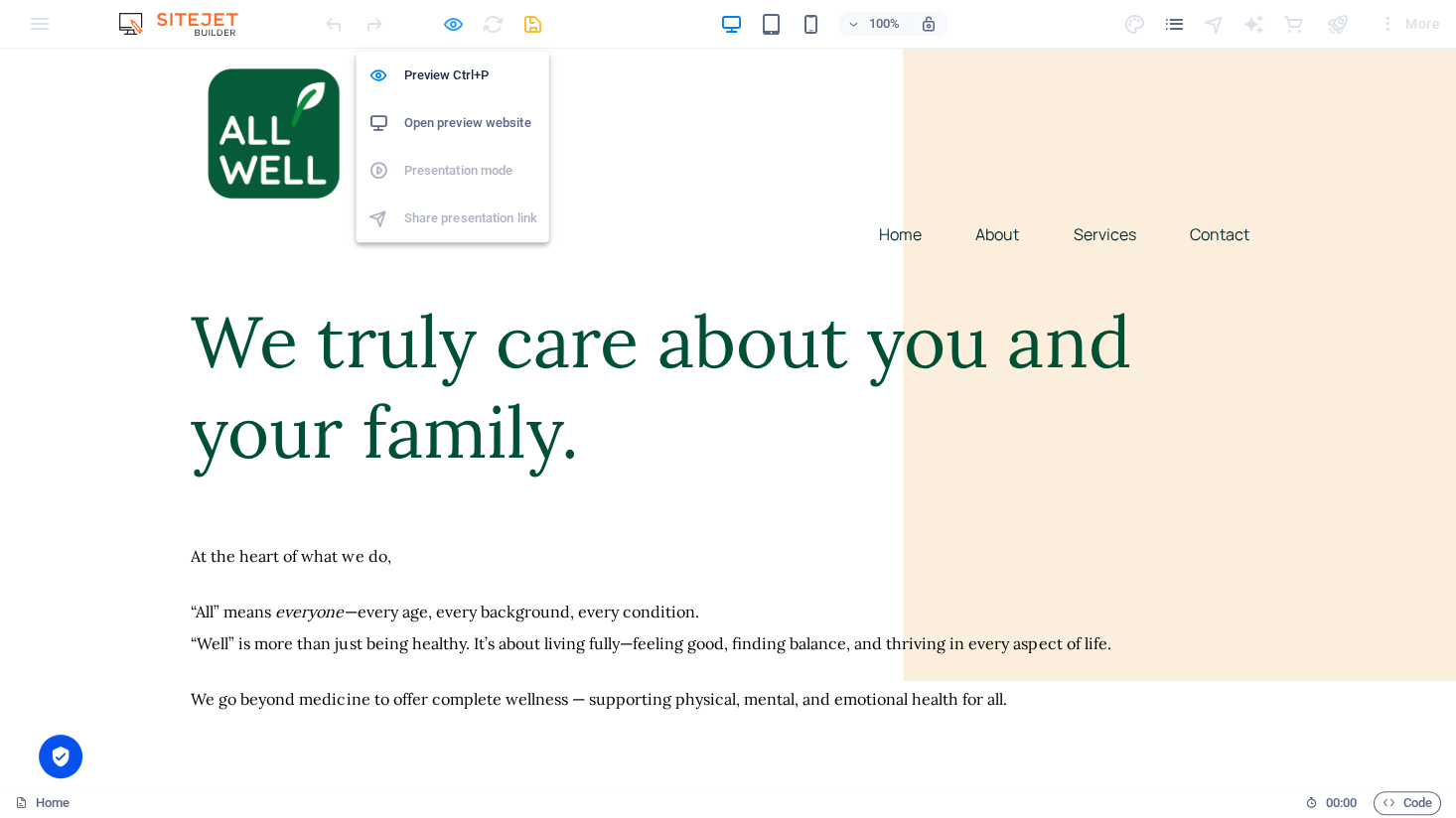 click at bounding box center (454, 25) 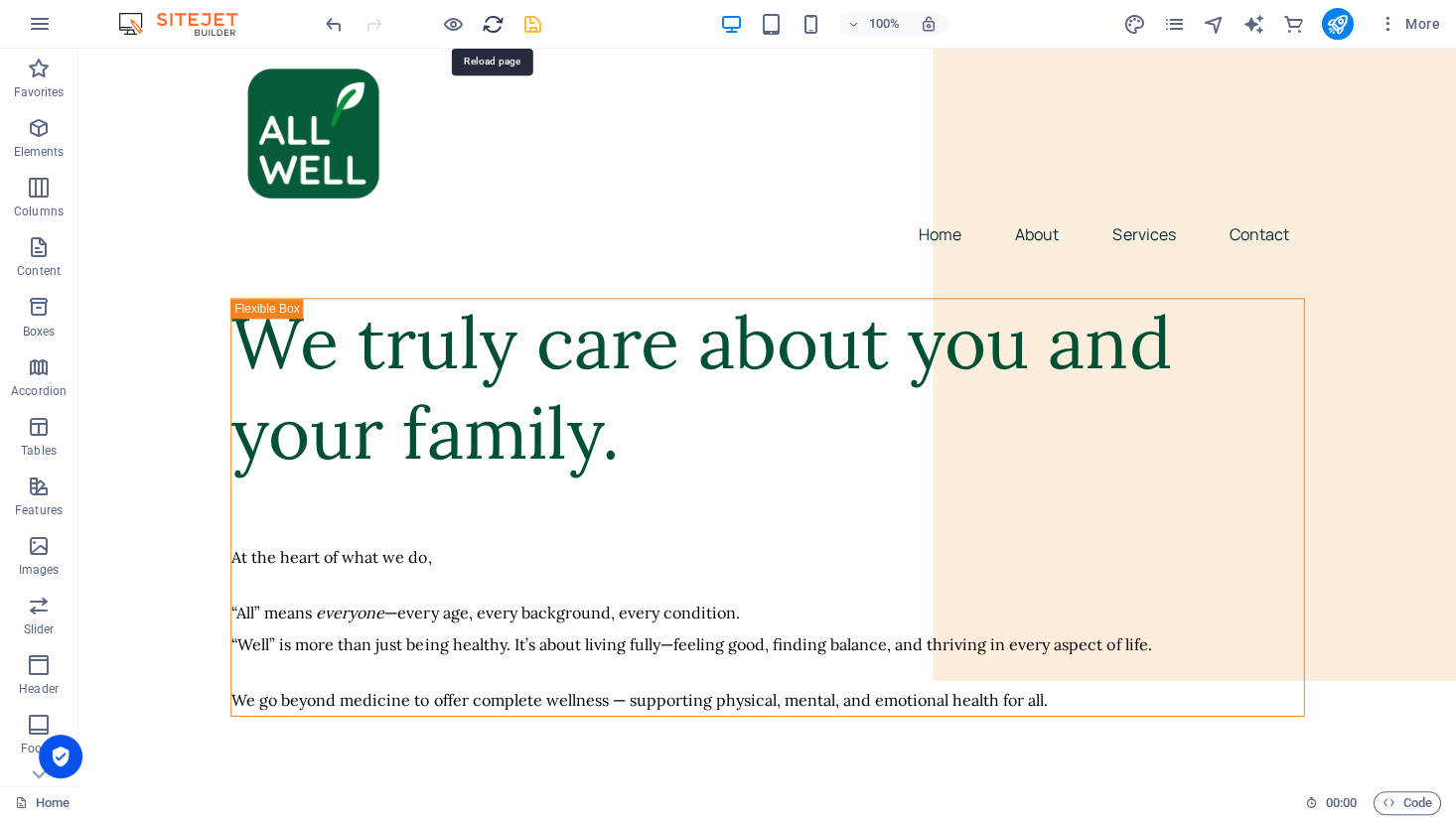 click at bounding box center [494, 25] 